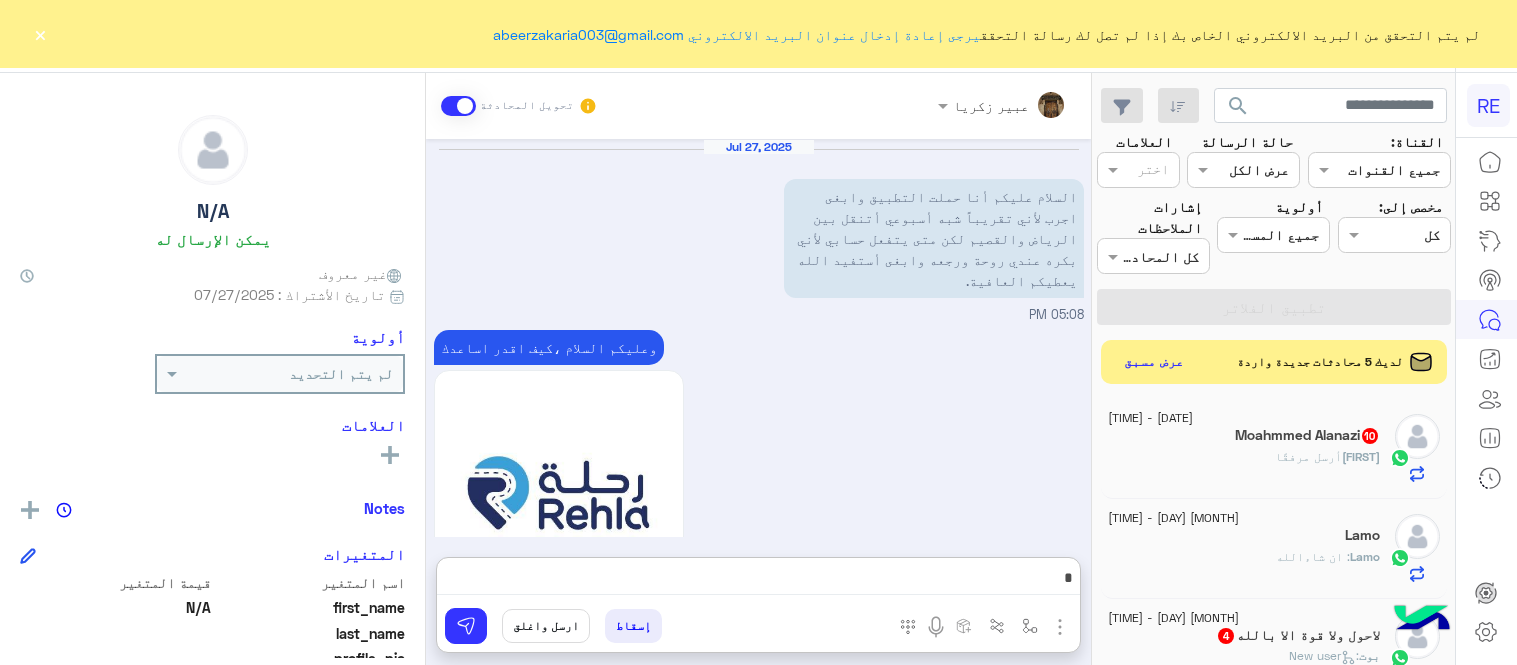 scroll, scrollTop: 0, scrollLeft: 0, axis: both 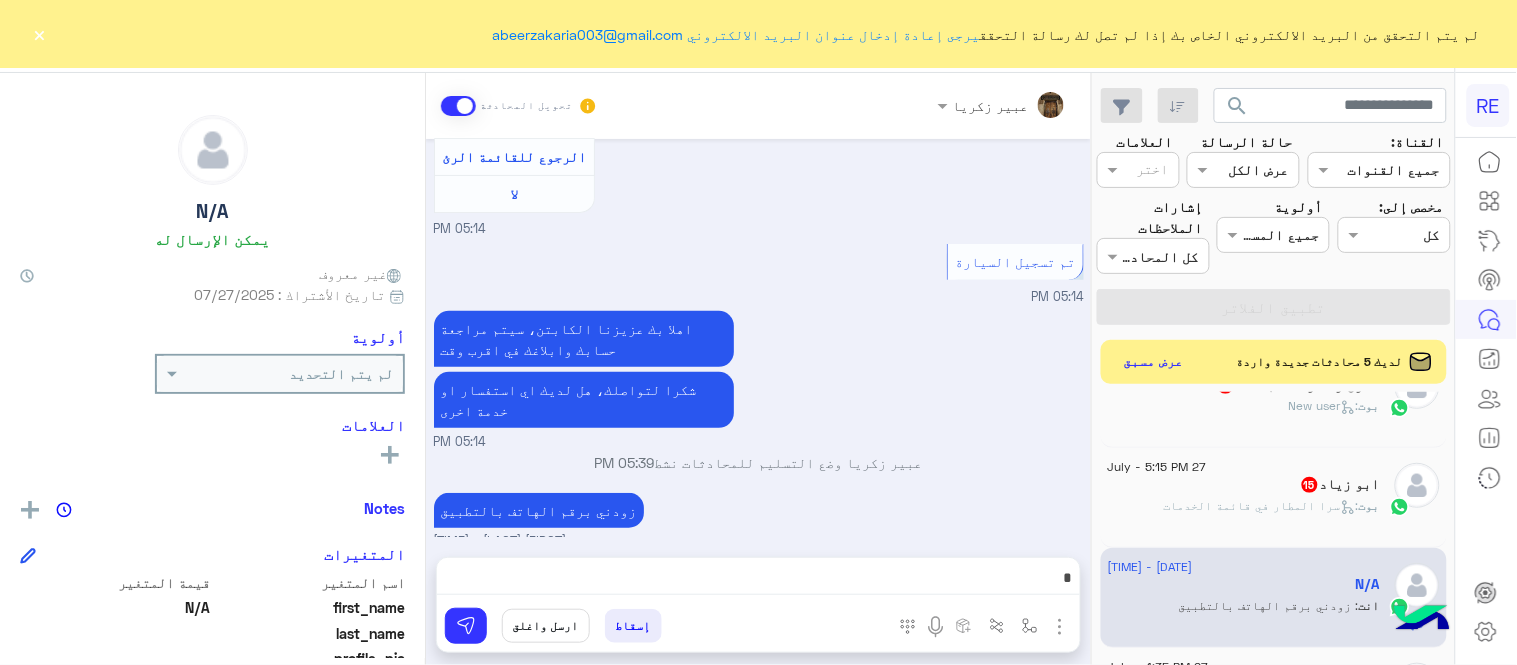 click on "اهلا بك عزيزنا الكابتن، سيتم مراجعة حسابك وابلاغك في اقرب وقت شكرا لتواصلك، هل لديك اي استفسار او خدمة اخرى    [TIME]" at bounding box center (759, 379) 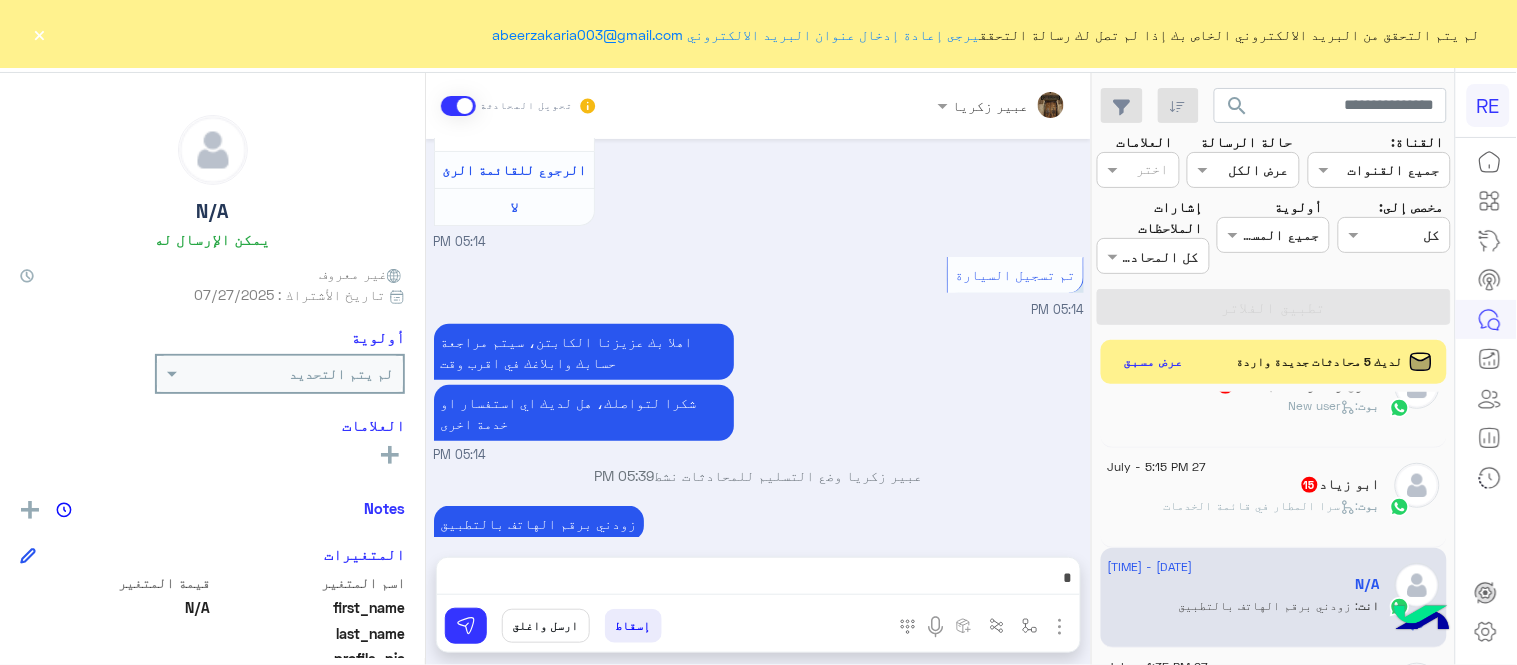 click on "بوت :   سرا المطار في قائمة الخدمات" 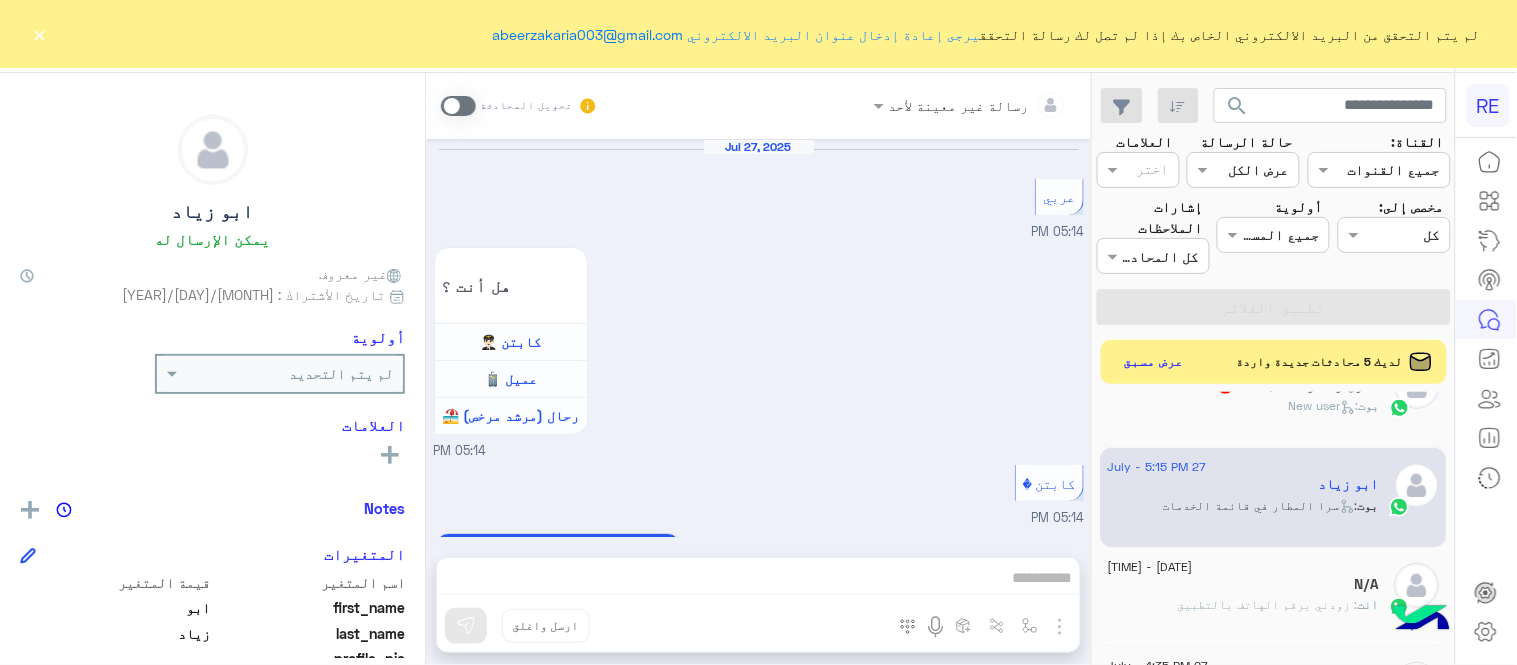 scroll, scrollTop: 1596, scrollLeft: 0, axis: vertical 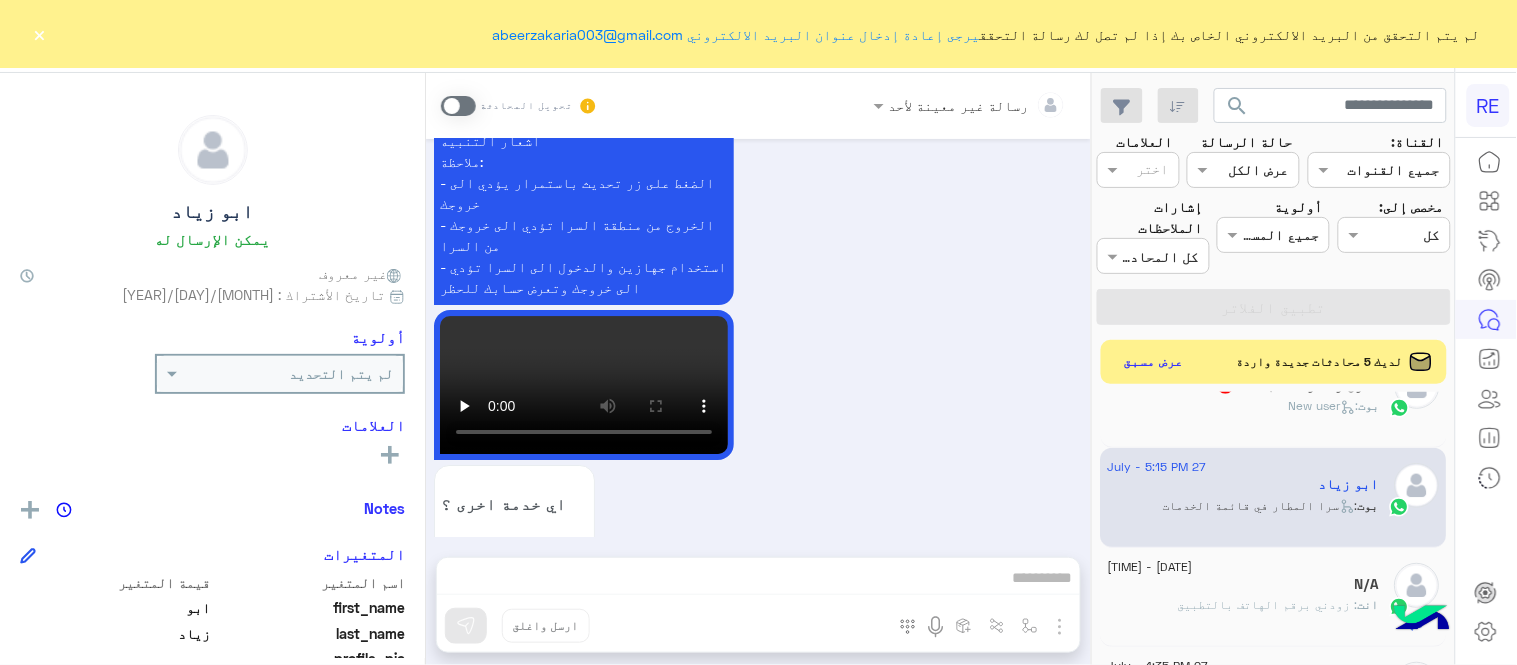 click on "×" 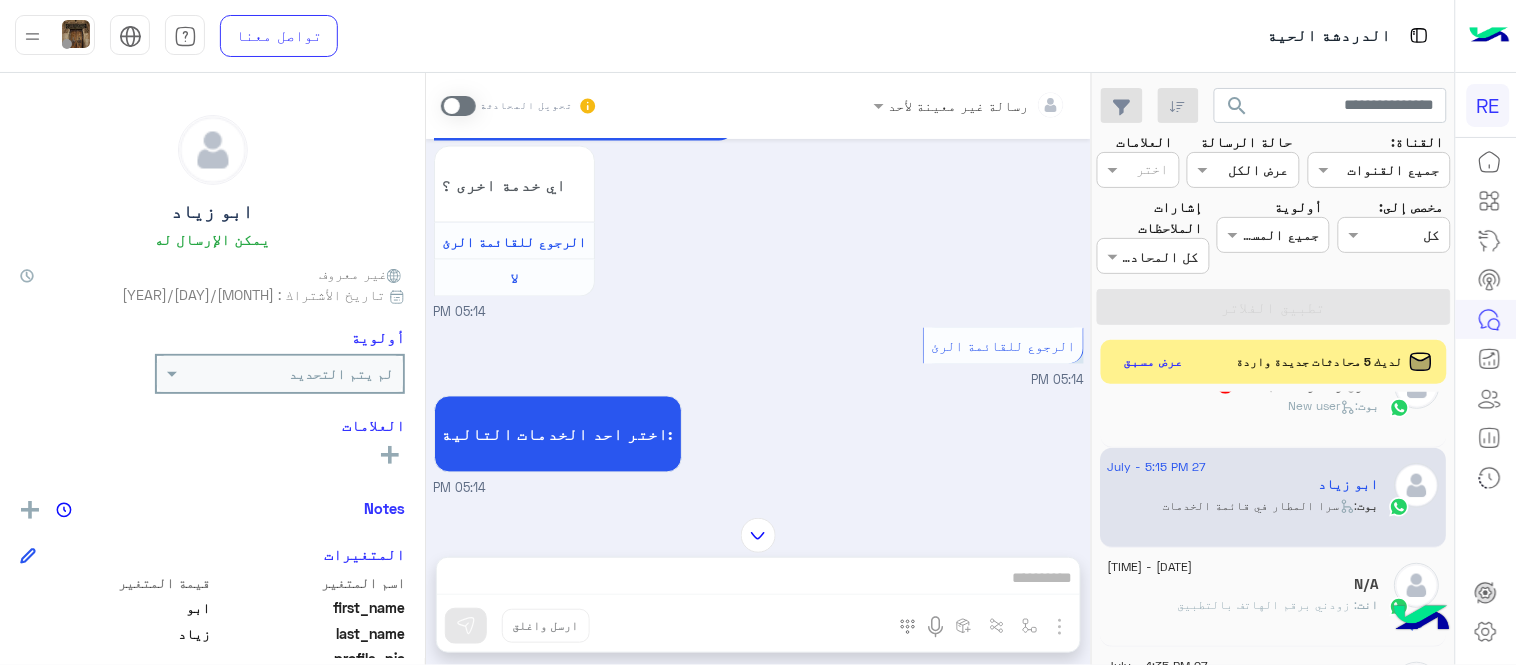 scroll, scrollTop: 842, scrollLeft: 0, axis: vertical 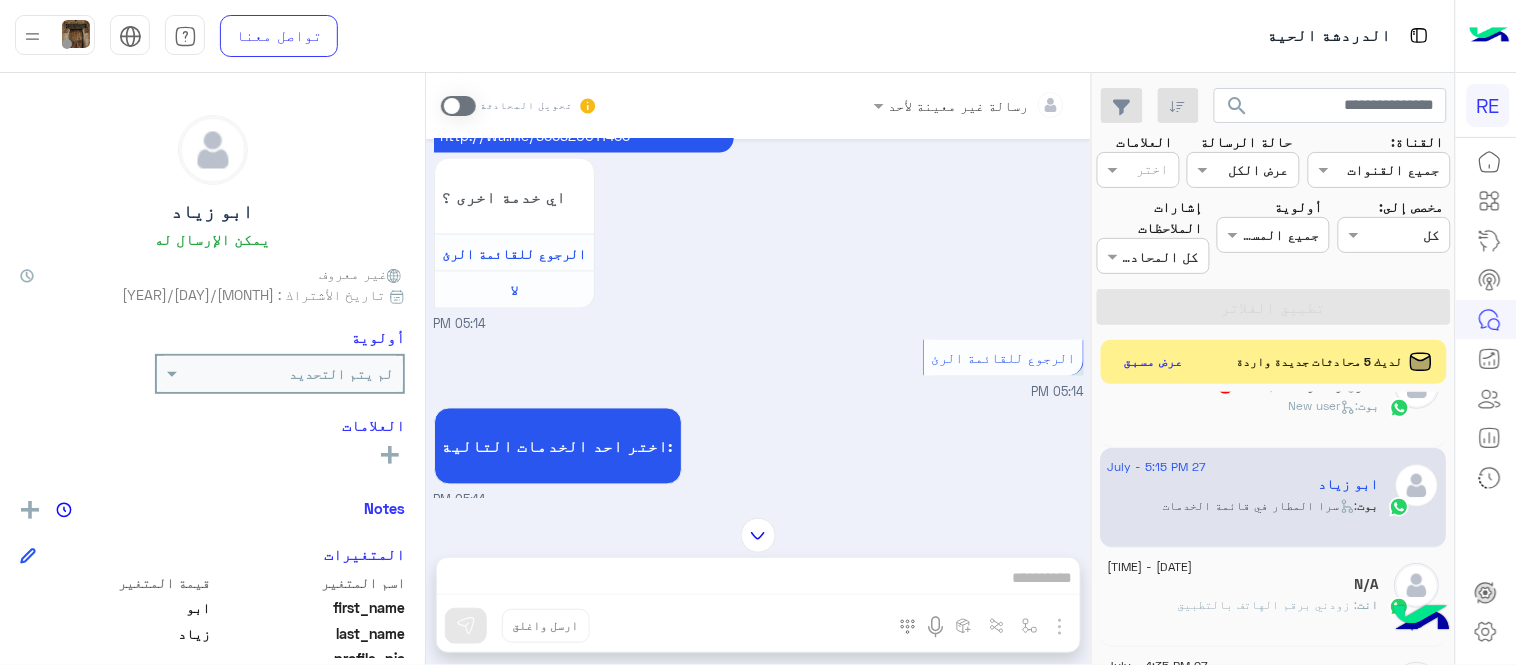 click at bounding box center [458, 106] 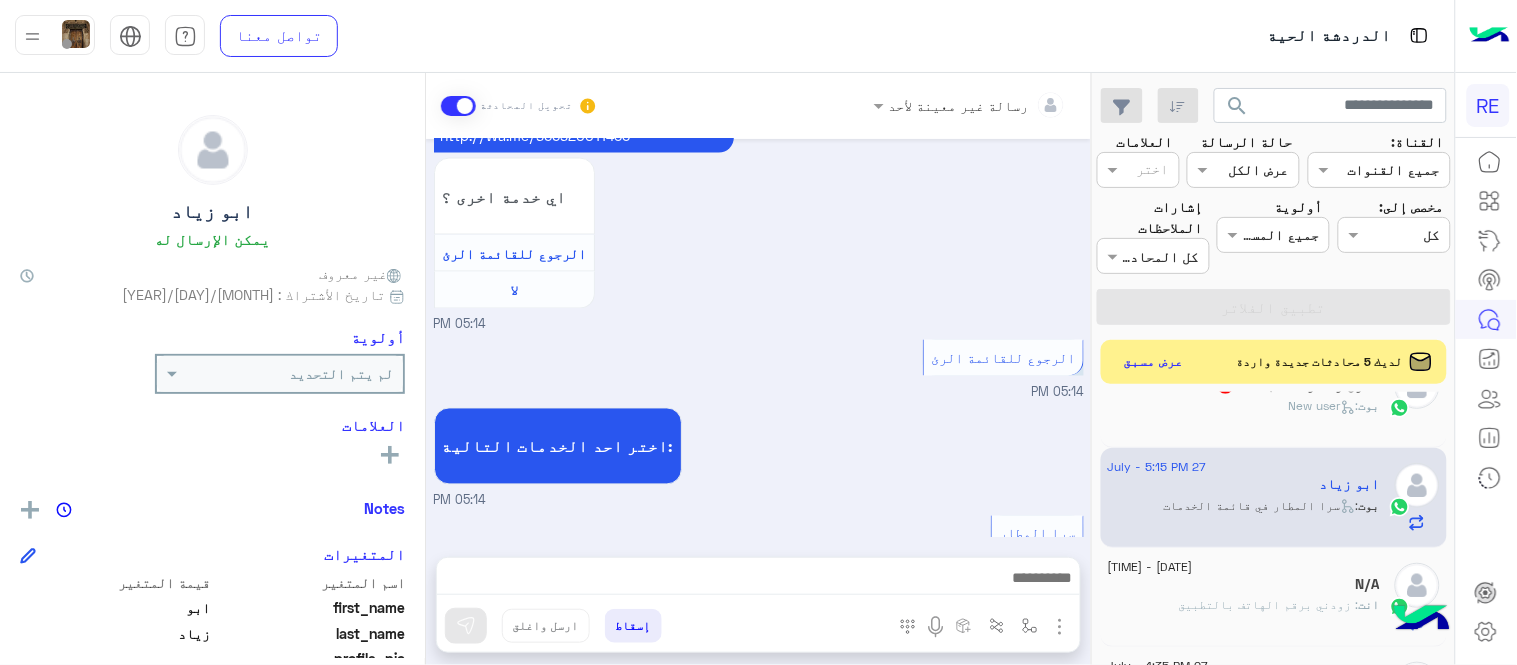 scroll, scrollTop: 1632, scrollLeft: 0, axis: vertical 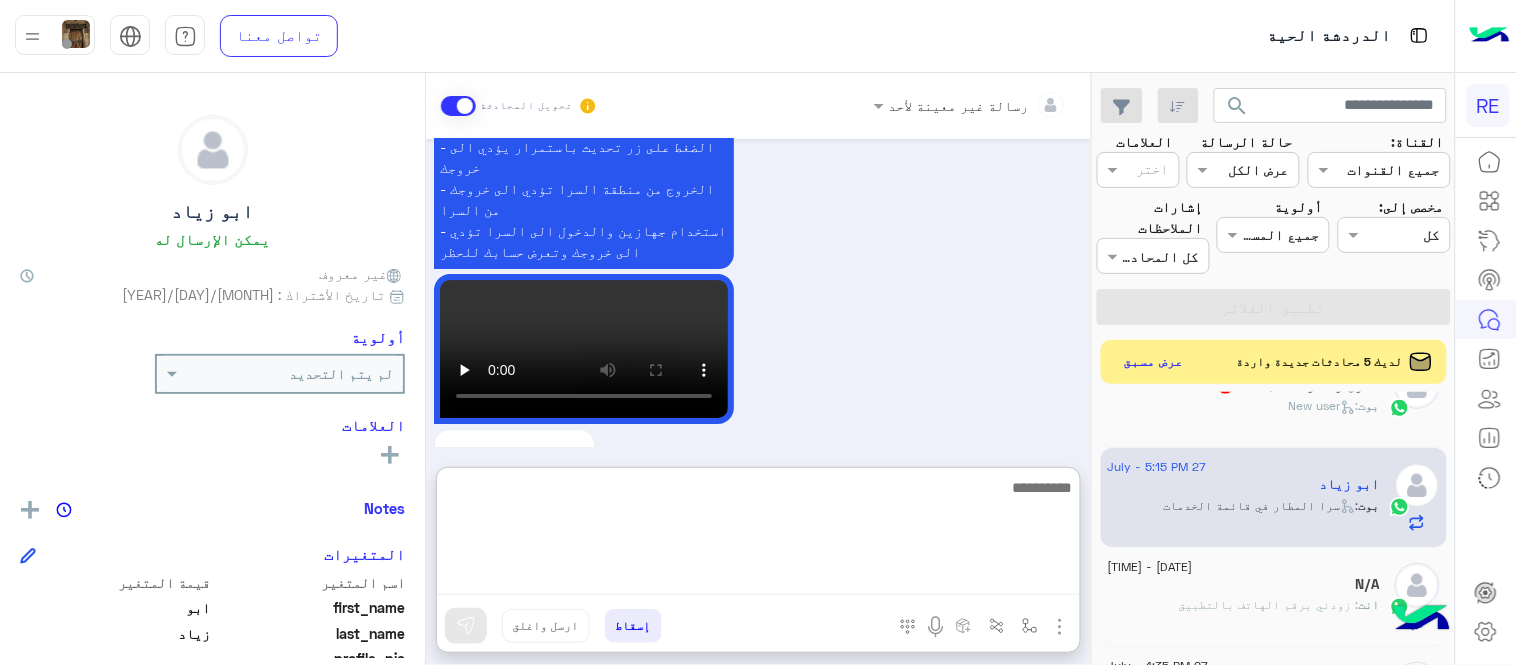 click at bounding box center [758, 535] 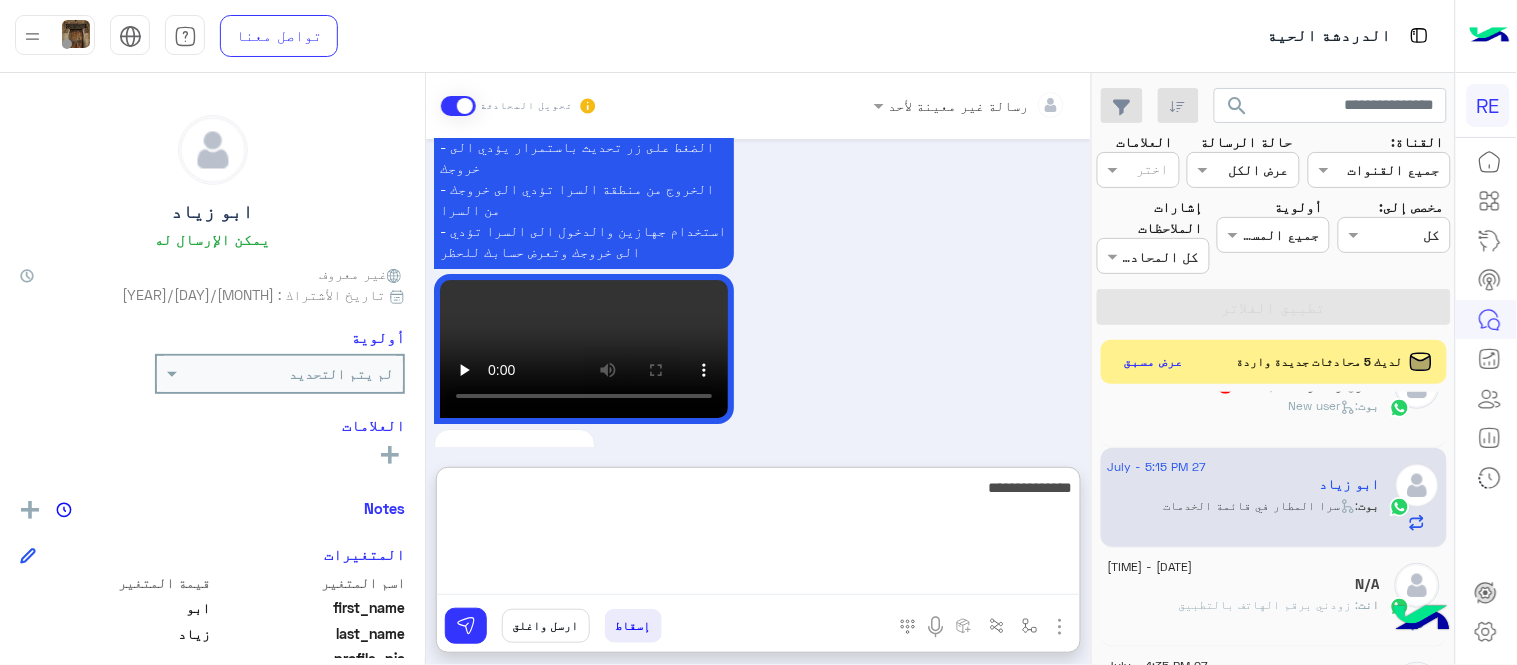 type on "**********" 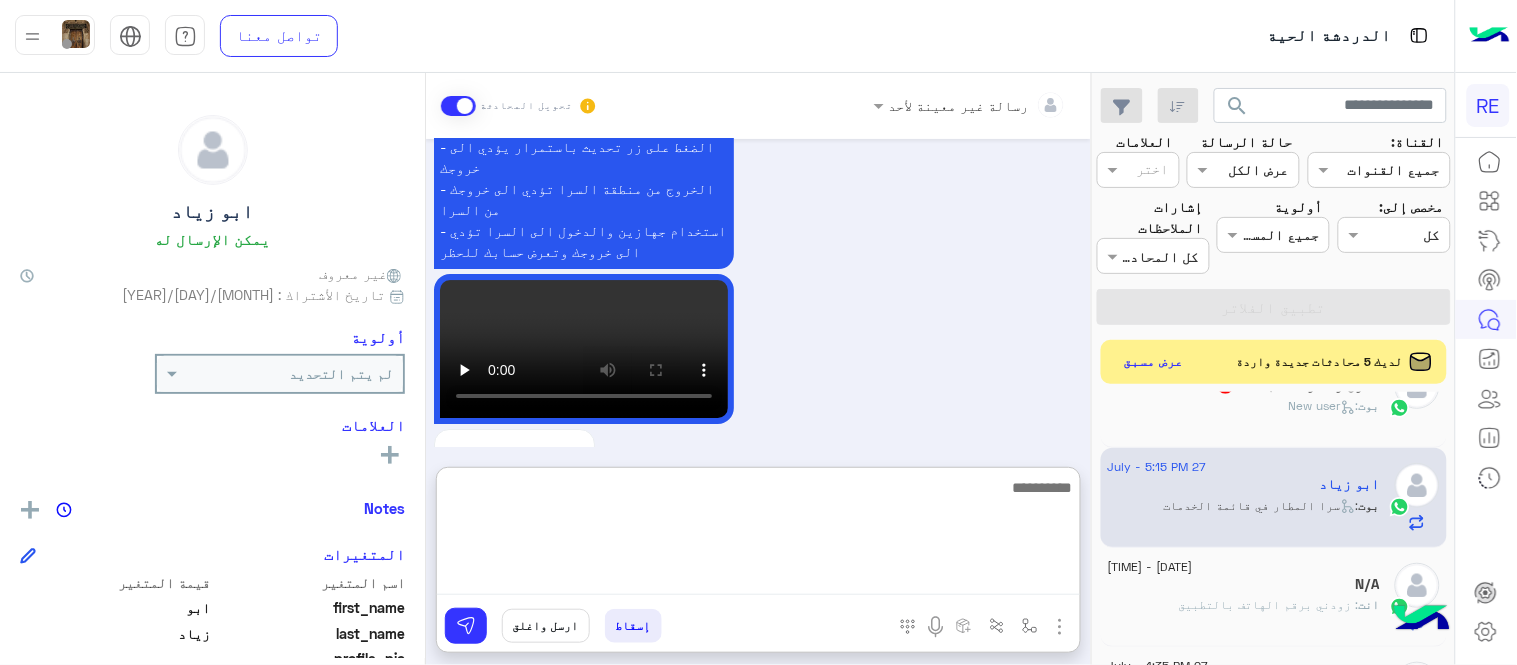 scroll, scrollTop: 1786, scrollLeft: 0, axis: vertical 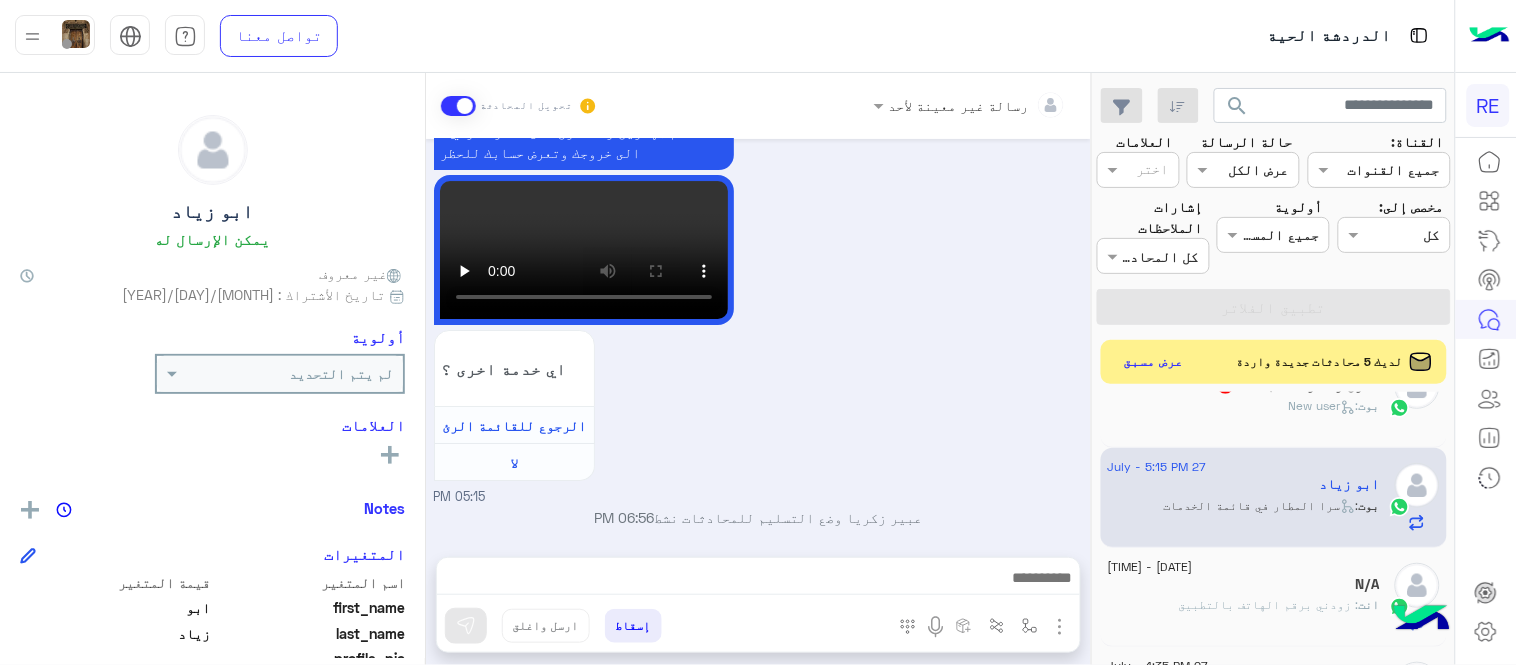 click on "[MONTH] [DAY]   عربي    [TIME]  هل أنت ؟   كابتن 👨🏻‍✈️   عميل 🧳   رحال (مرشد مرخص) 🏖️     [TIME]   كابتن     [TIME]  اختر احد الخدمات التالية:    [TIME]   السداد - طرق الشحن     [TIME]    اي خدمة اخرى ؟  الرجوع للقائمة الرئ   لا     [TIME]   الرجوع للقائمة الرئ    [TIME]  اختر احد الخدمات التالية:    [TIME]   سرا المطار    [TIME]  تطبيق رحلة يعمل حاليا بسرا المطار بكل من جدة والمدينة المنورة والطائف وكذلك في محطات قطار الحرمين في مكة المكرمة والمدينة المنورة وجدة. لحجز دور بالسرا ينبغى ان يكون حسابك مفعل بالتطبيق ونأمل منك اتباع التعليمات التالية بالنسبة للسرا : ١- التأكد من وضع التطبيق على متاح   لا" at bounding box center [758, 338] 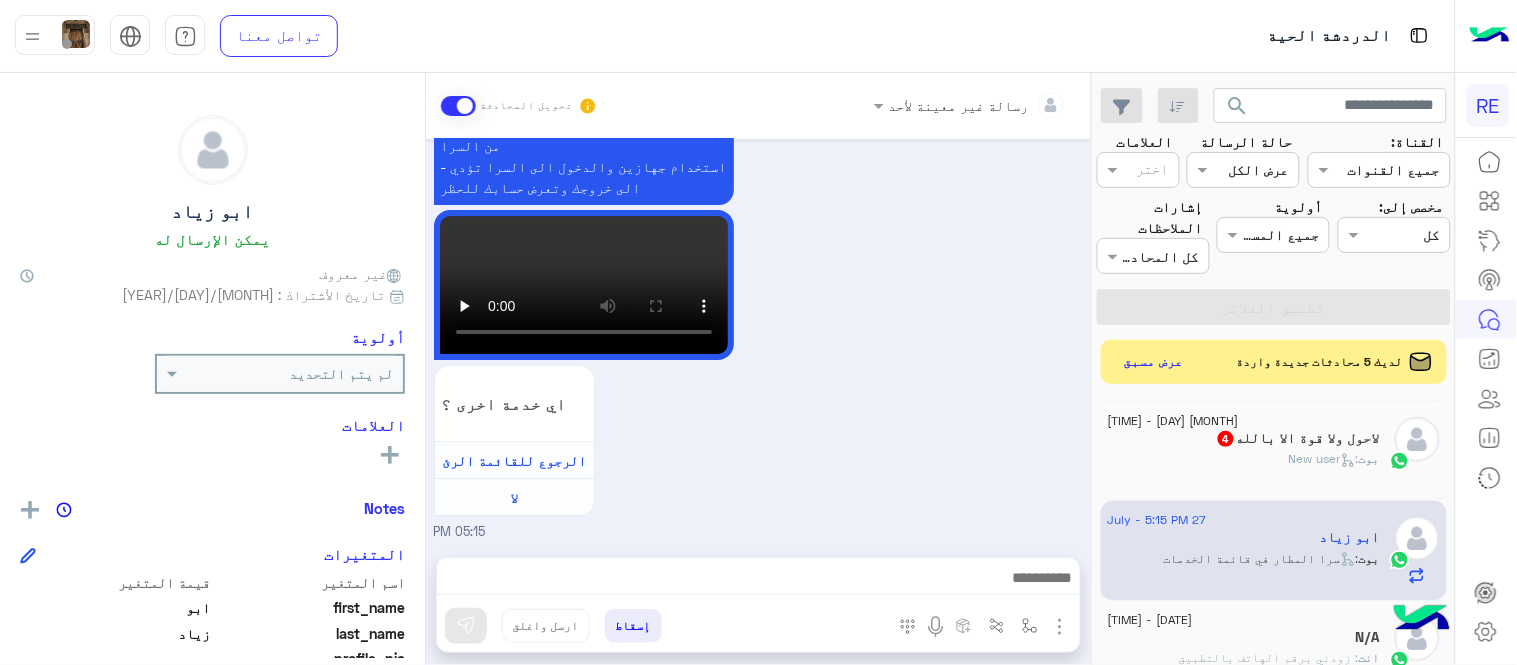 scroll, scrollTop: 174, scrollLeft: 0, axis: vertical 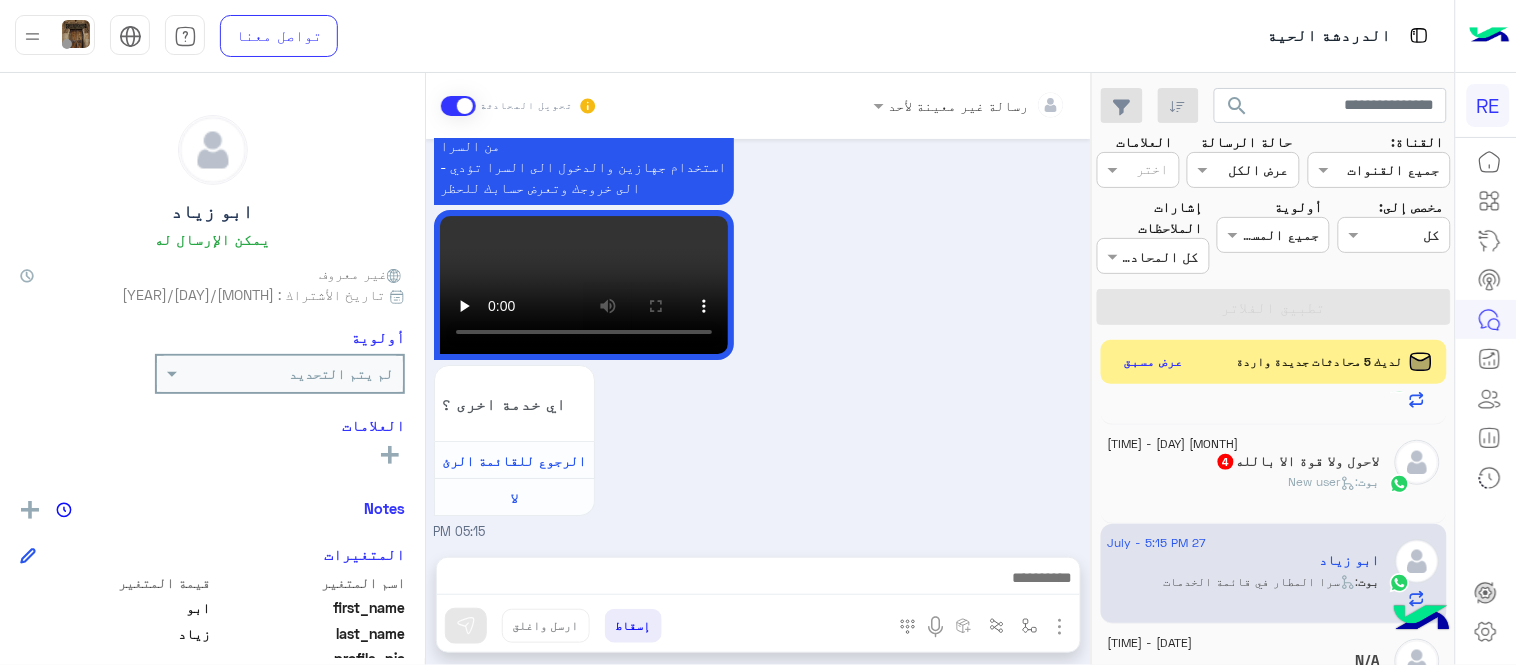 click on "بوت :   New user" 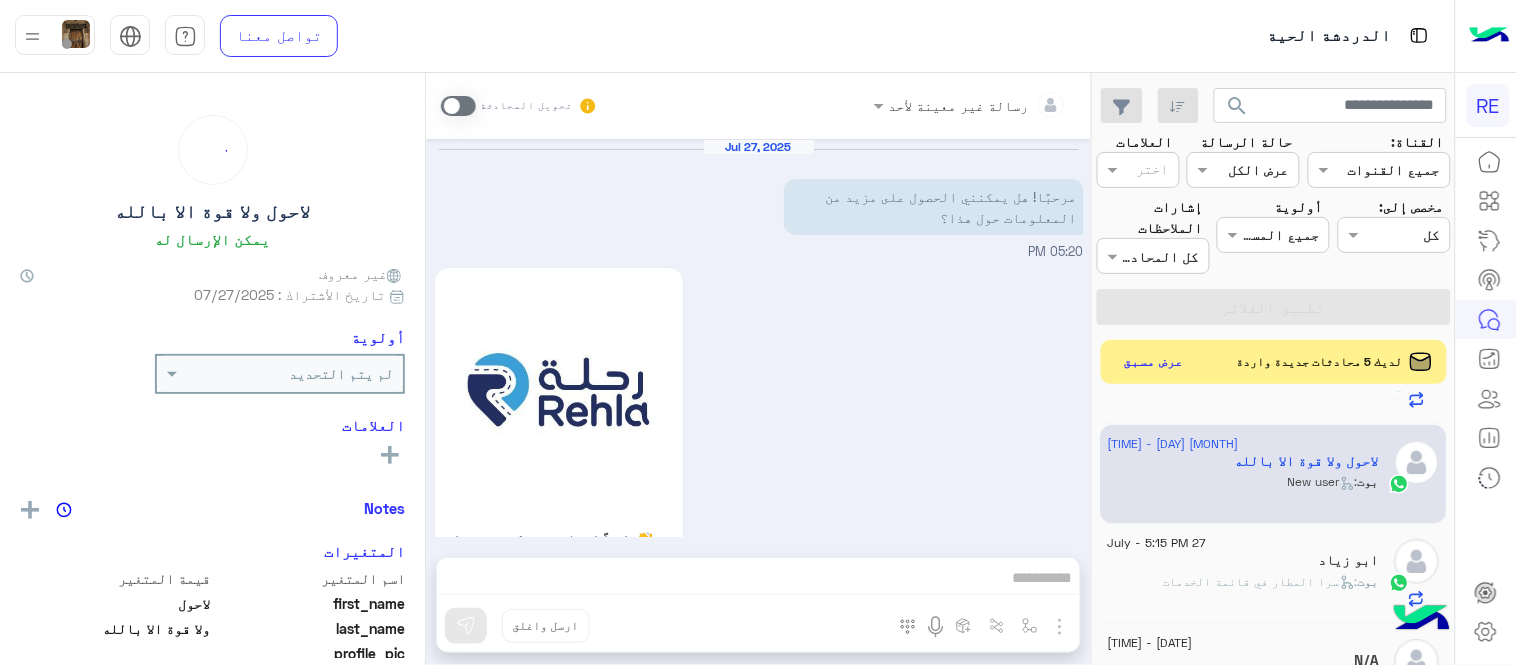 scroll, scrollTop: 1068, scrollLeft: 0, axis: vertical 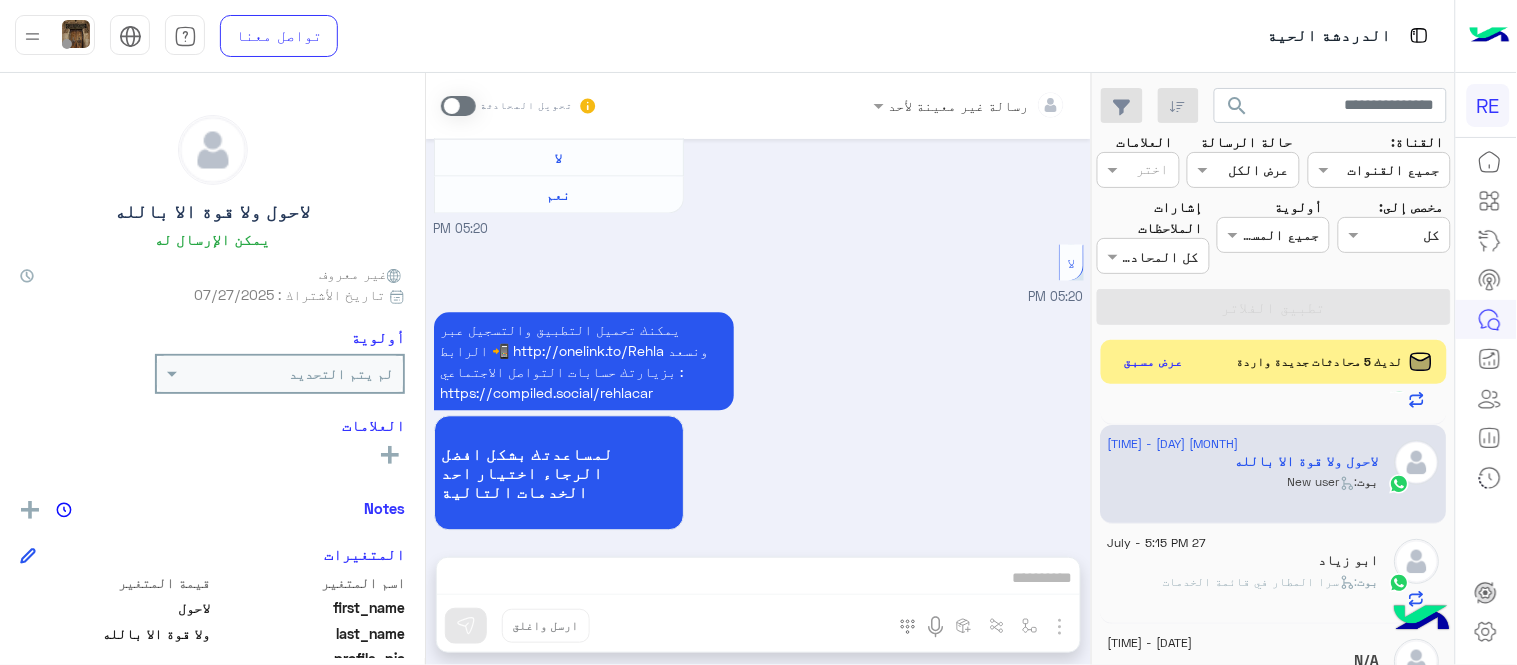 click at bounding box center (458, 106) 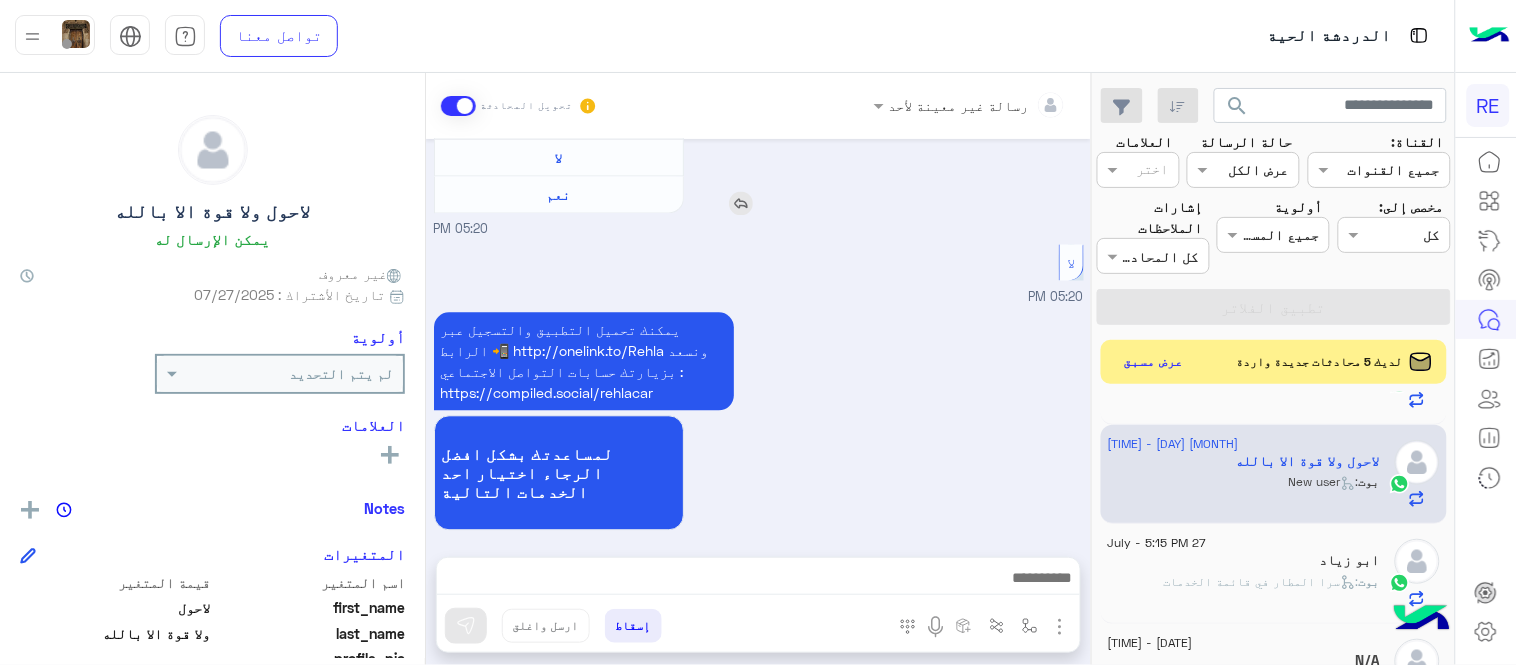 scroll, scrollTop: 1105, scrollLeft: 0, axis: vertical 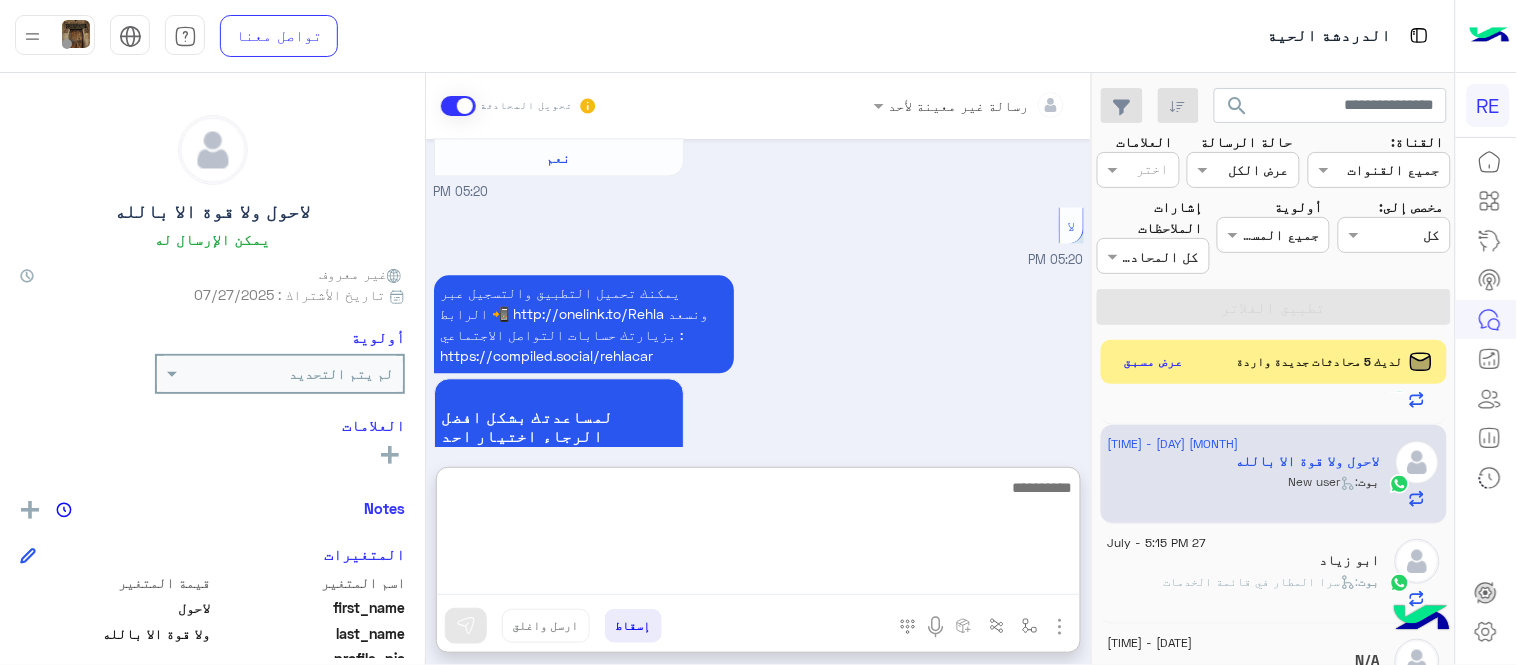 click at bounding box center (758, 535) 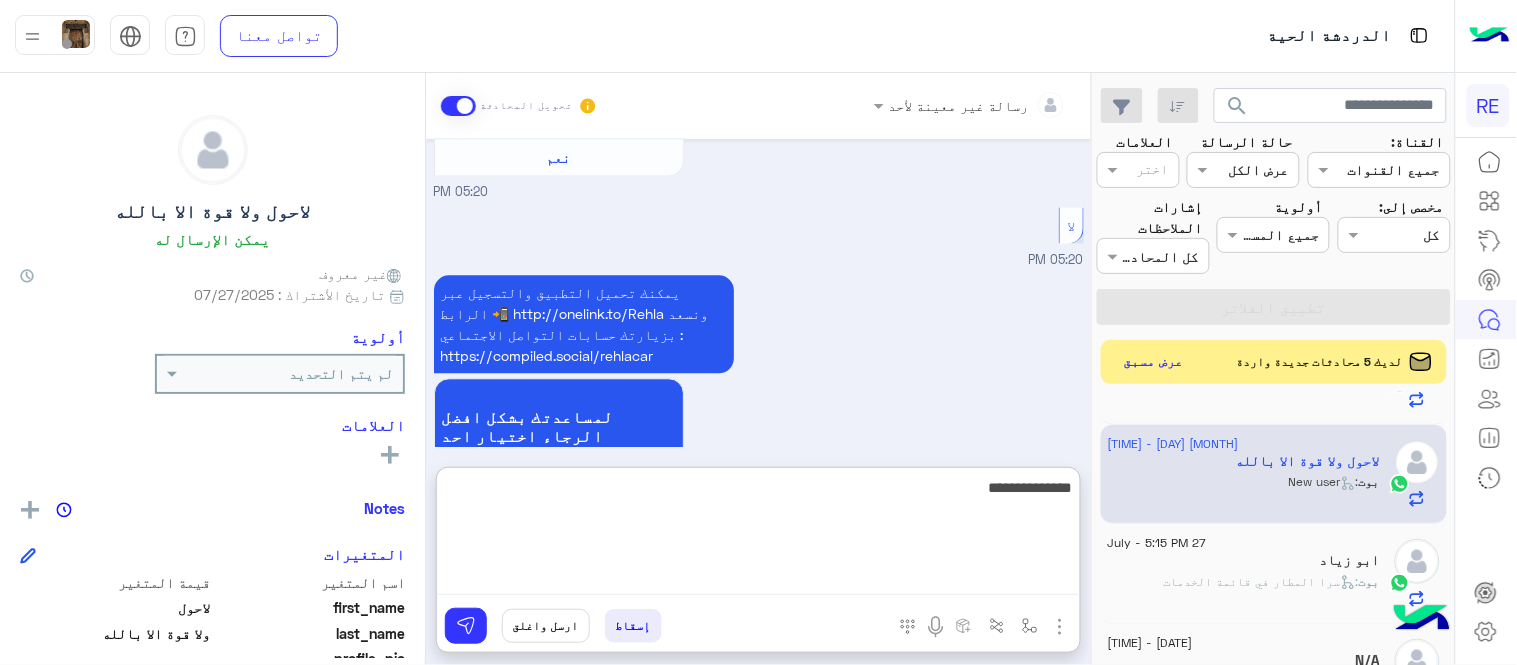 type on "**********" 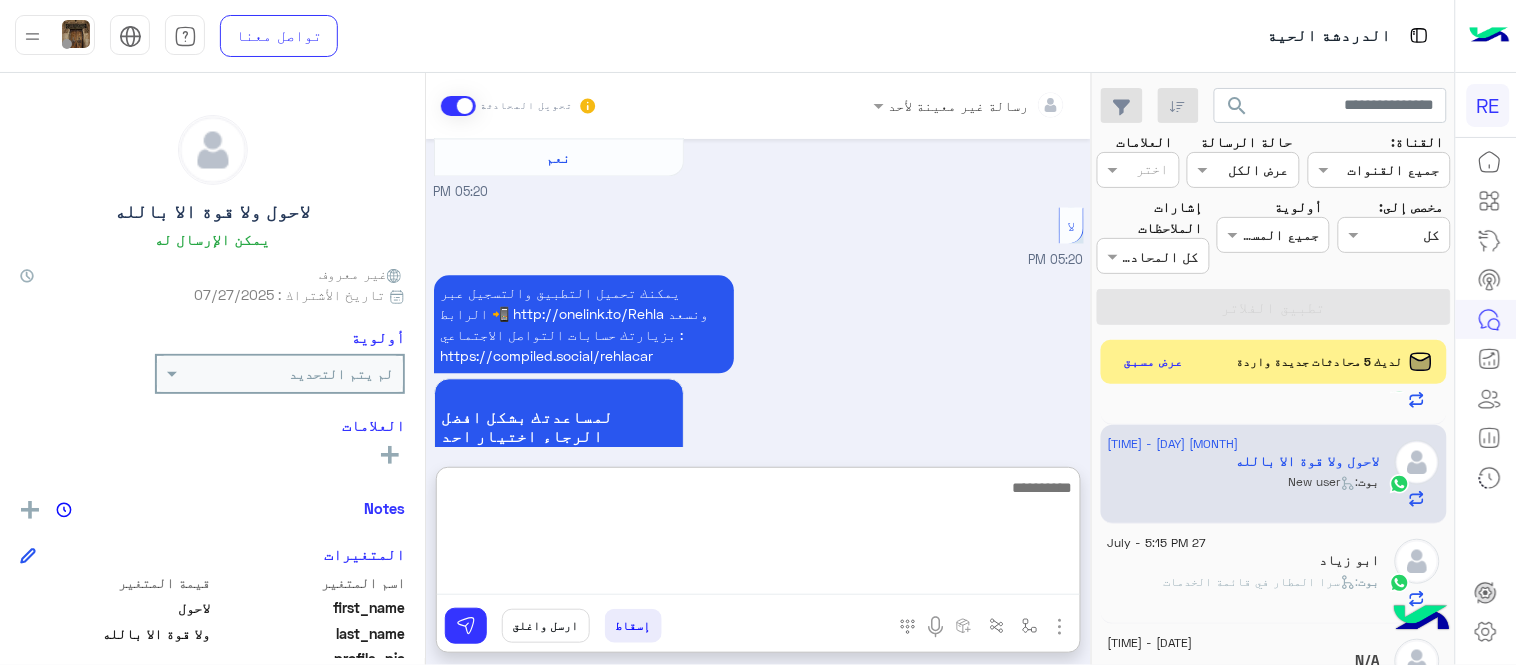 scroll, scrollTop: 1258, scrollLeft: 0, axis: vertical 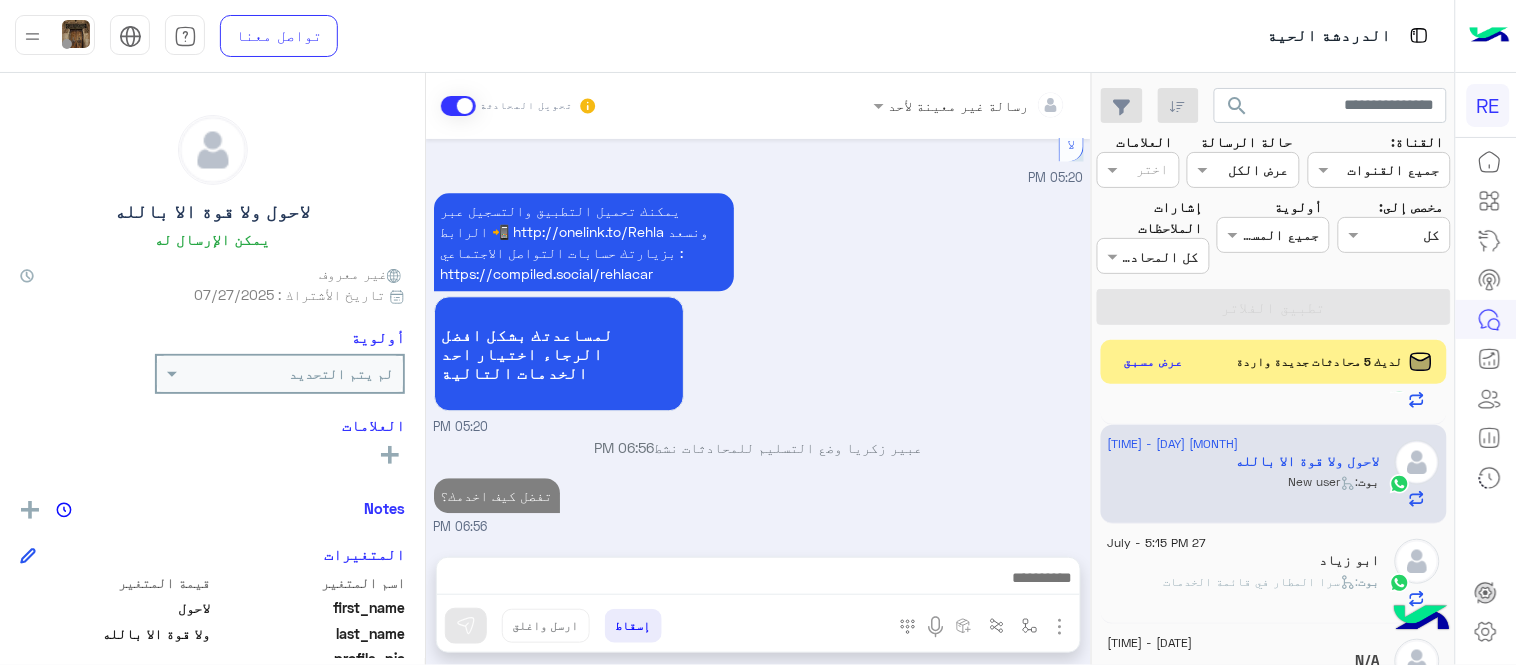 click on "يمكنك تحميل التطبيق والتسجيل عبر الرابط 📲
http://onelink.to/Rehla
ونسعد بزيارتك حسابات التواصل الاجتماعي :
https://compiled.social/rehlacar    لمساعدتك بشكل افضل
الرجاء اختيار احد الخدمات التالية     [TIME]" at bounding box center [759, 312] 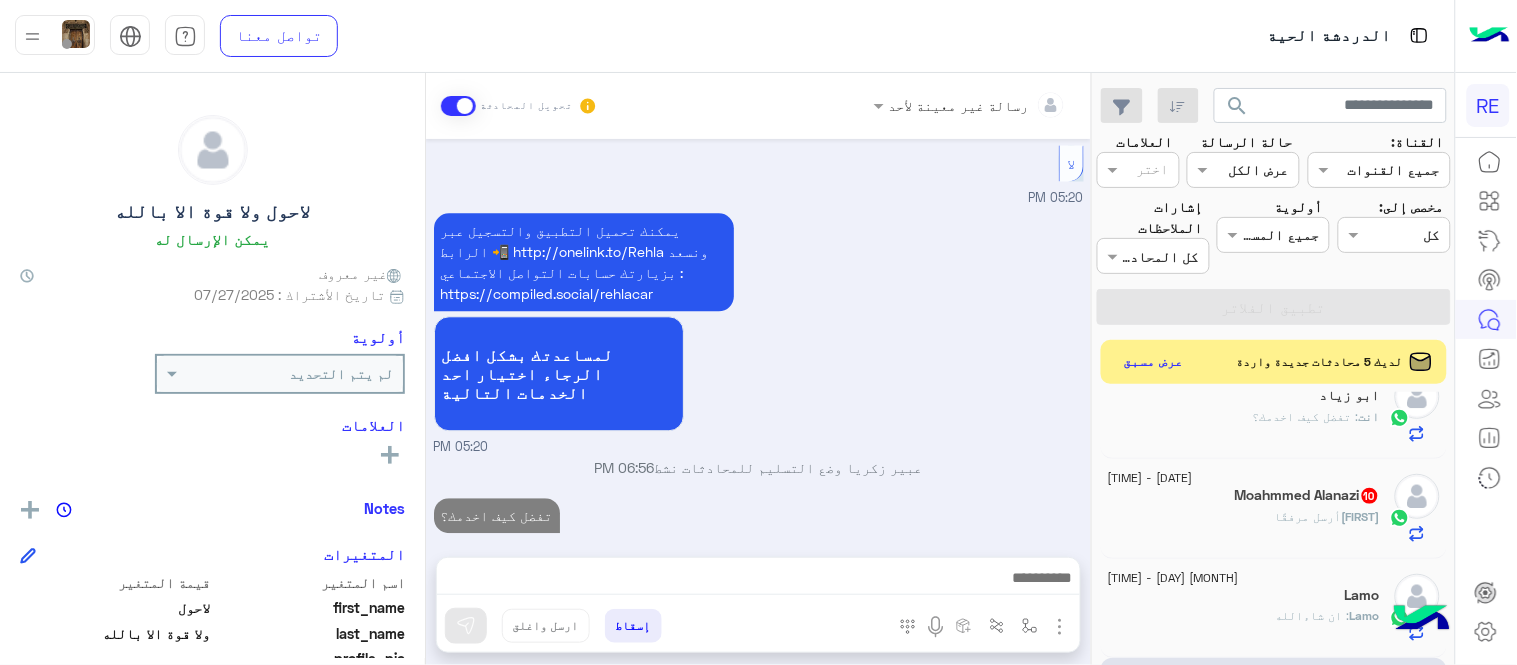 scroll, scrollTop: 32, scrollLeft: 0, axis: vertical 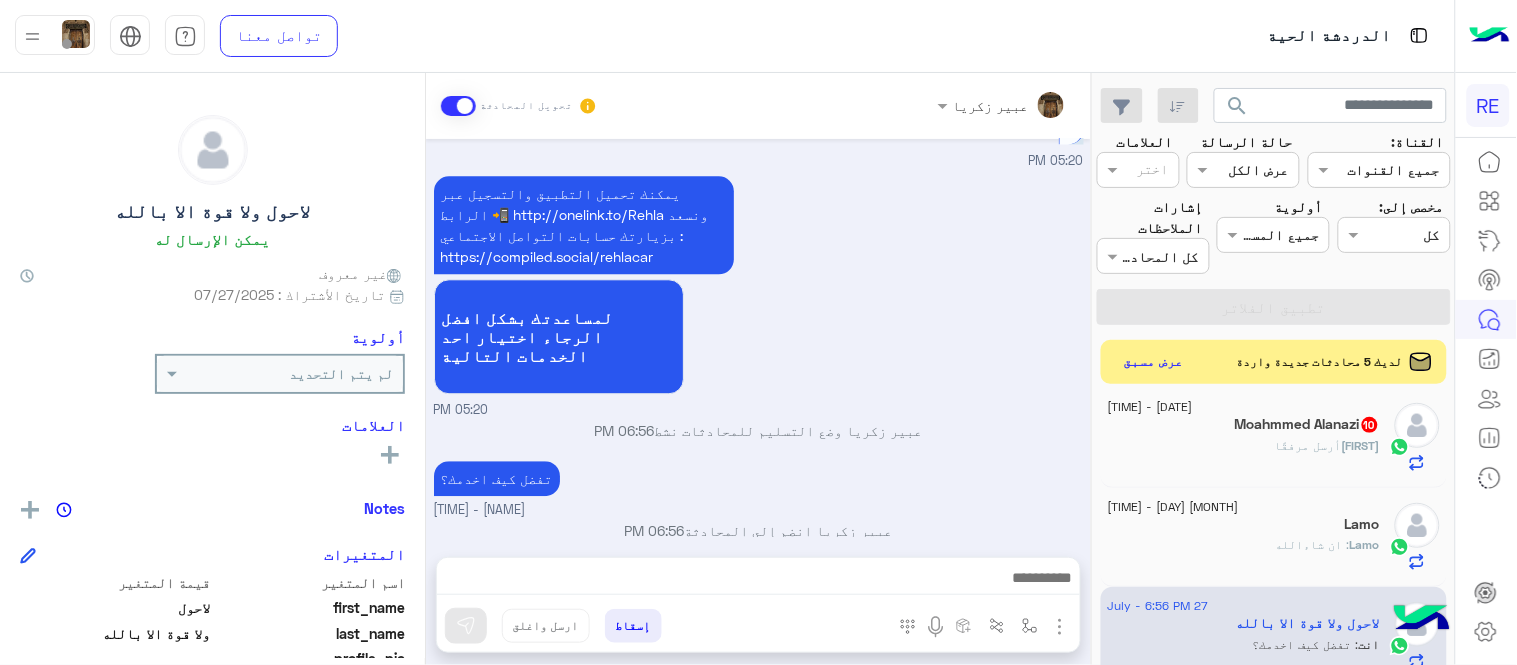click on "[FIRST] [LAST] 10" 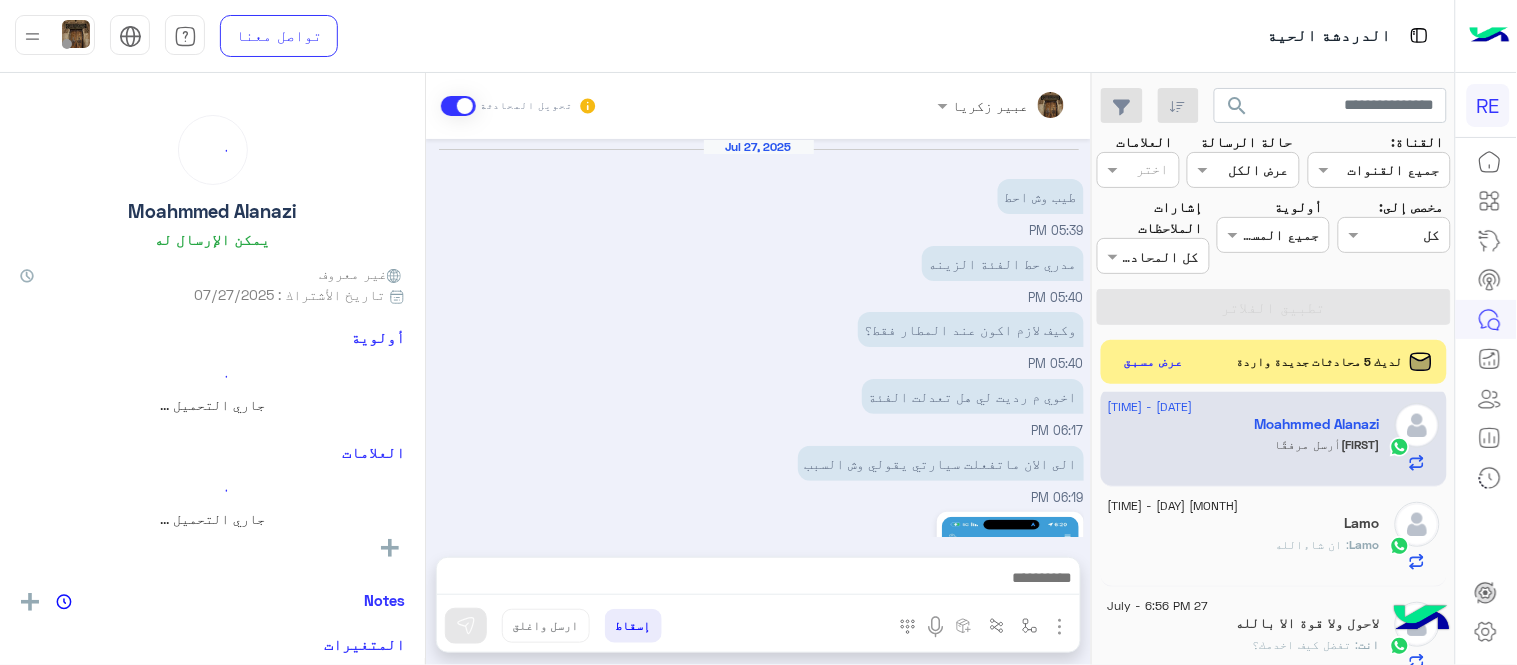 scroll, scrollTop: 1173, scrollLeft: 0, axis: vertical 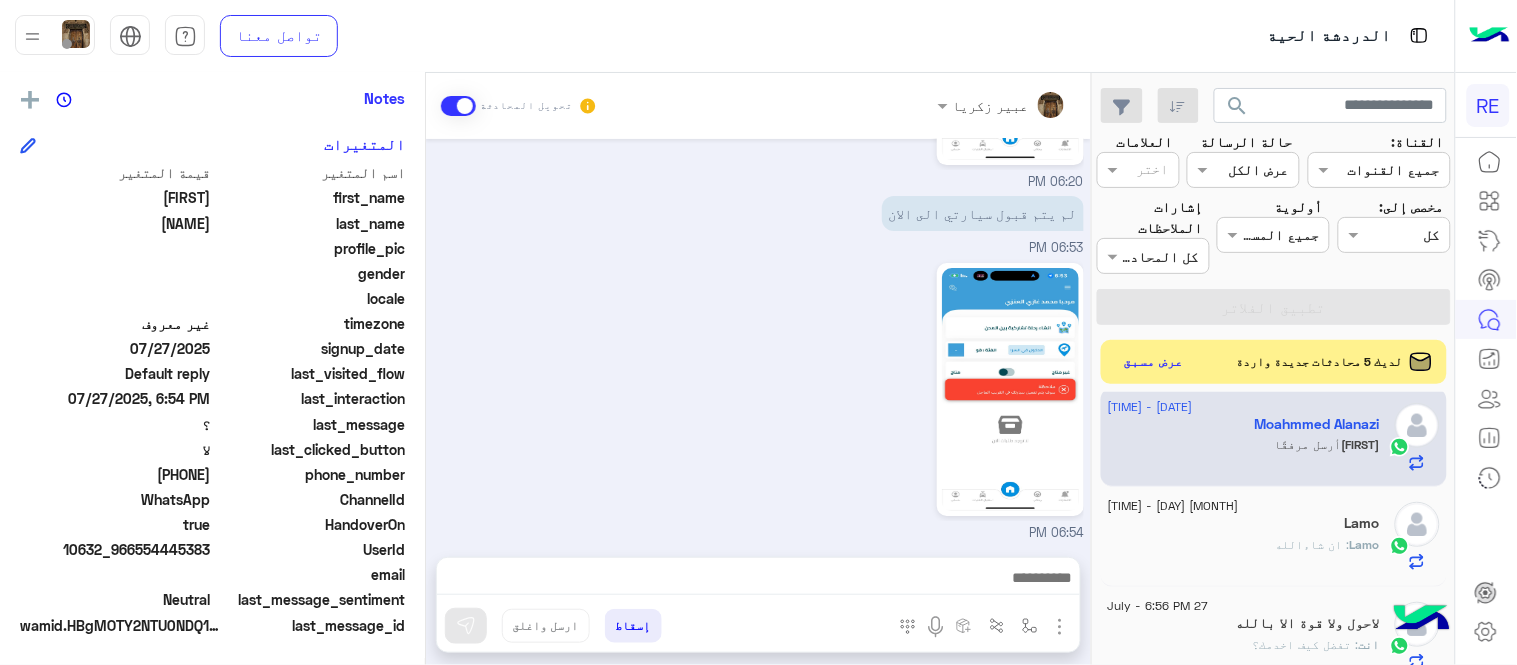 drag, startPoint x: 137, startPoint y: 465, endPoint x: 214, endPoint y: 481, distance: 78.64477 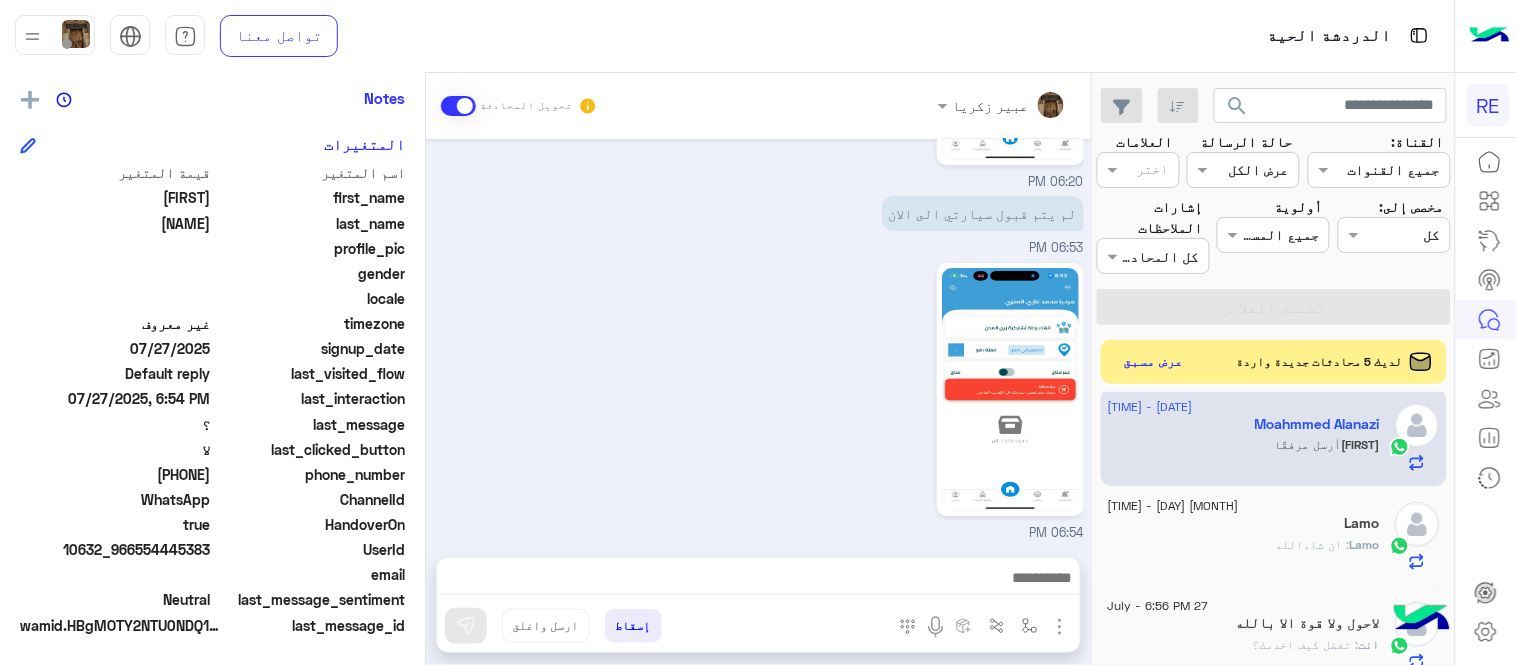copy on "[PHONE]" 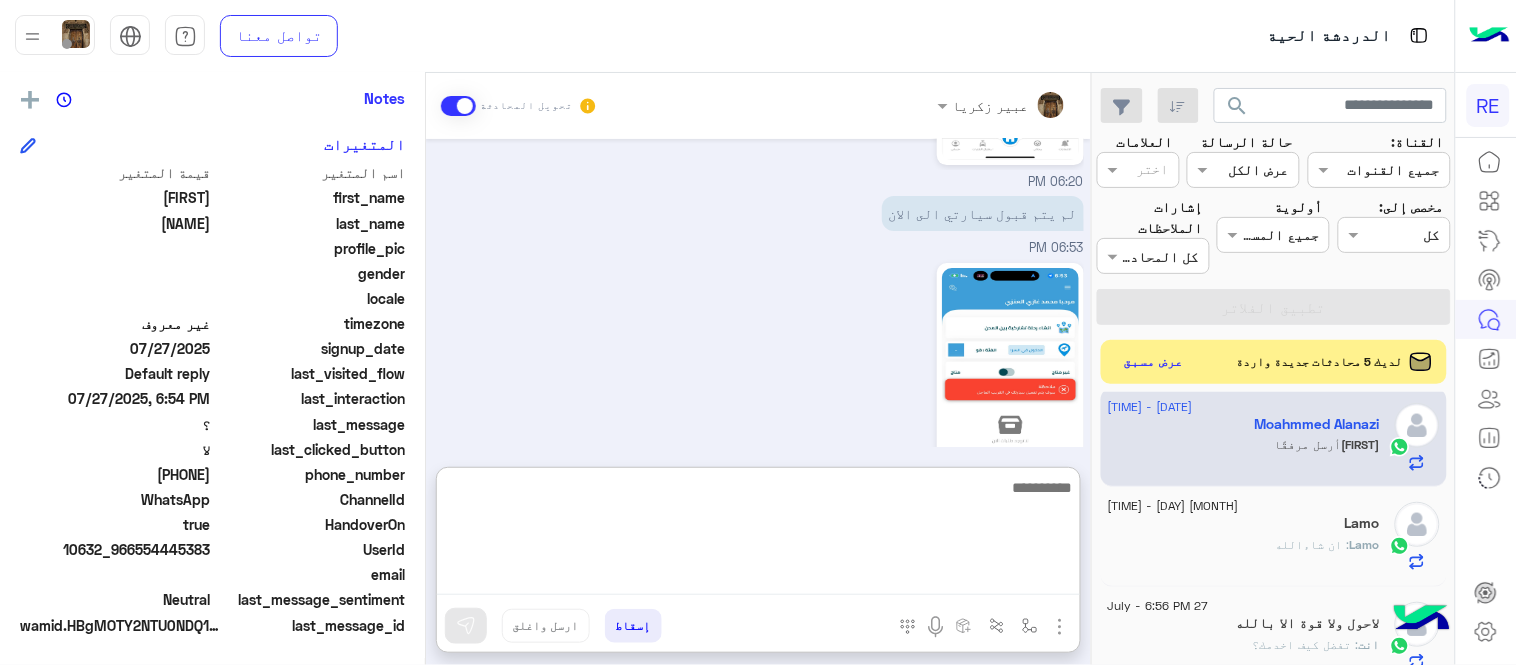 click at bounding box center (758, 535) 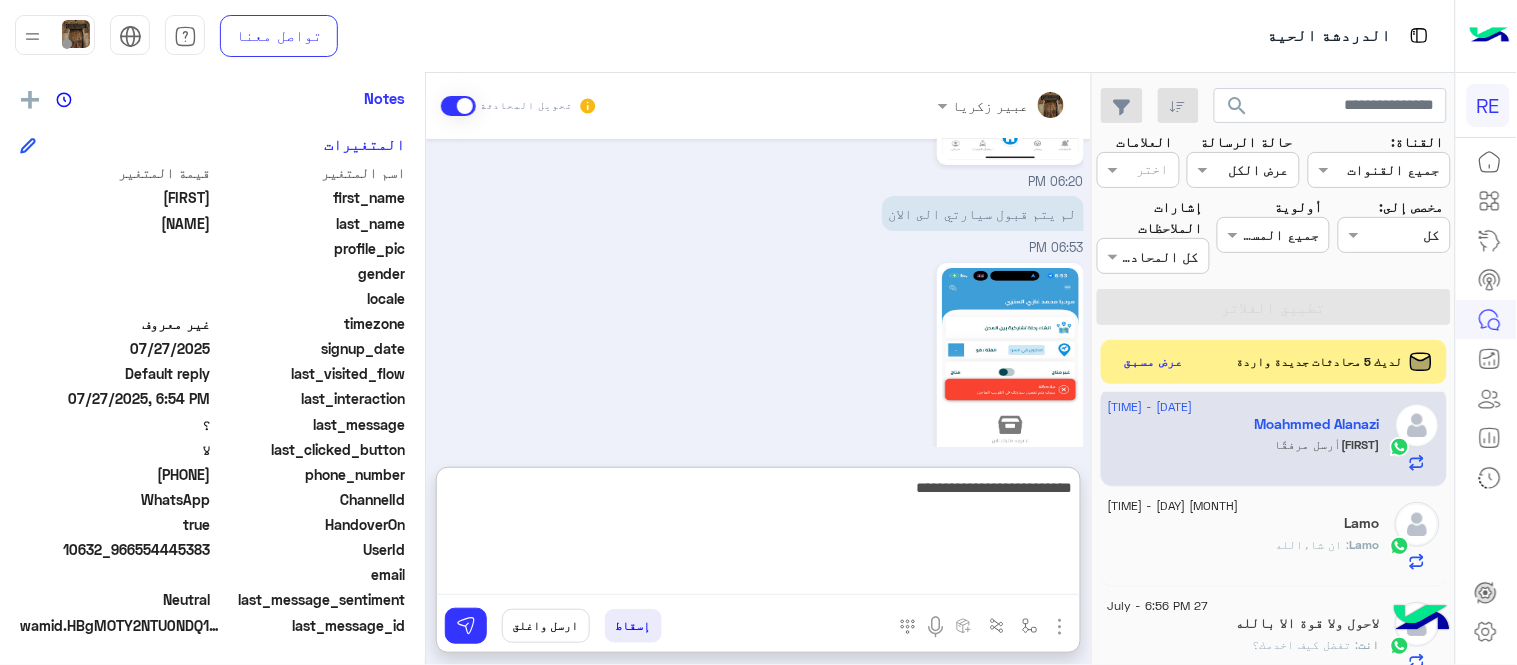 type on "**********" 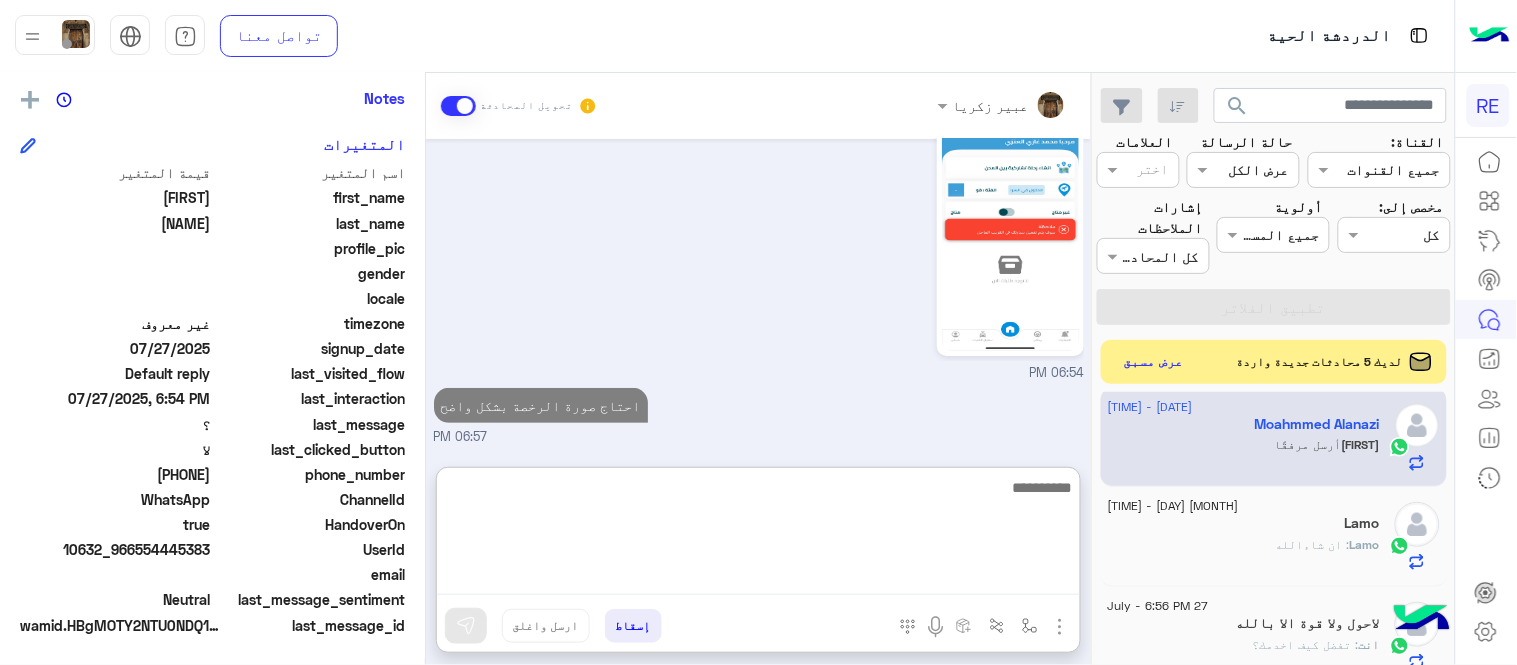 scroll, scrollTop: 1957, scrollLeft: 0, axis: vertical 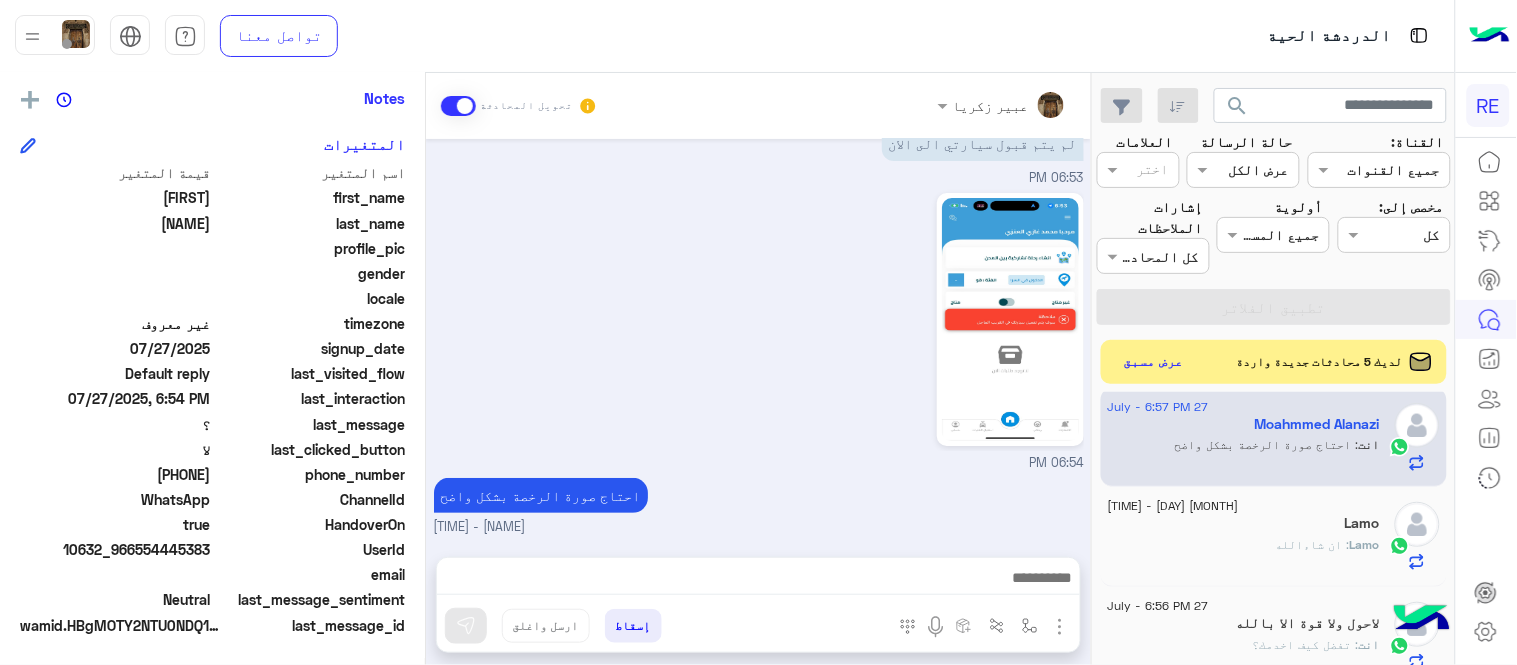 click on "Jul 27, 2025  كيف يعني؟   03:02 PM  طيب لو بغير الفئة كل شوي لازم عن طريقكم   03:02 PM  ؟   03:02 PM  ماقدر اعدله من التطبيق   03:02 PM  طيب ابي العدل الفئة الى ViP   03:05 PM  هل تم تعديل الفئة؟   03:28 PM  وكيف ممكن اقدم عرض مشوار   03:30 PM  ؟   04:50 PM  الفئة ذي بتأثر عليك بالسرا  عبير زكريا -  05:39 PM   عبير زكريا انضم إلى المحادثة   05:39 PM      طيب وش احط   05:39 PM  مدري حط الفئة الزينه   05:40 PM  وكيف لازم اكون عند المطار فقط؟   05:40 PM  اخوي م رديت لي هل تعدلت الفئة   06:17 PM  الى الان ماتفعلت سيارتي يقولي وش السبب   06:19 PM    06:20 PM    06:20 PM    06:20 PM  لم يتم قبول سيارتي الى الان   06:53 PM    06:54 PM  احتاج صورة الرخصة بشكل واضح  عبير زكريا -  06:57 PM" at bounding box center [758, 338] 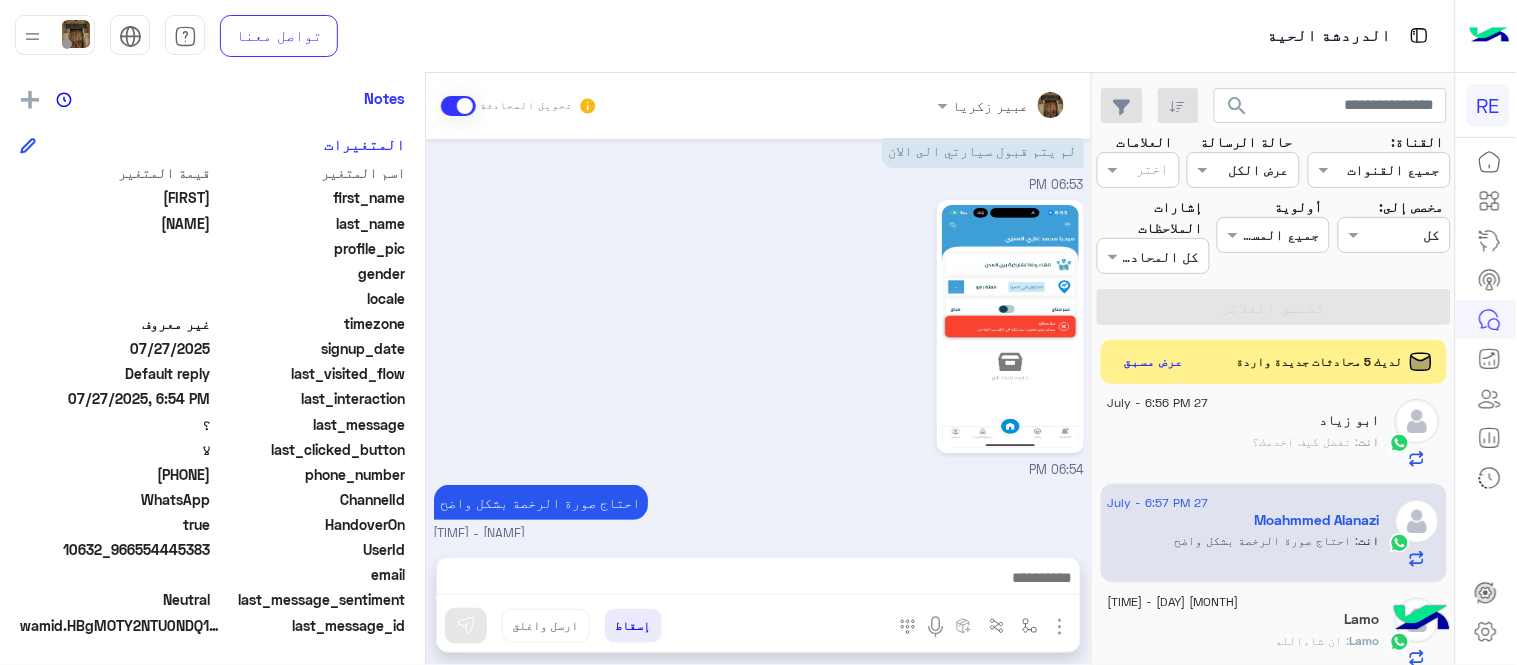 scroll, scrollTop: 0, scrollLeft: 0, axis: both 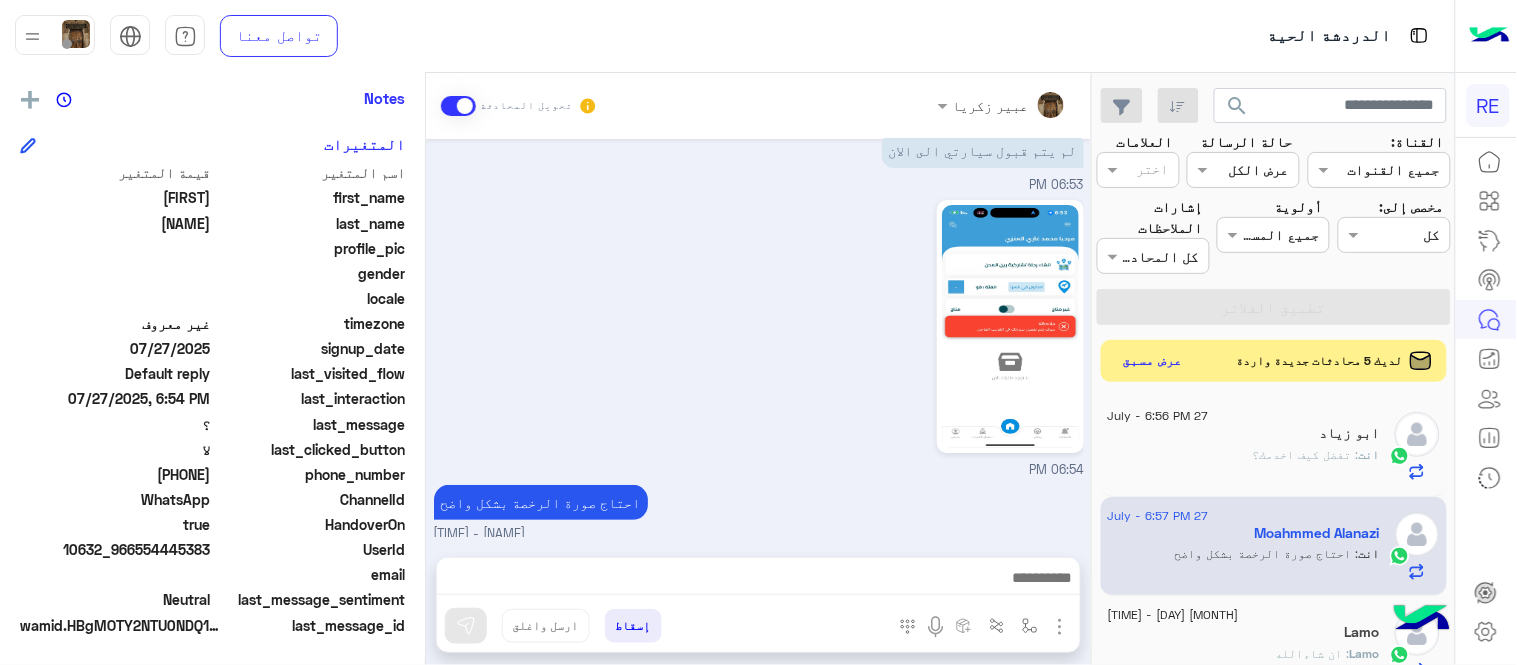 click on "عرض مسبق" 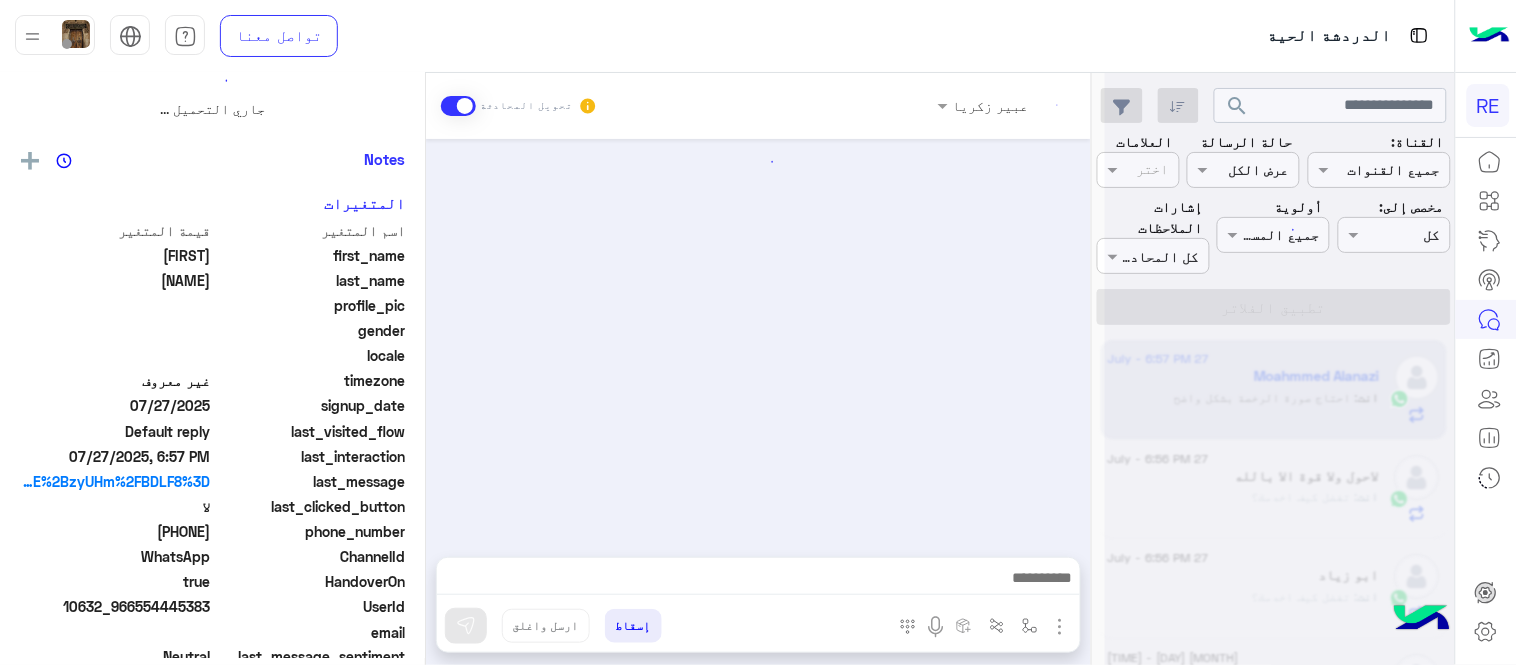 scroll, scrollTop: 0, scrollLeft: 0, axis: both 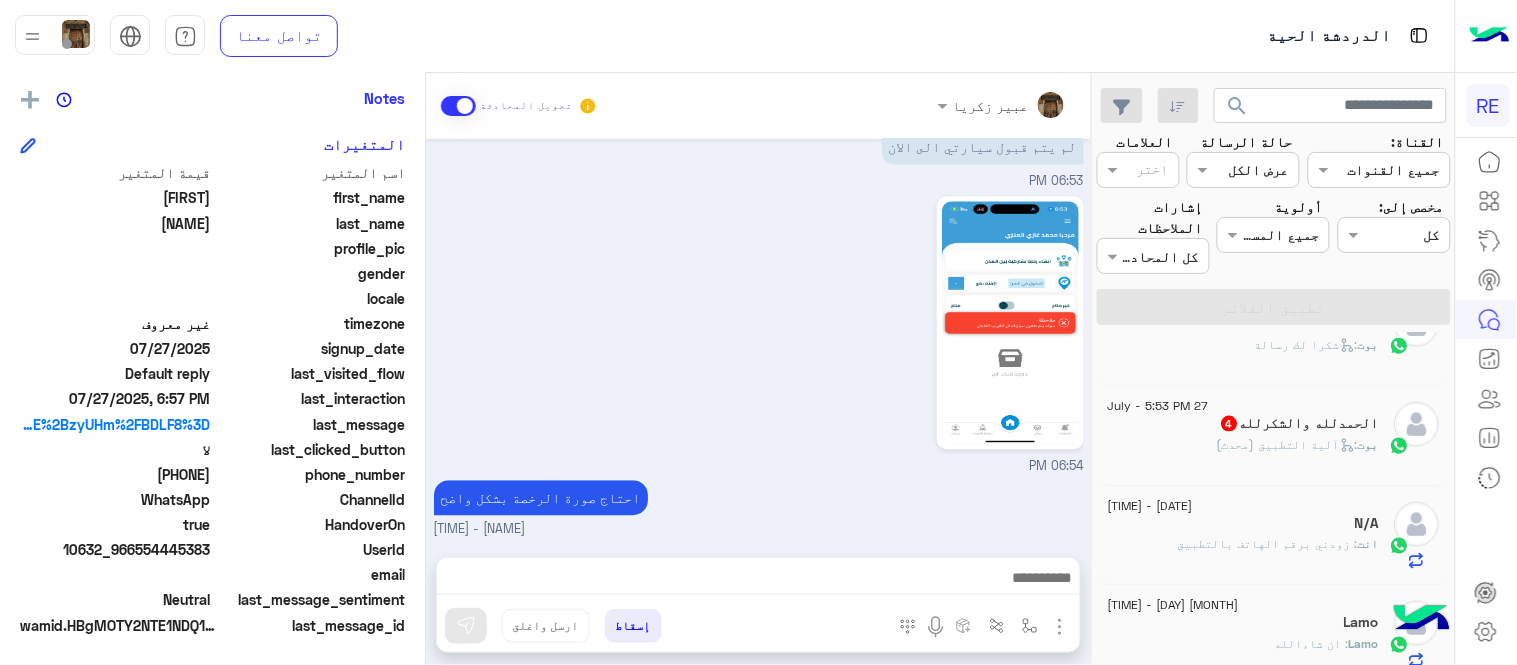 click on "الحمدلله والشكرلله 4" 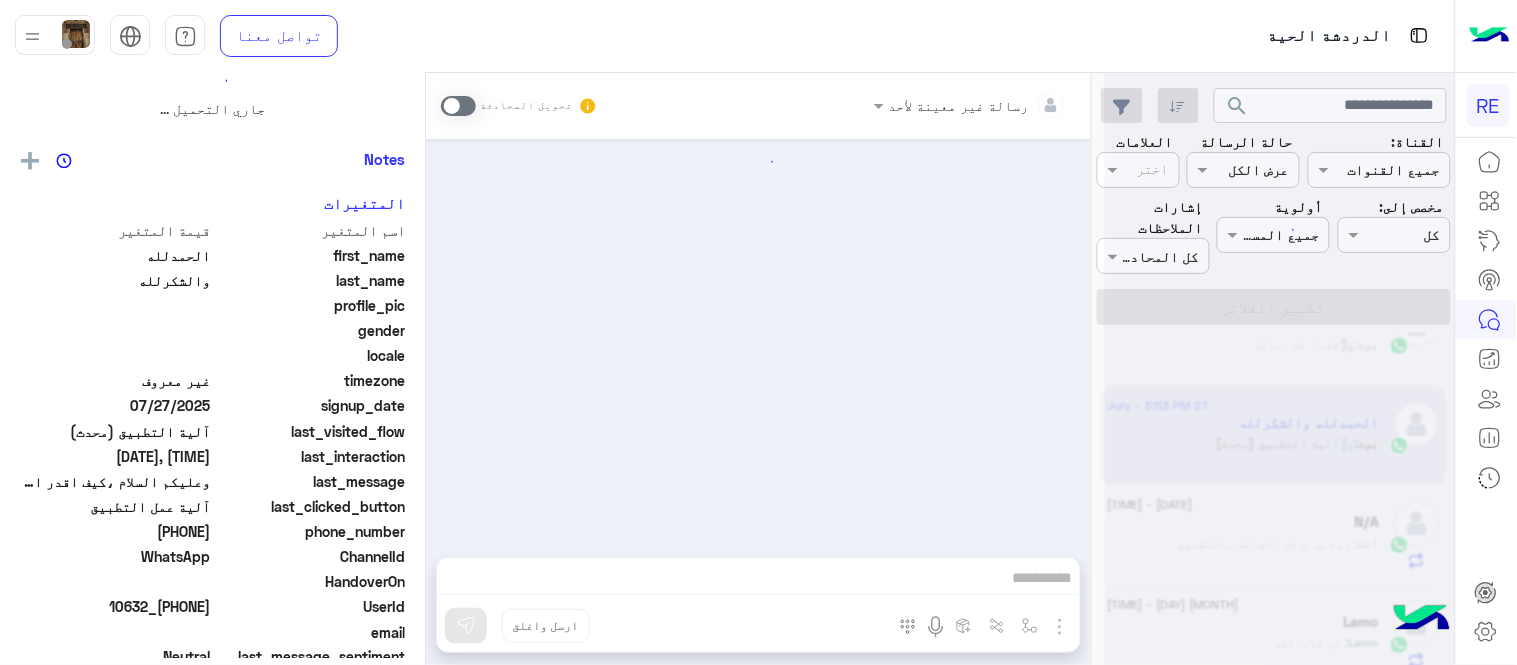 scroll, scrollTop: 0, scrollLeft: 0, axis: both 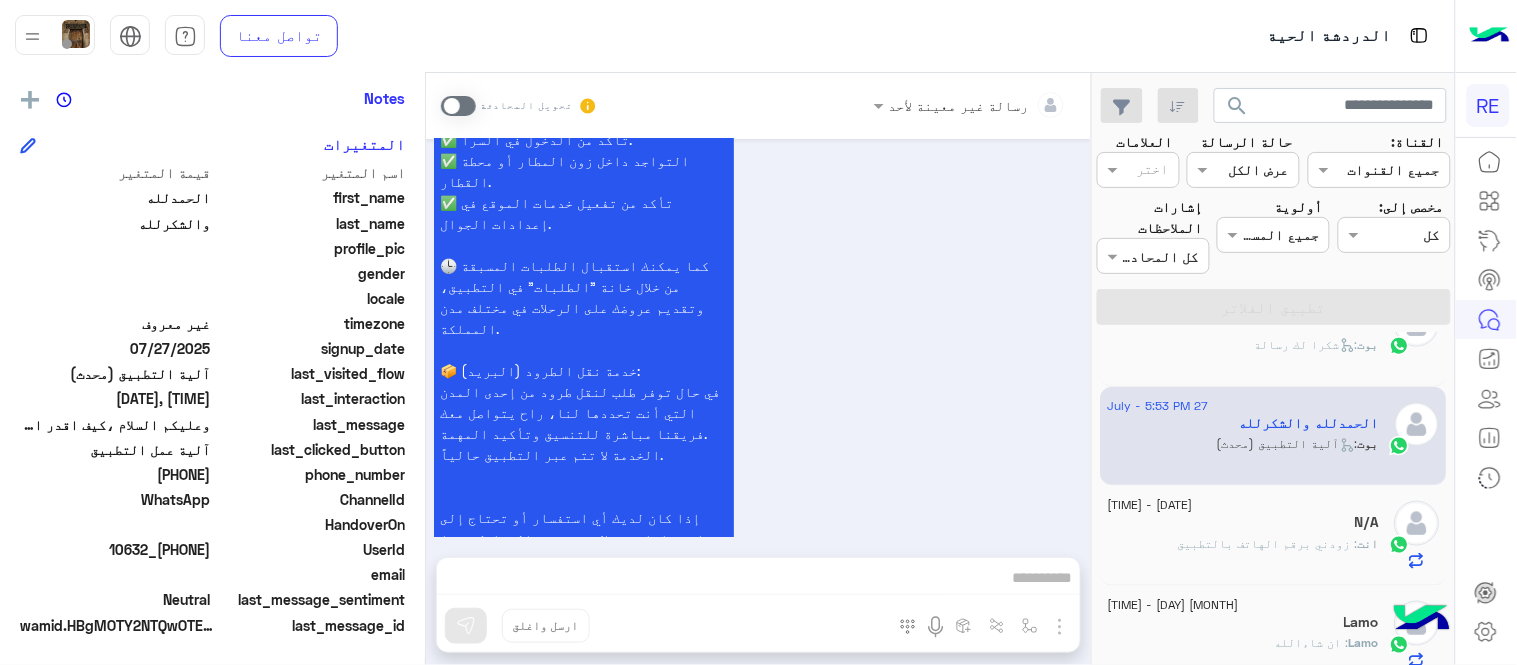 click at bounding box center (458, 106) 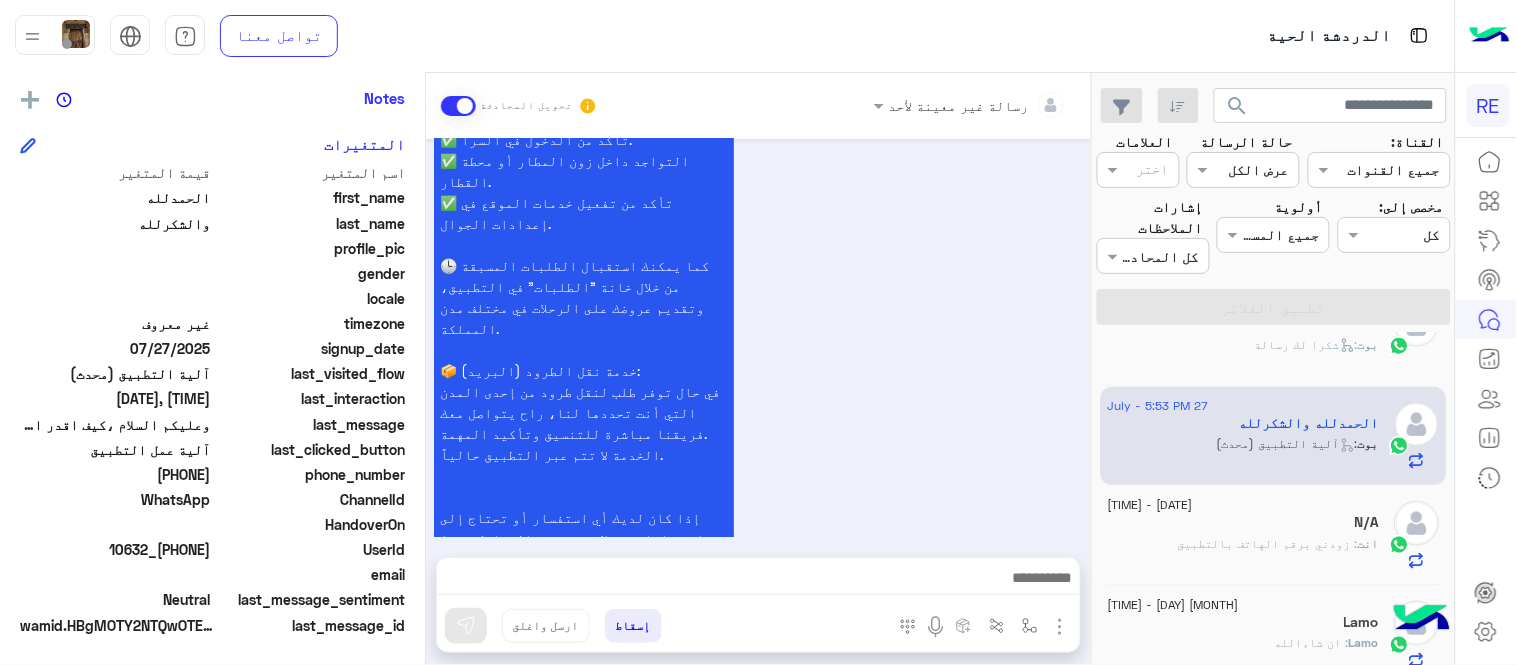 scroll, scrollTop: 1662, scrollLeft: 0, axis: vertical 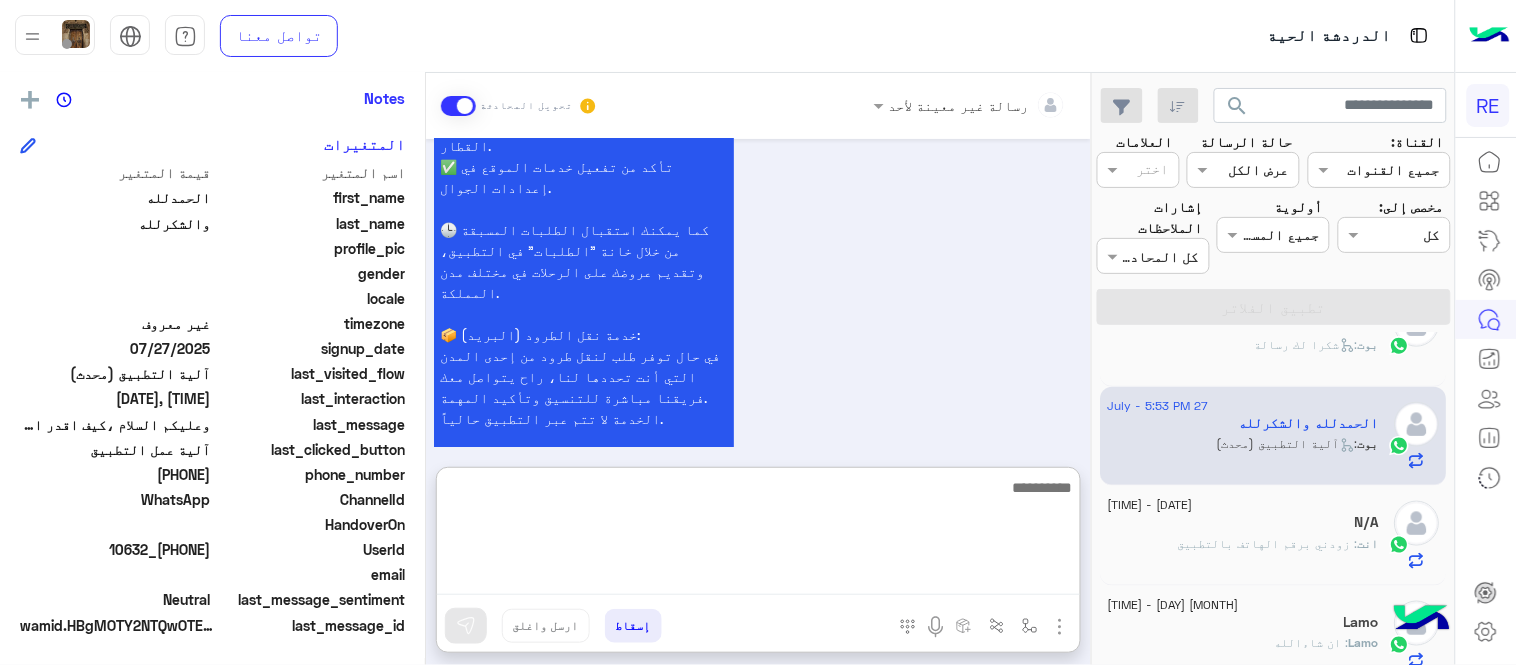 click at bounding box center (758, 535) 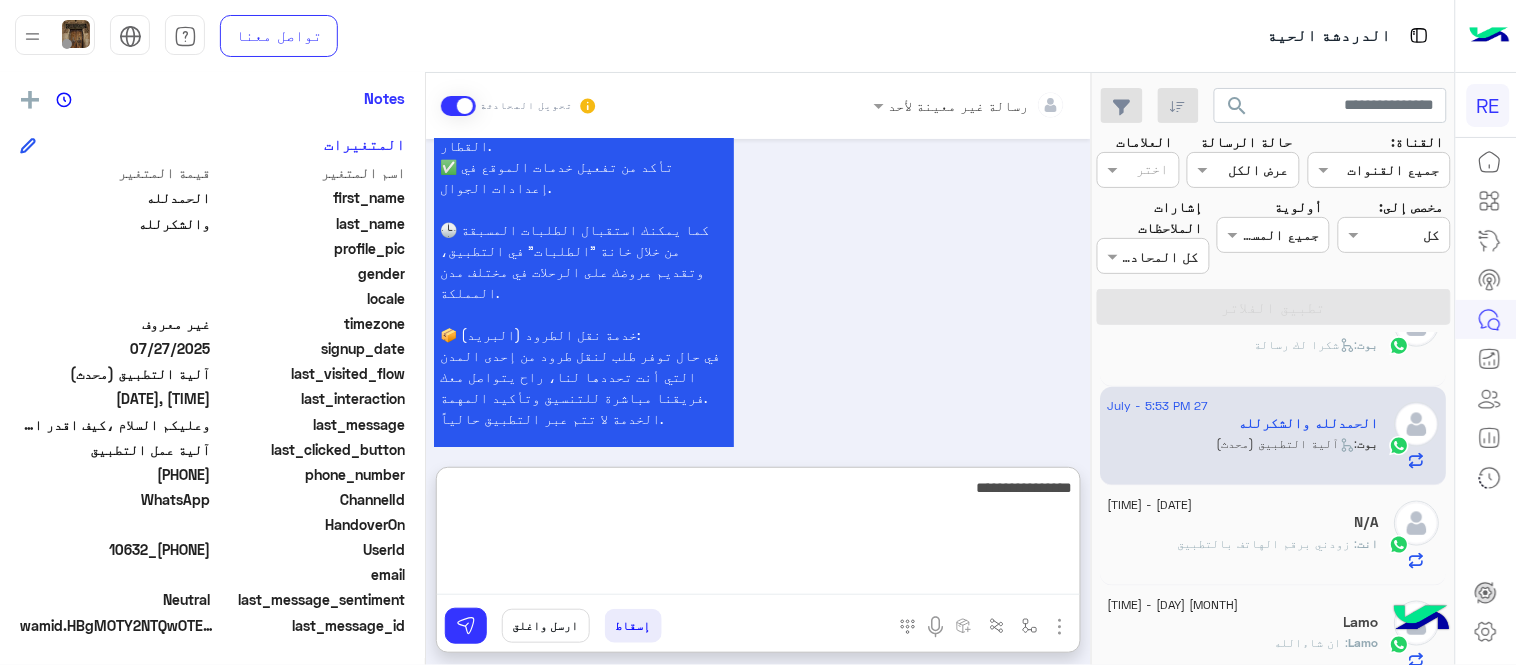 type on "**********" 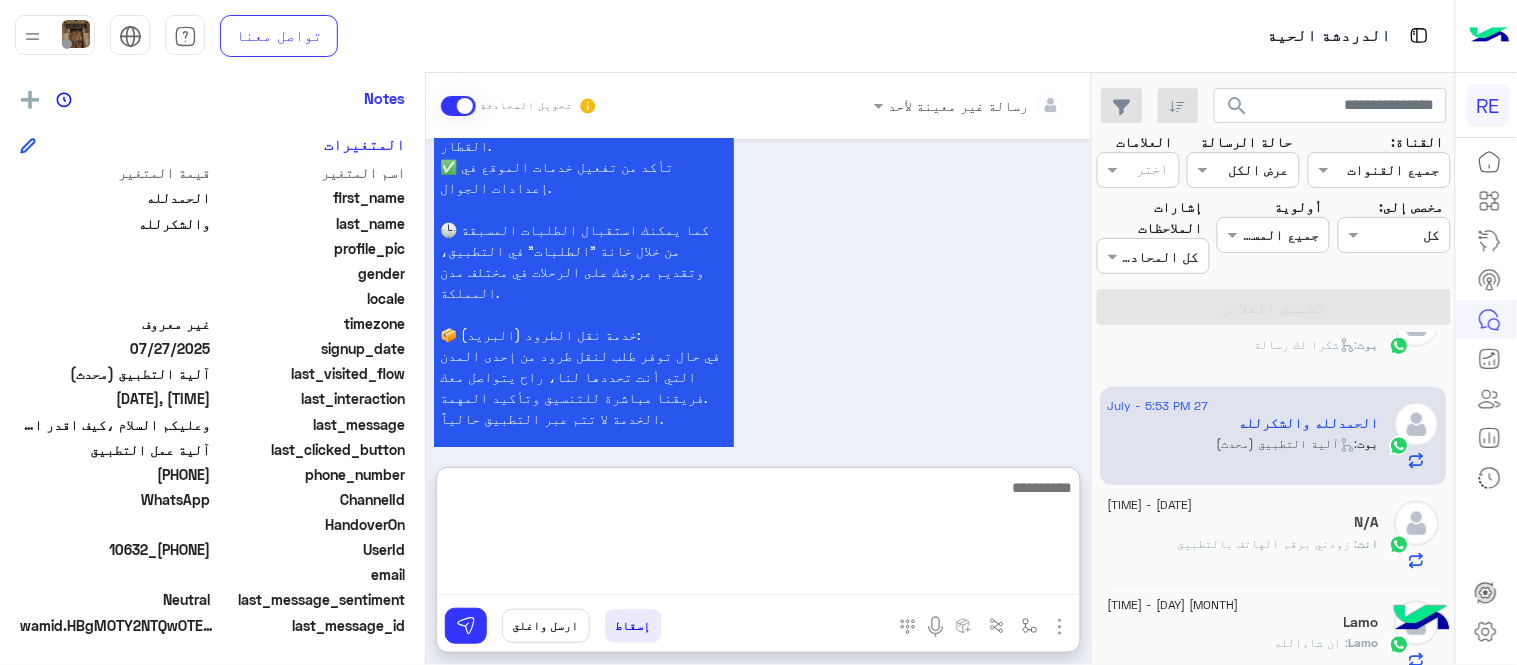 scroll, scrollTop: 1816, scrollLeft: 0, axis: vertical 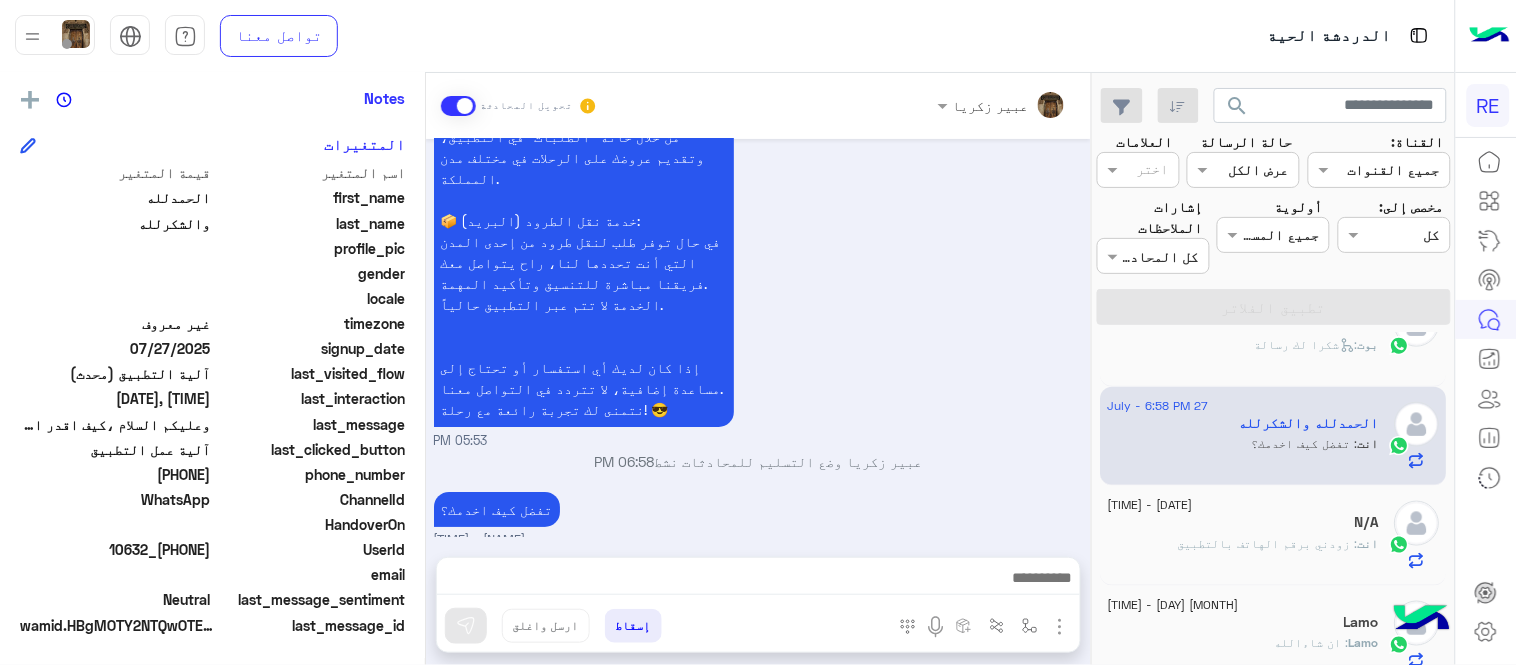 click on "[DATE]  السلام عليكم ورحمة الله وبركاته   [TIME]  وعليكم السلام ،كيف اقدر اساعدك
اهلًا بك في تطبيق رحلة 👋
Welcome to Rehla  👋
من فضلك أختر لغة التواصل
Please choose your preferred Language
English   عربي     [TIME]   عربي    [TIME]  هل أنت ؟   كابتن 👨🏻‍✈️   عميل 🧳   رحال (مرشد مرخص) 🏖️     [TIME]   كابتن     [TIME]  اختر احد الخدمات التالية:    [TIME]   آلية عمل التطبيق    [TIME]  سعداء بانضمامك، ونتطلع لأن تكون أحد شركائنا المميزين. 🔑 لتبدأ العمل ككابتن، يجب أولاً تفعيل حسابك بعد قبول بياناتك من هيئة النقل. خطوات البدء والدخول في السرا: 1️⃣ حمّل التطبيق وسجل بيانات سيارتك. لتفادي مشاكل السرا:    [TIME]" at bounding box center [758, 338] 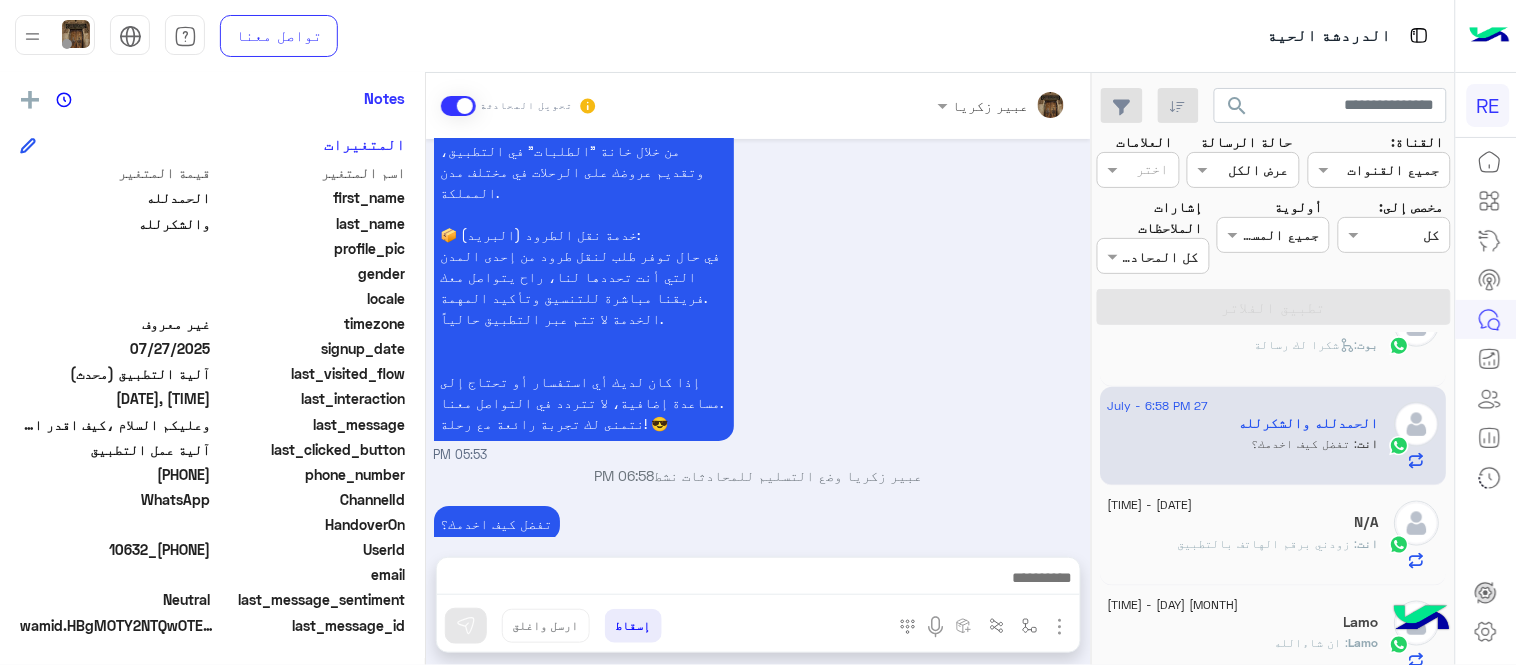 scroll, scrollTop: 520, scrollLeft: 0, axis: vertical 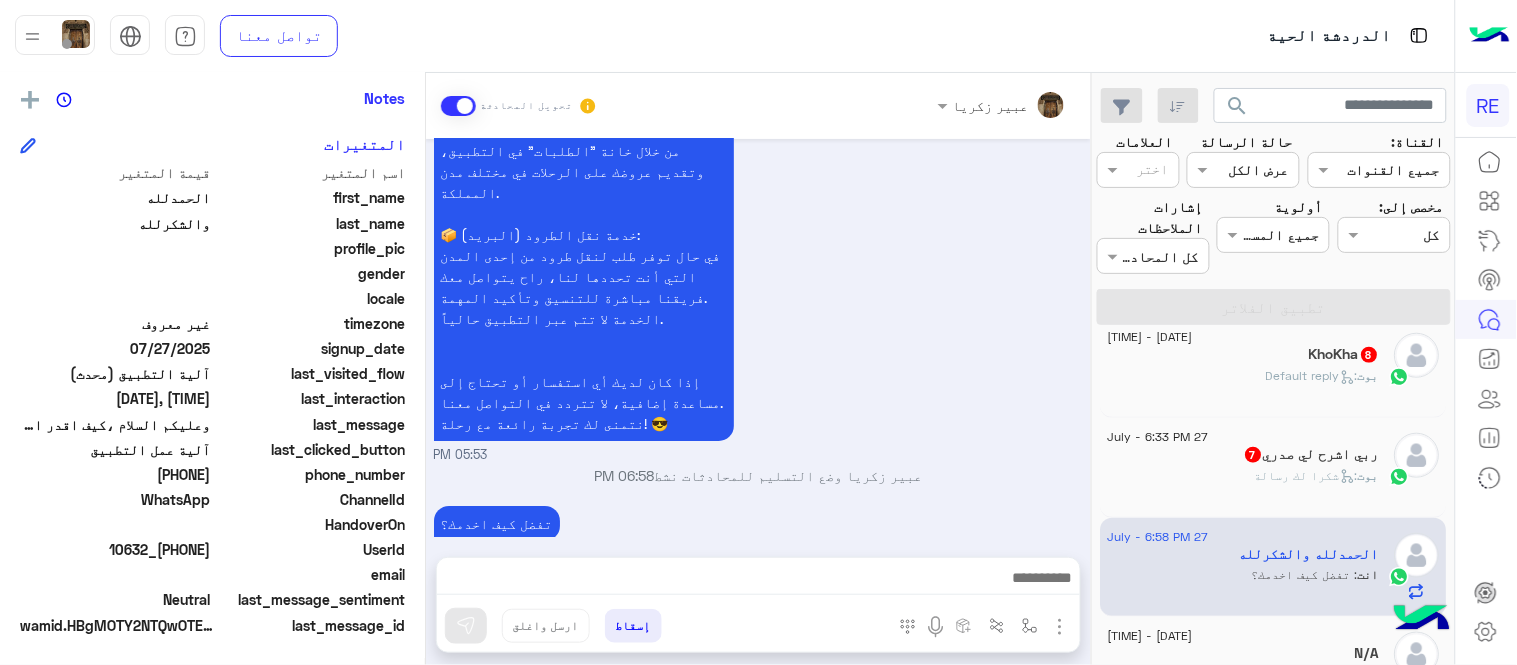 click on ":   شكرا لك رسالة" 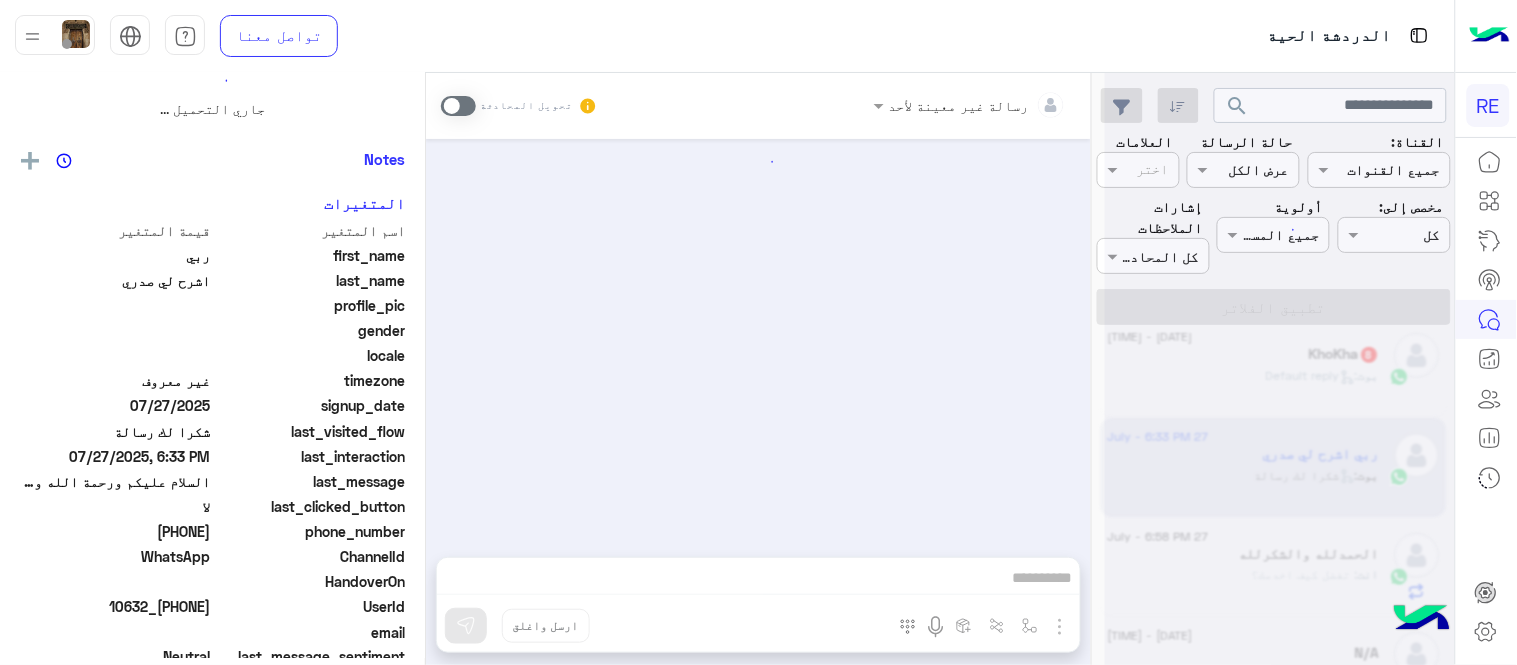 scroll, scrollTop: 0, scrollLeft: 0, axis: both 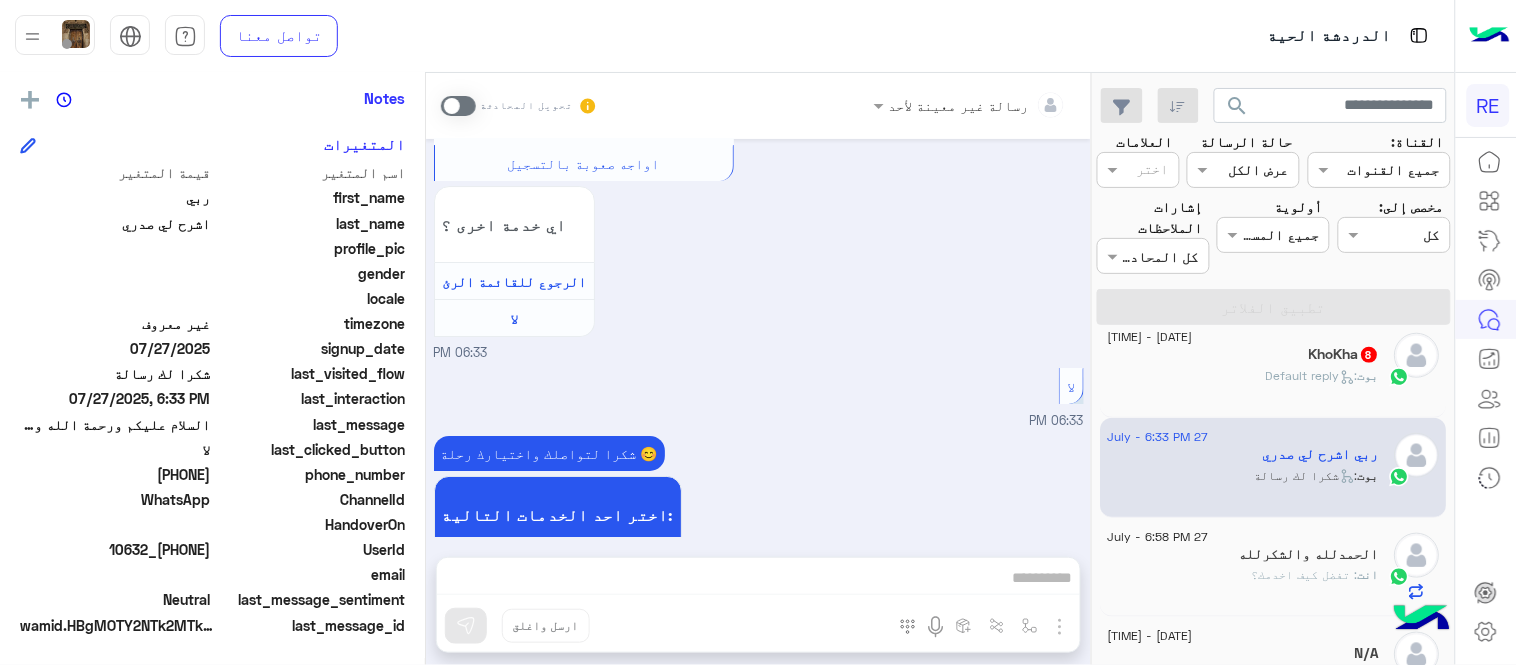 click at bounding box center [458, 106] 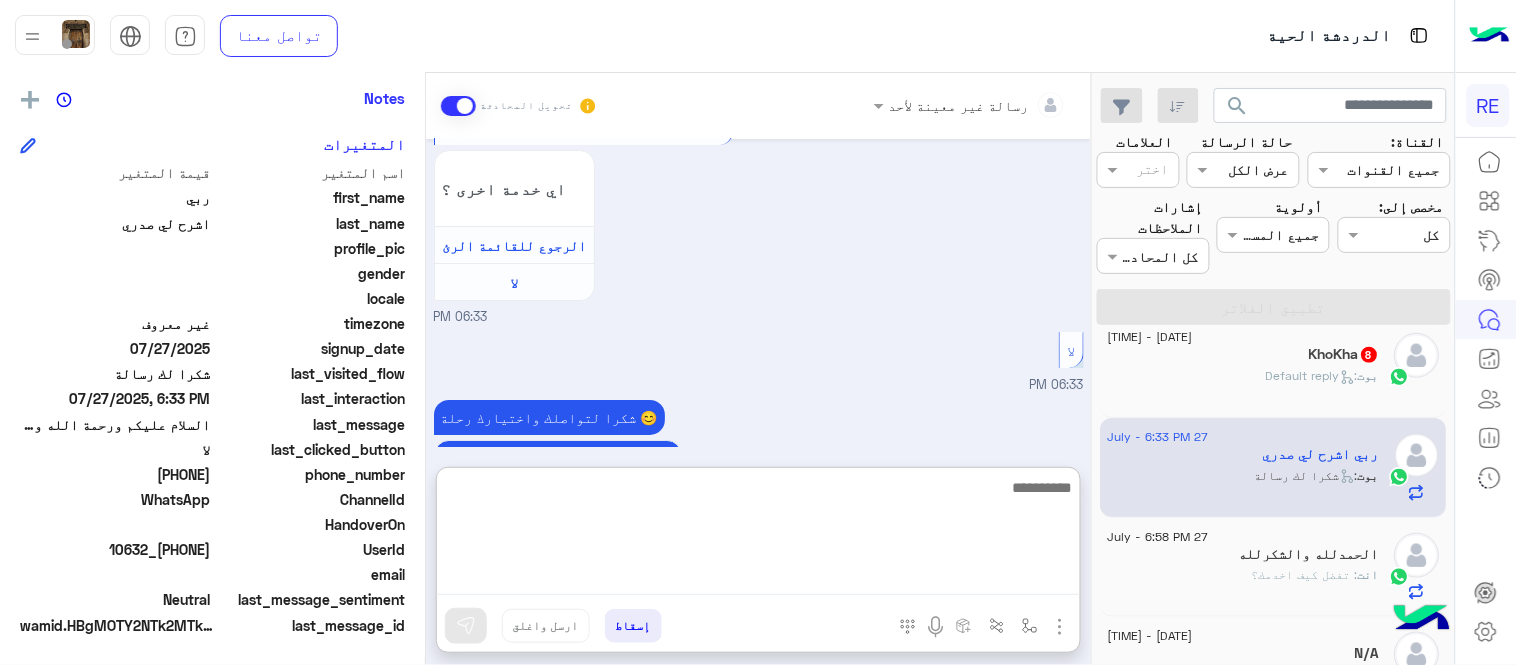 click at bounding box center (758, 535) 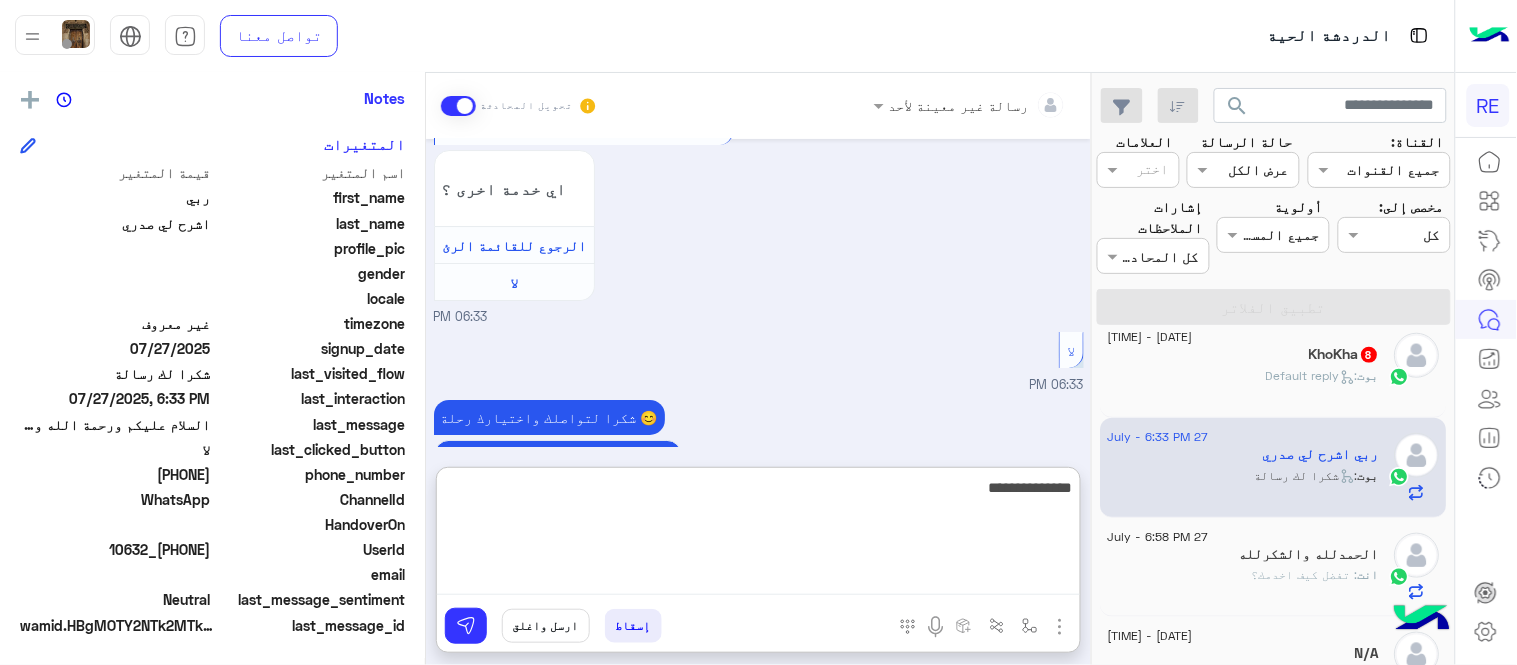 type on "**********" 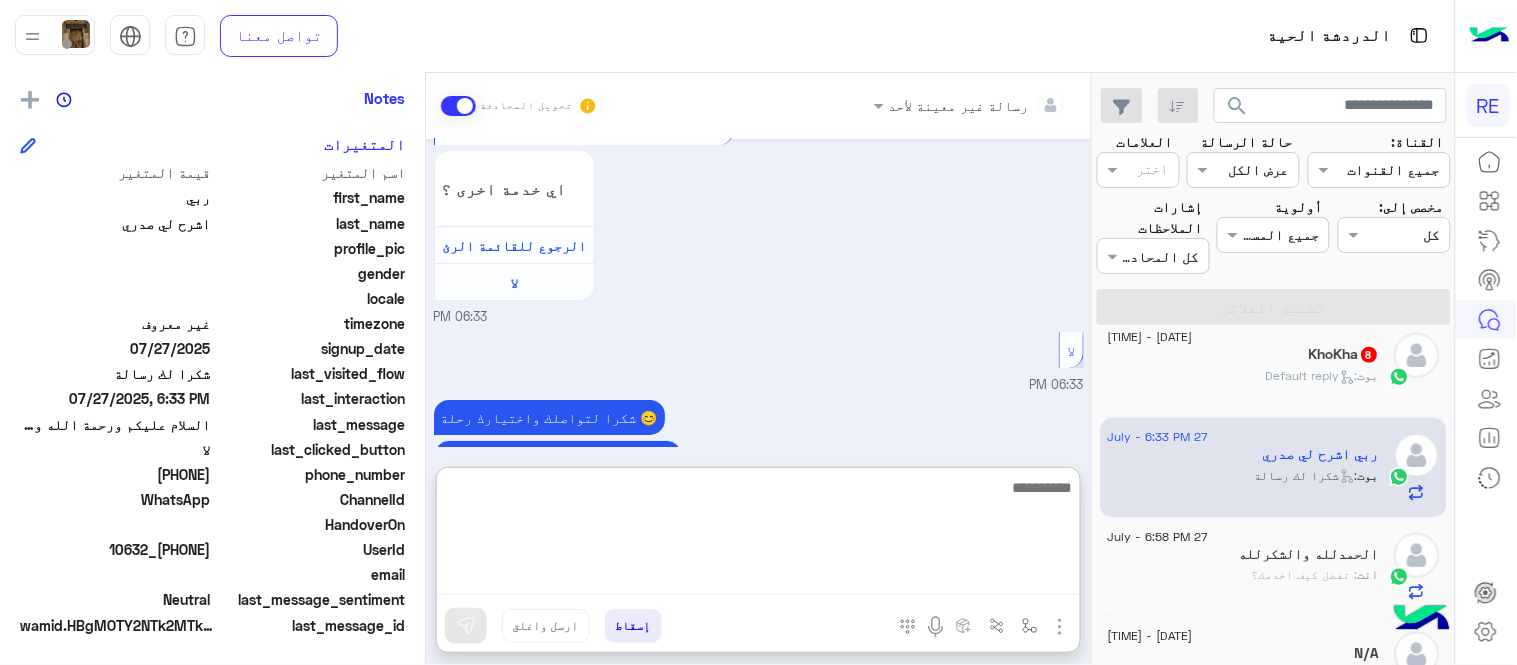 scroll, scrollTop: 1982, scrollLeft: 0, axis: vertical 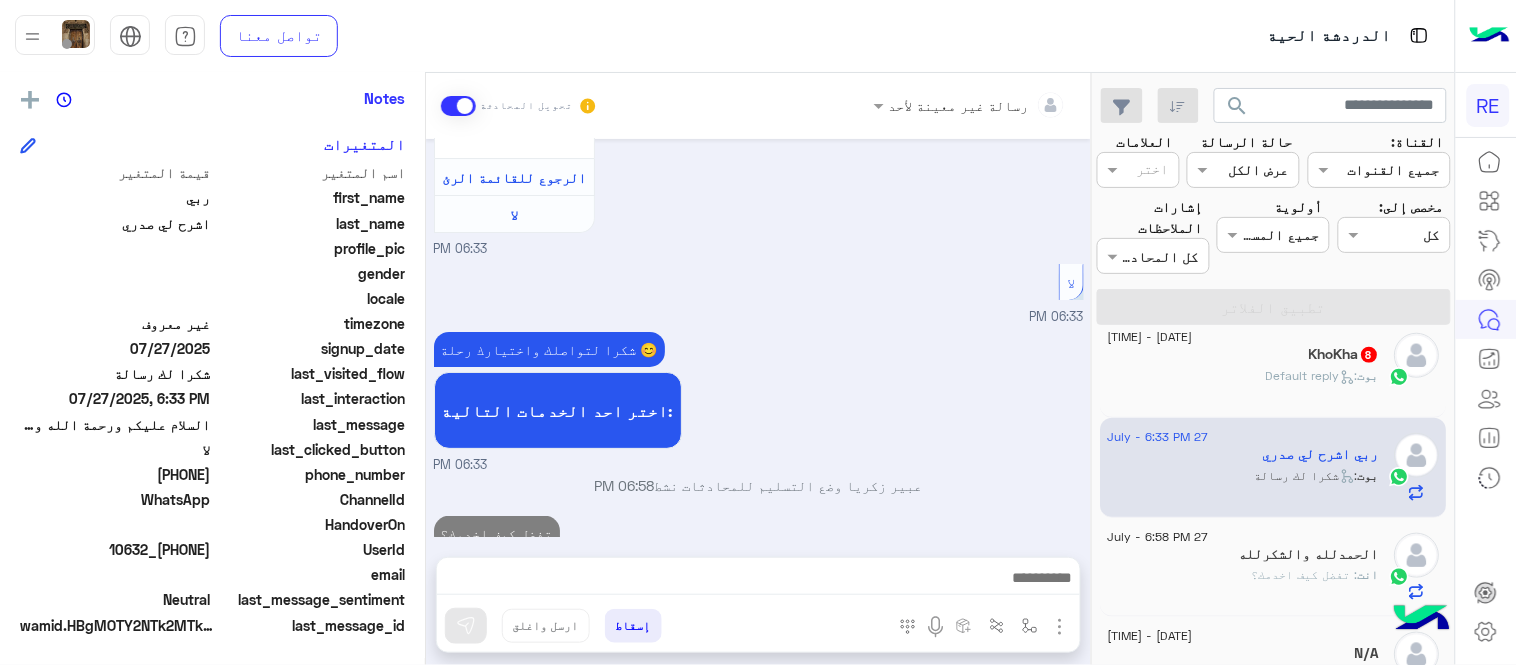 click on "Jul 27, 2025
اهلًا بك في تطبيق رحلة 👋
Welcome to Rehla  👋
من فضلك أختر لغة التواصل
Please choose your preferred Language
English   عربي     06:32 PM   عربي    06:32 PM  هل أنت ؟   كابتن 👨🏻‍✈️   عميل 🧳   رحال (مرشد مرخص) 🏖️     06:32 PM   ربي اشرح لي صدري غادر المحادثة   06:32 PM       كابتن     06:33 PM  اختر احد الخدمات التالية:    06:33 PM   تسجيل حساب     06:33 PM  يمكنك الاطلاع على شروط الانضمام لرحلة ك (كابتن ) الموجودة بالصورة أعلاه،
لتحميل التطبيق عبر الرابط التالي : 📲
http://onelink.to/Rehla    يسعدنا انضمامك لتطبيق رحلة يمكنك اتباع الخطوات الموضحة لتسجيل بيانات سيارتك بالفيديو التالي  :  تم تسجيل السيارة   اواجه صعوبة بالتسجيل   لا" at bounding box center [758, 338] 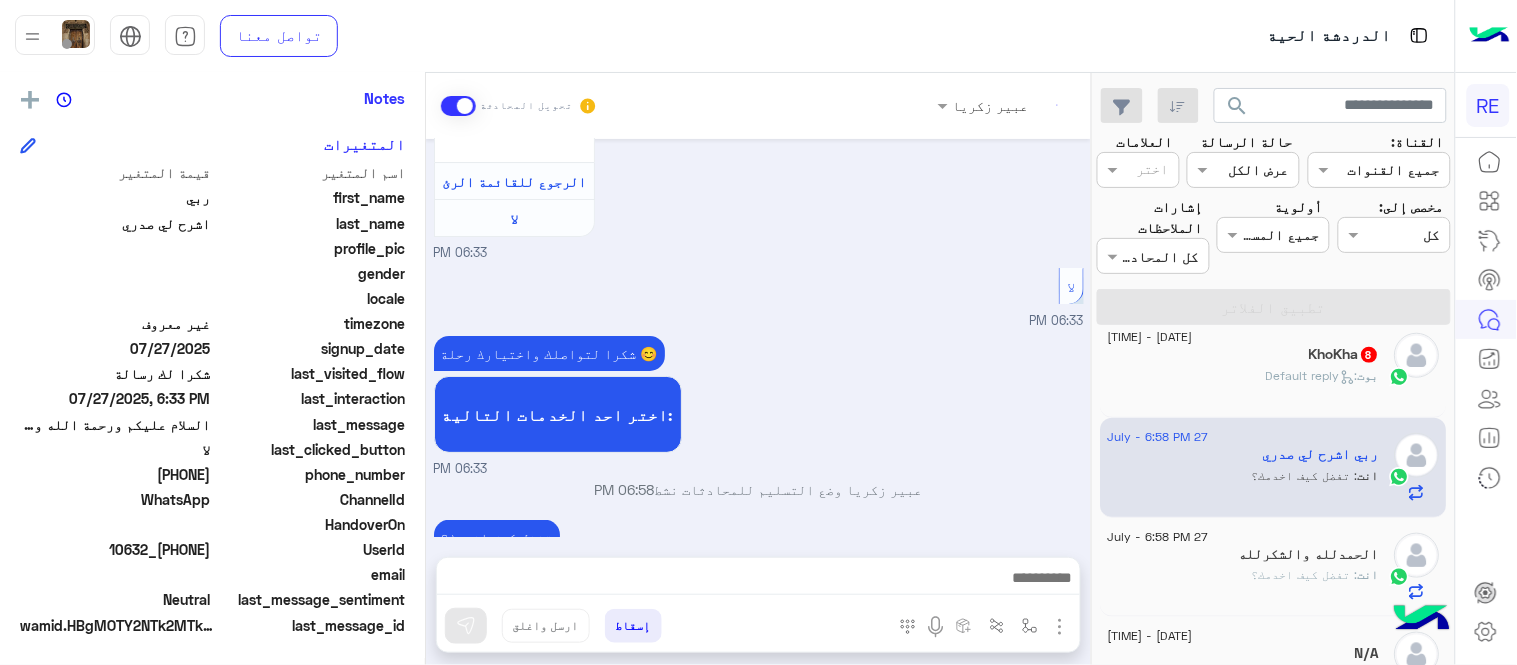 scroll, scrollTop: 1928, scrollLeft: 0, axis: vertical 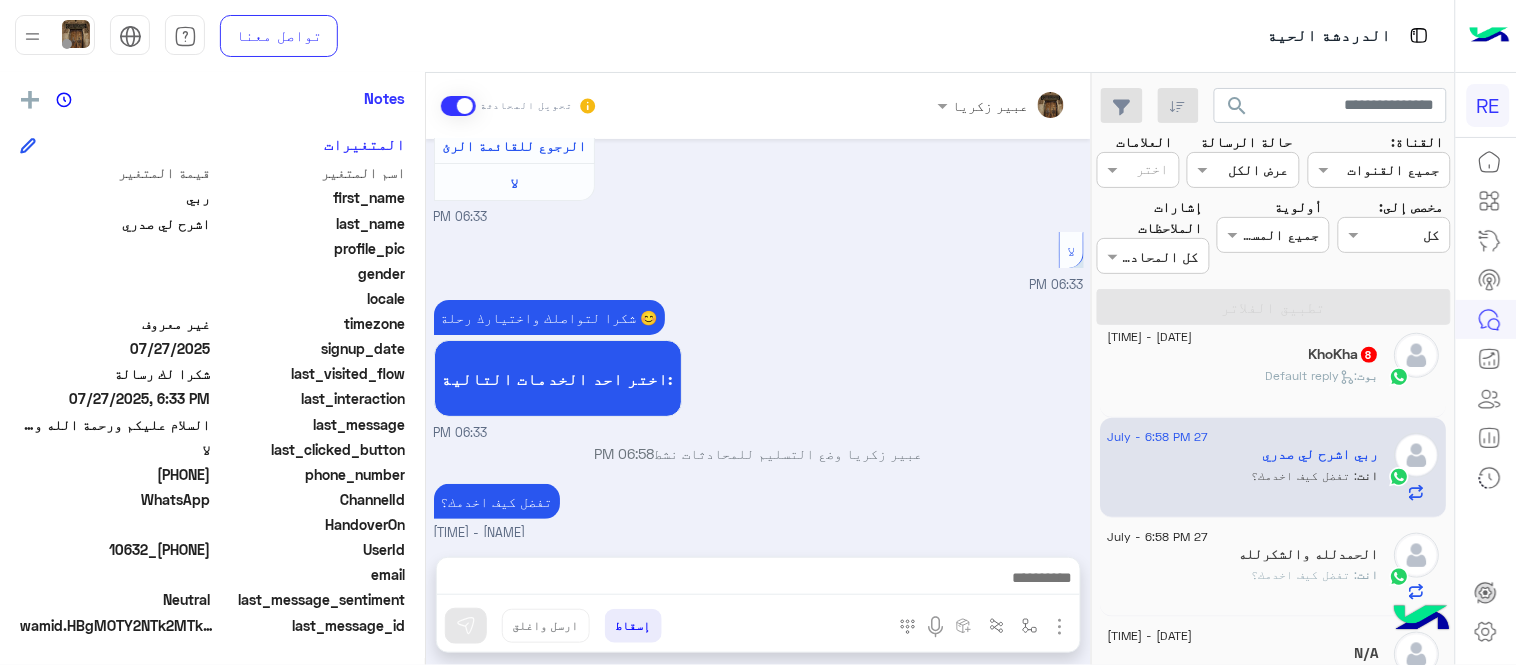 click on "بوت :   Default reply" 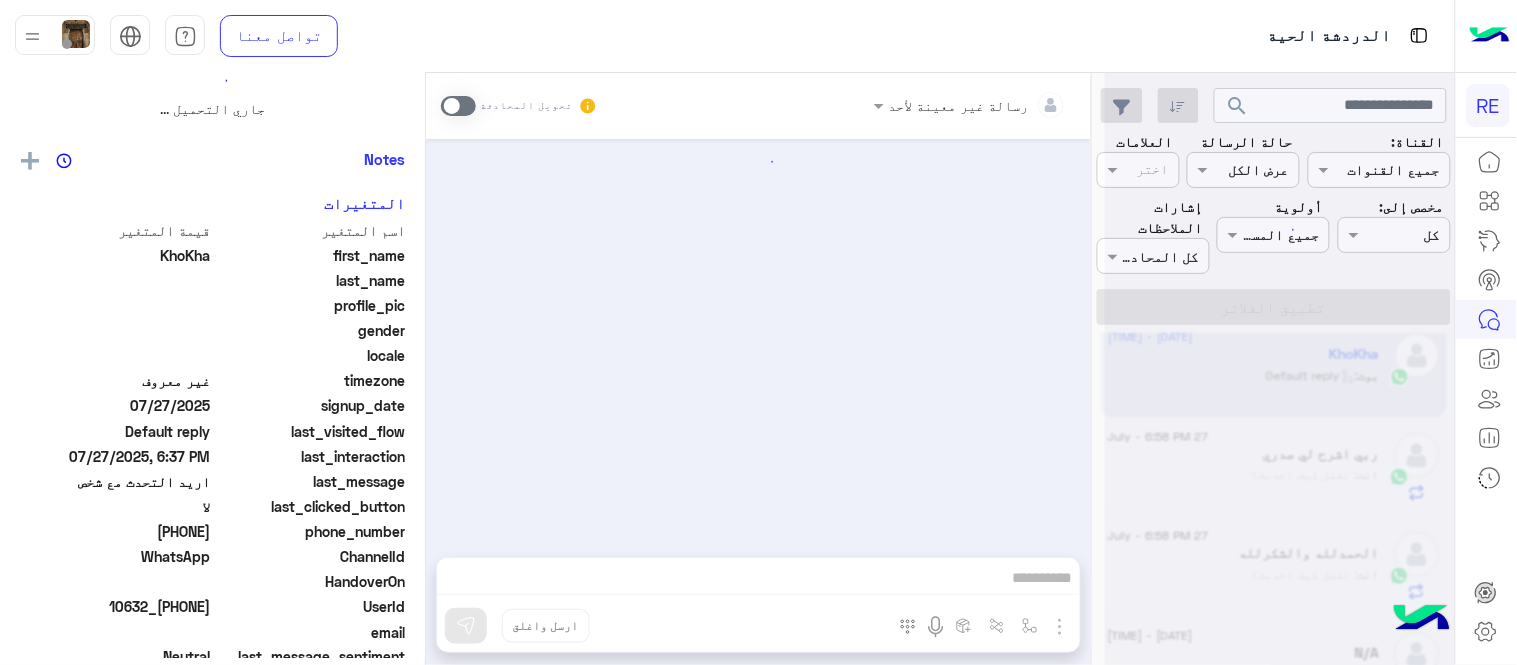 scroll, scrollTop: 0, scrollLeft: 0, axis: both 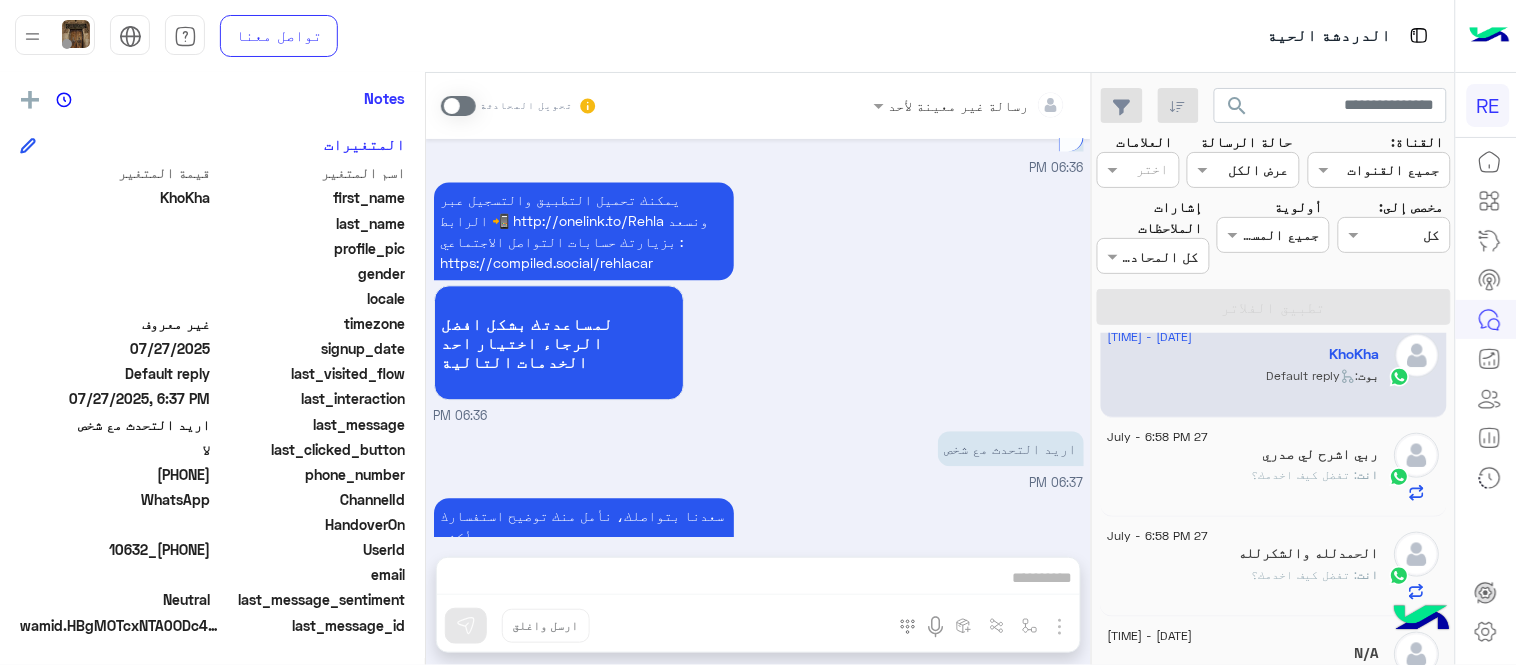 click at bounding box center (458, 106) 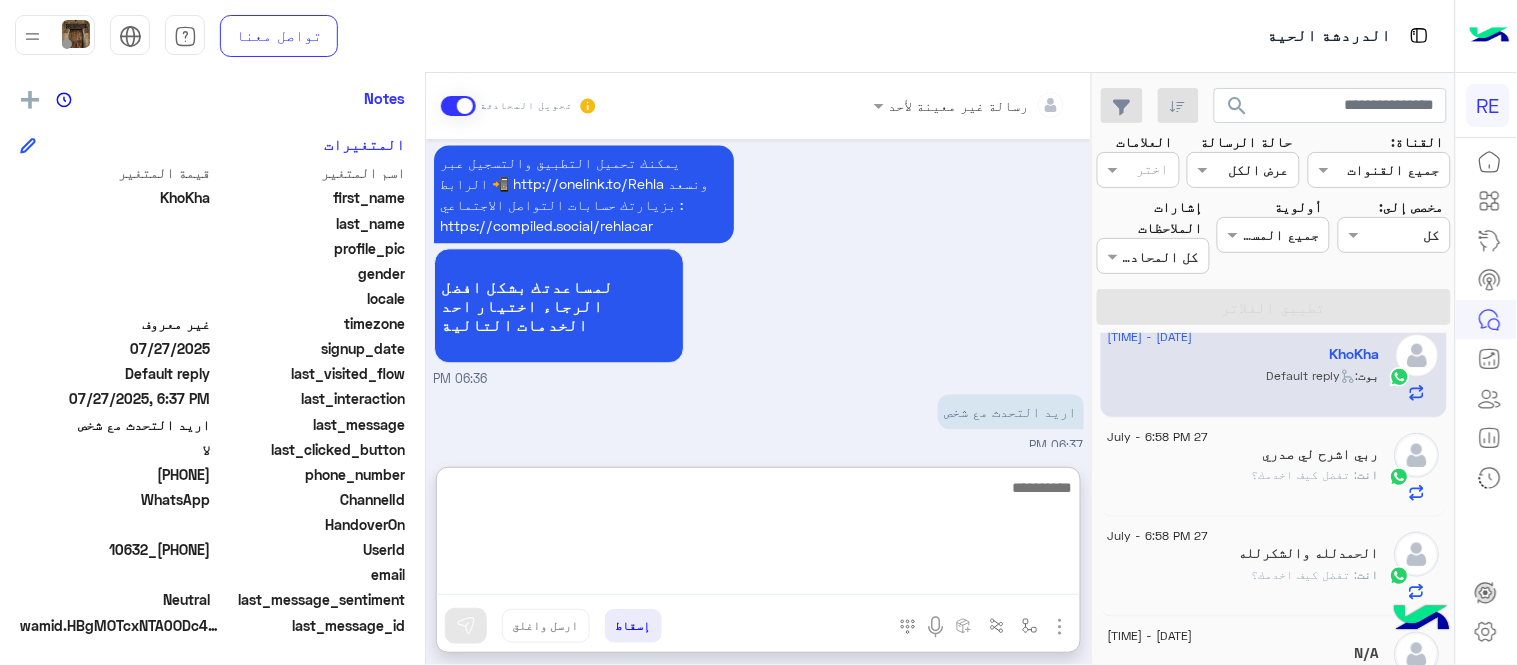 click at bounding box center [758, 535] 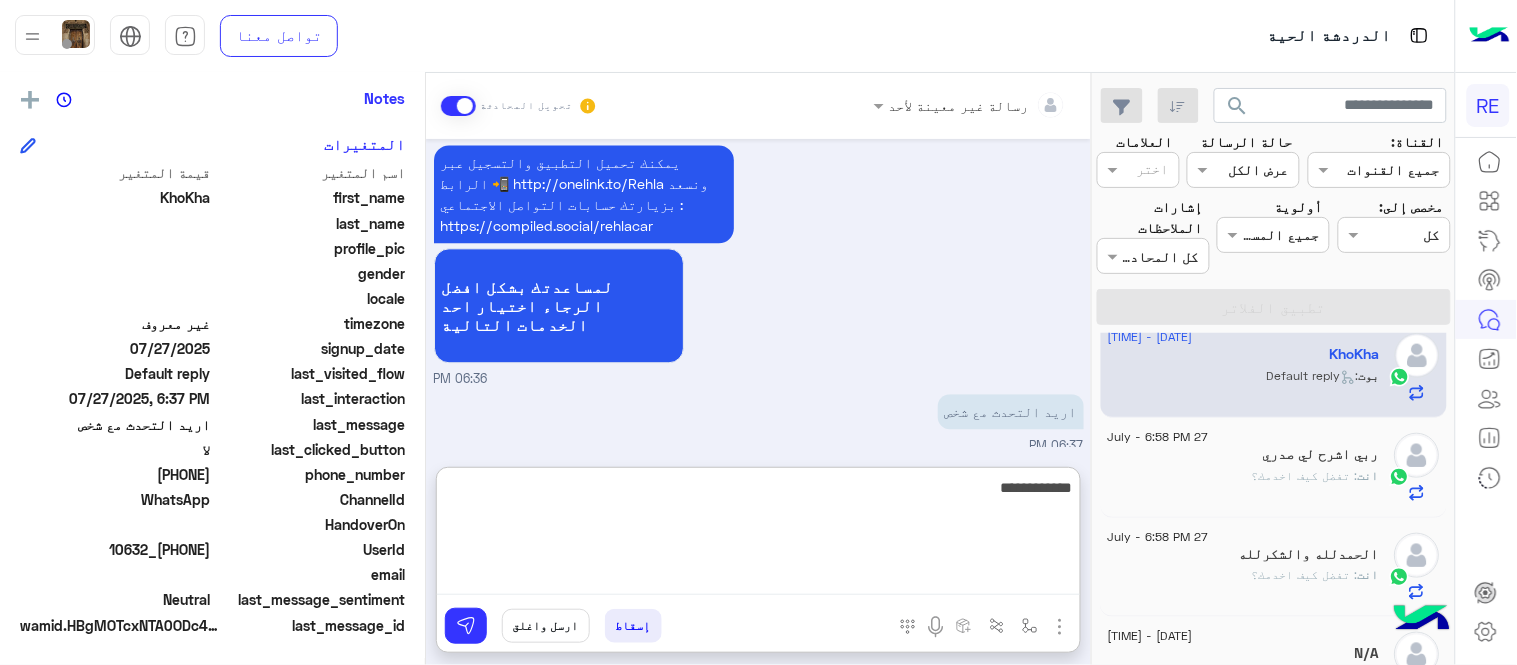 type on "**********" 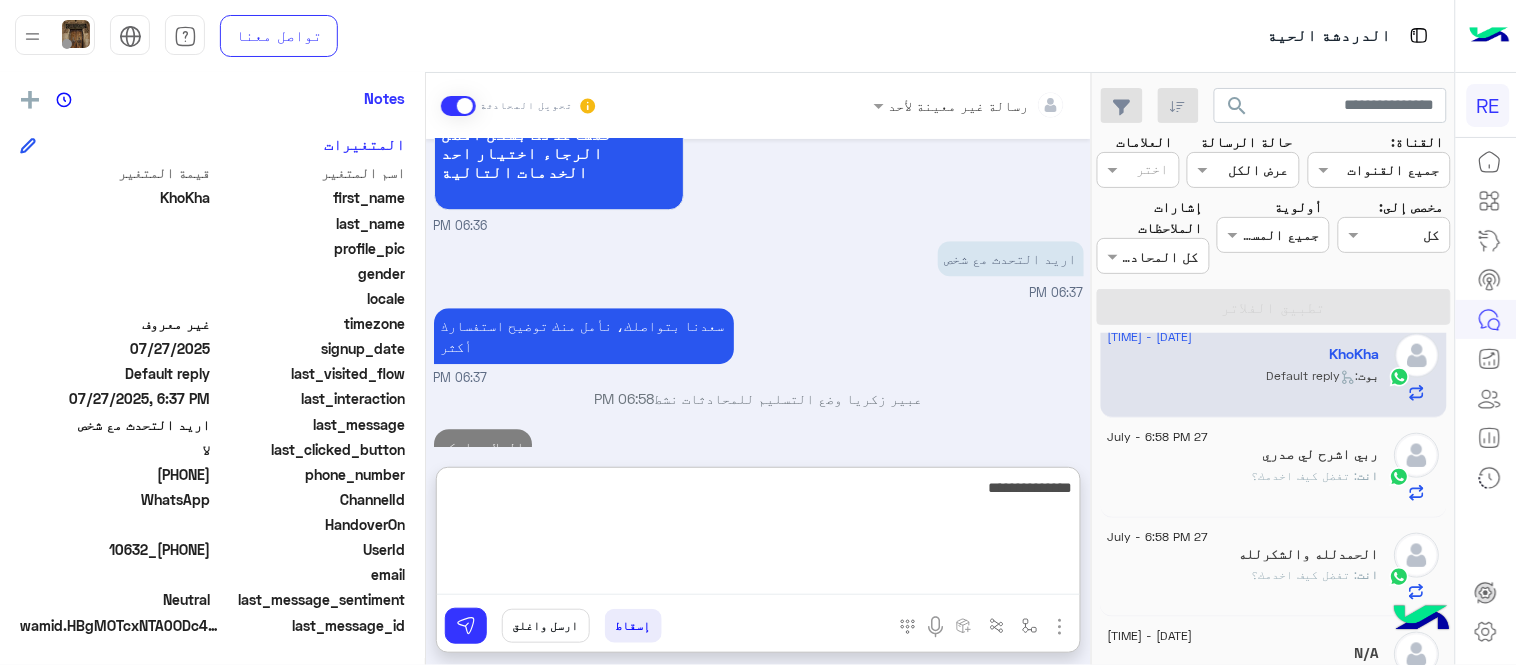 type on "**********" 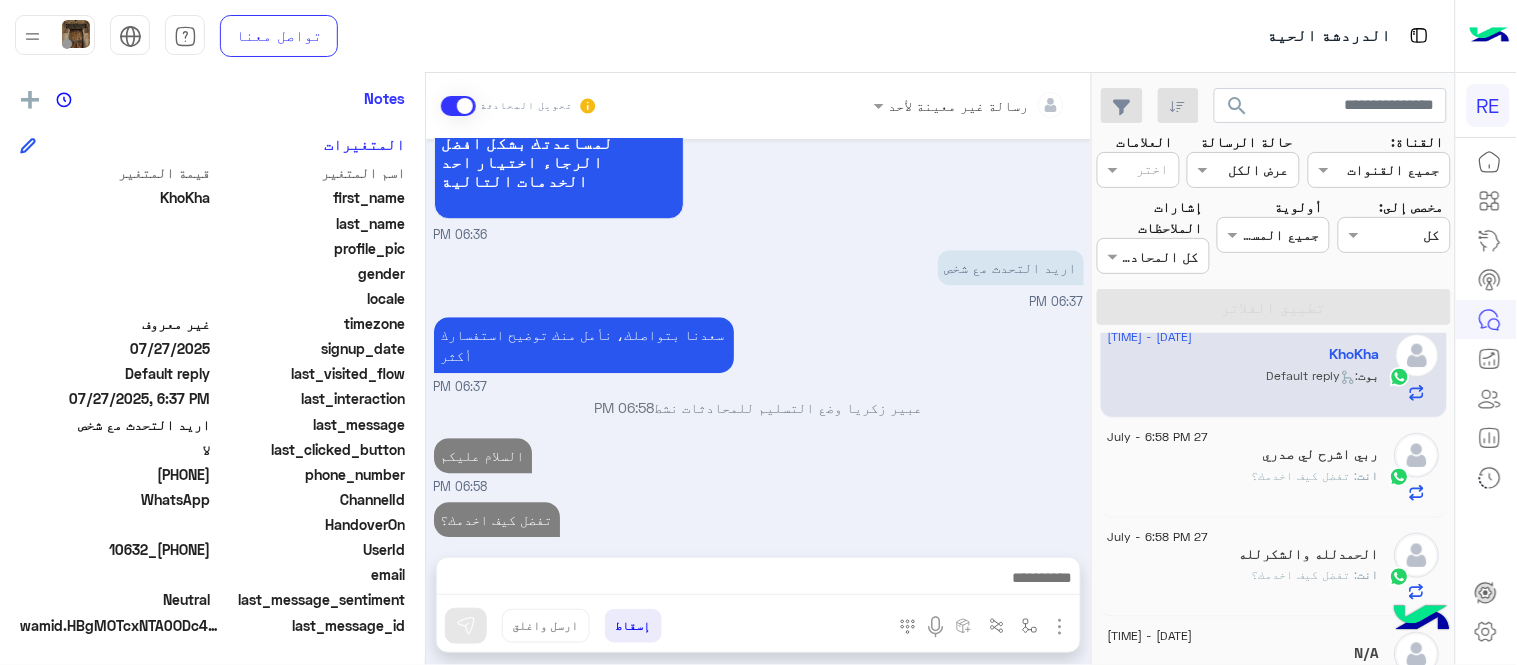 click on "Jul 27, 2025
اهلًا بك في تطبيق رحلة 👋
Welcome to Rehla  👋
من فضلك أختر لغة التواصل
Please choose your preferred Language
English   عربي     06:27 PM   KhoKha  غادر المحادثة   06:27 PM       عربي    06:27 PM  هل أنت ؟   كابتن 👨🏻‍✈️   عميل 🧳   رحال (مرشد مرخص) 🏖️     06:27 PM   عميل     06:36 PM  هل لديك حساب مسجل على التطبيق   لا   نعم     06:36 PM   لا    06:36 PM  يمكنك تحميل التطبيق والتسجيل عبر الرابط 📲
http://onelink.to/Rehla
ونسعد بزيارتك حسابات التواصل الاجتماعي :
https://compiled.social/rehlacar    لمساعدتك بشكل افضل
الرجاء اختيار احد الخدمات التالية     06:36 PM  اريد التحدث مع شخص   06:37 PM  سعدنا بتواصلك، نأمل منك توضيح استفسارك أكثر    06:37 PM   06:58 PM        06:58 PM" at bounding box center [758, 338] 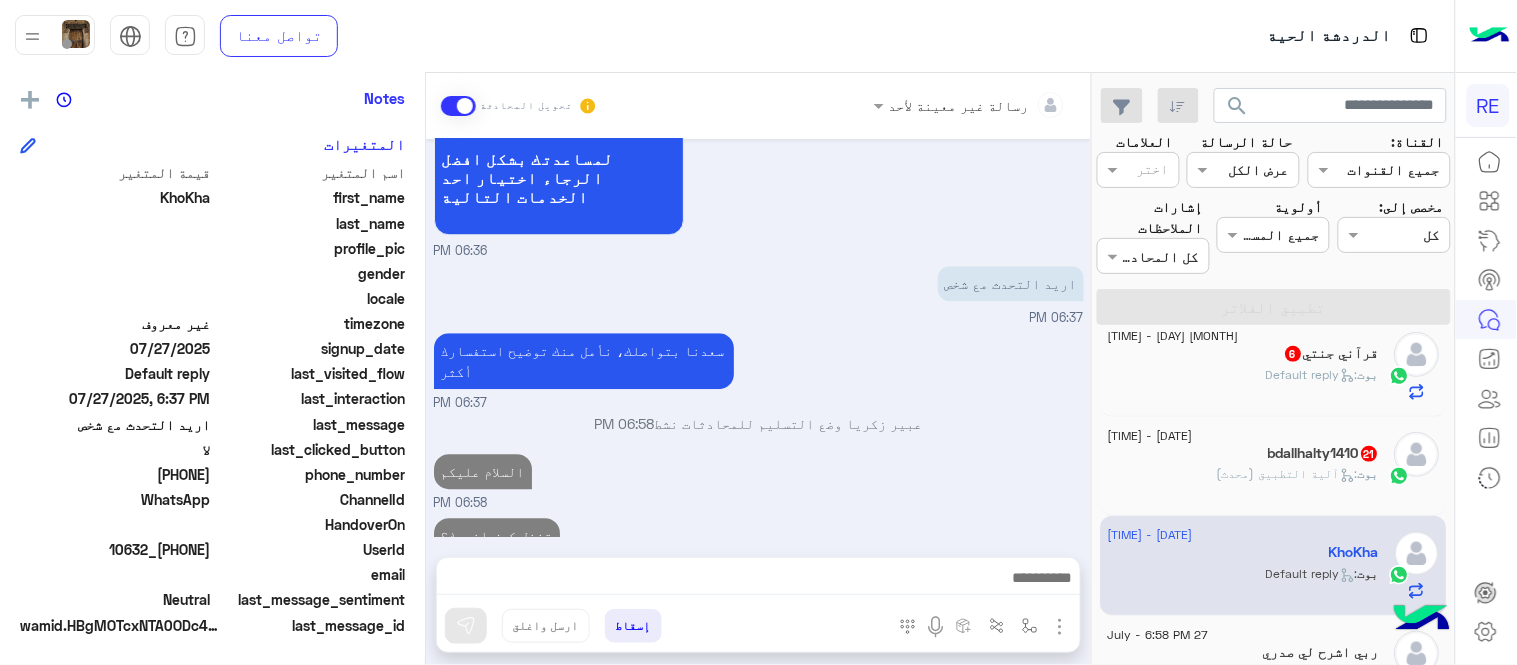 click on "bdallhalty1410   21" 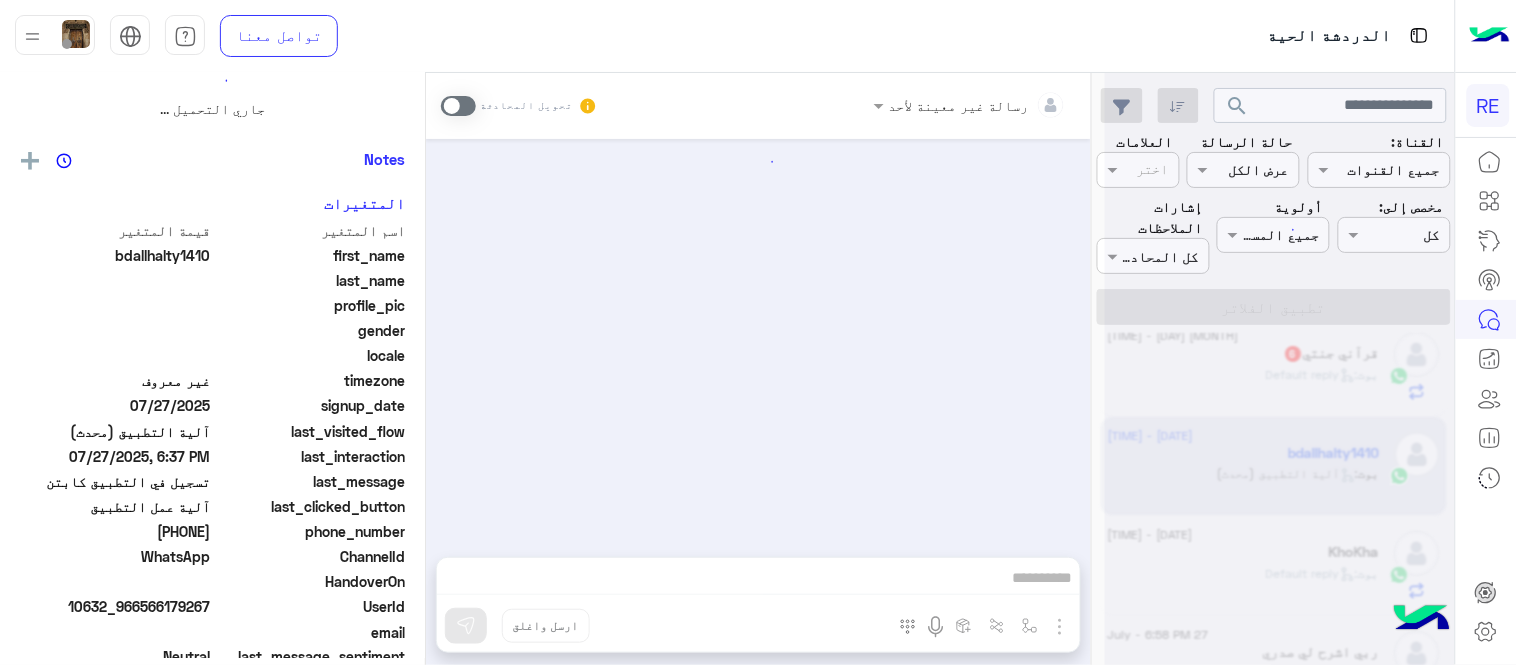 scroll, scrollTop: 0, scrollLeft: 0, axis: both 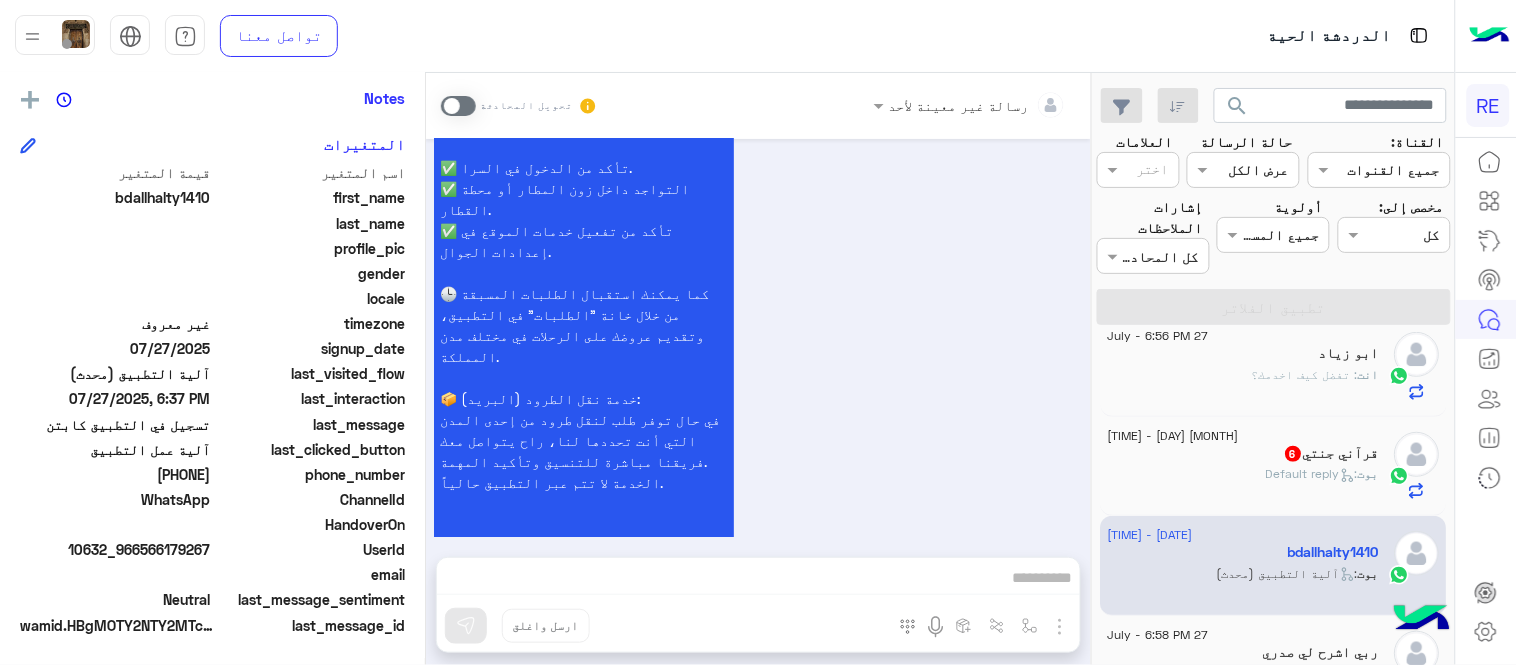 click at bounding box center [458, 106] 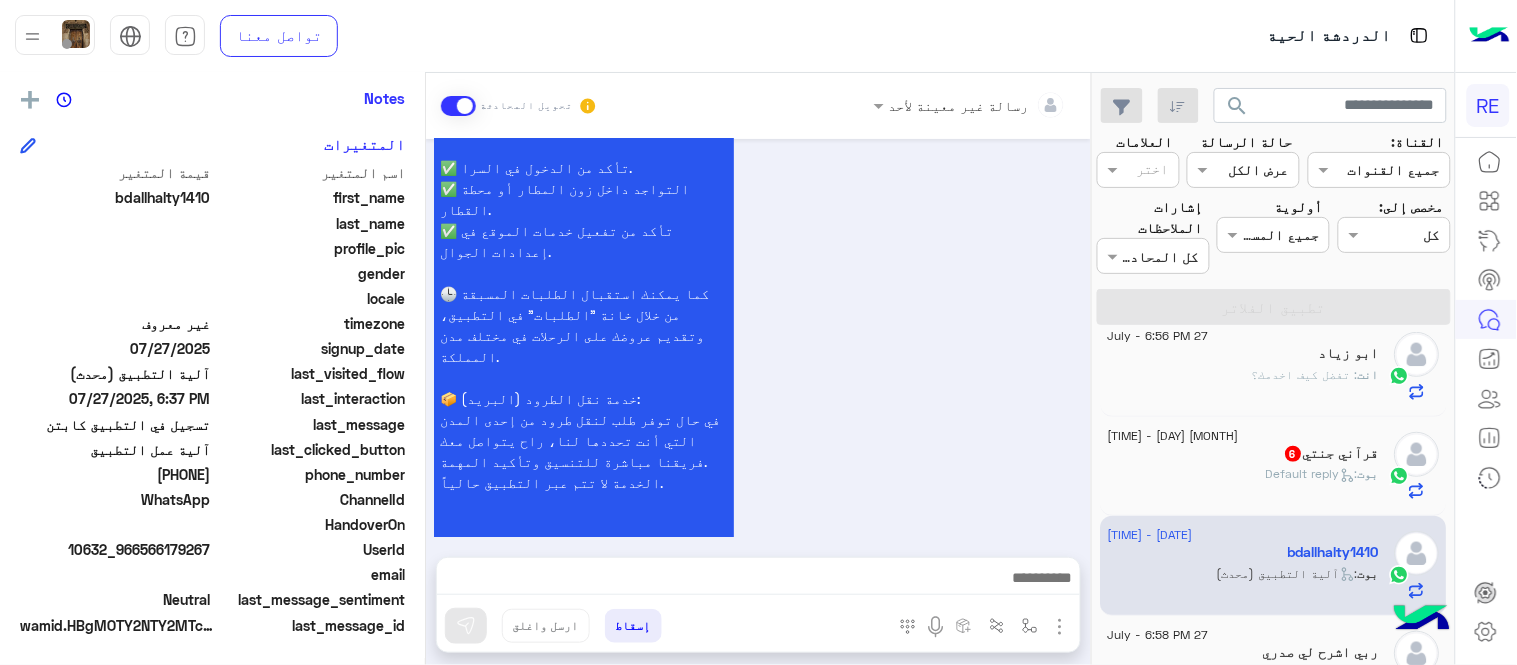scroll, scrollTop: 2206, scrollLeft: 0, axis: vertical 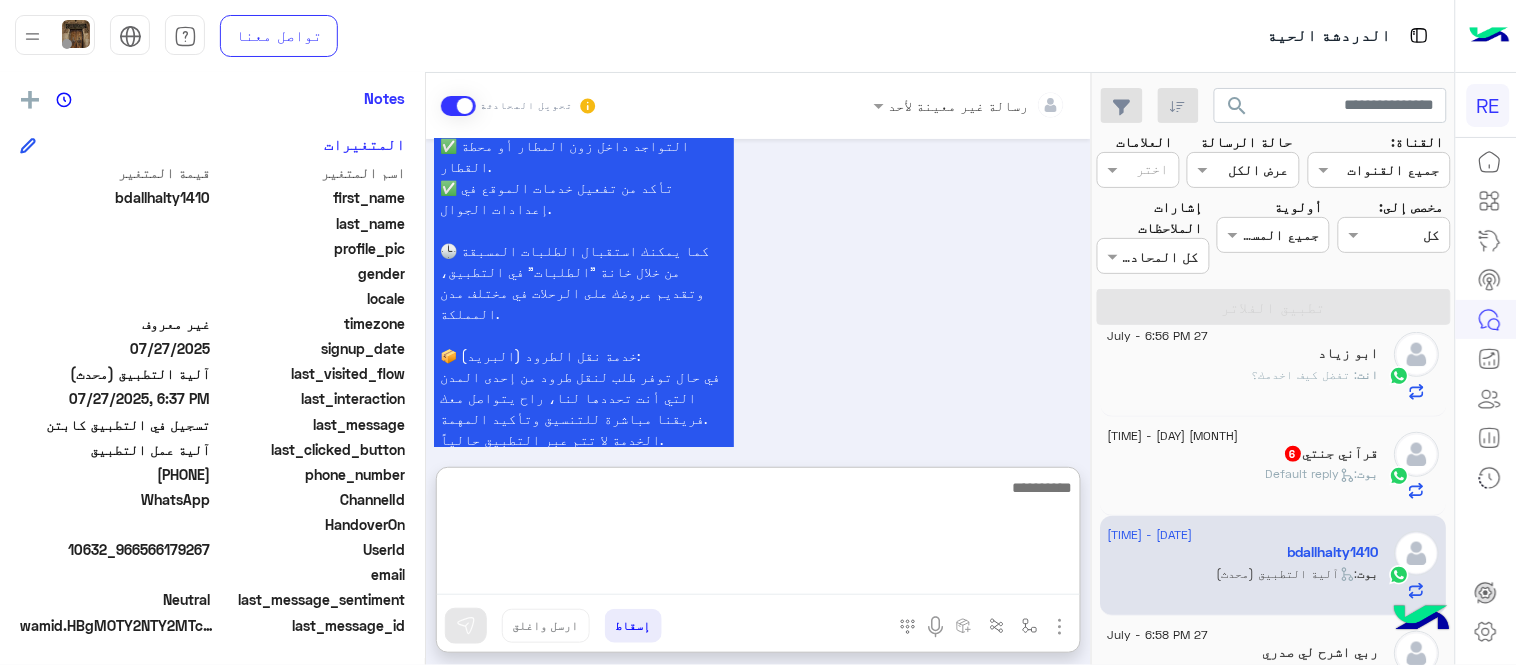 click at bounding box center (758, 535) 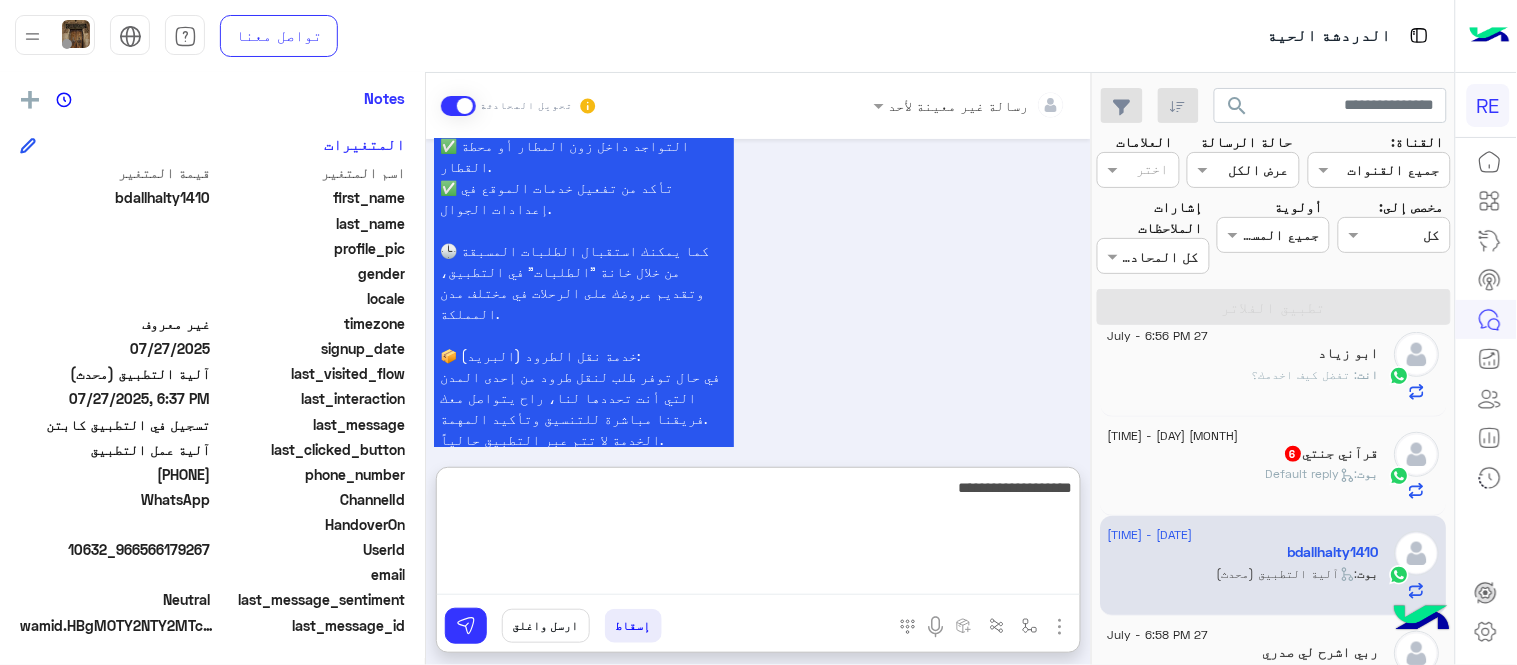 type on "**********" 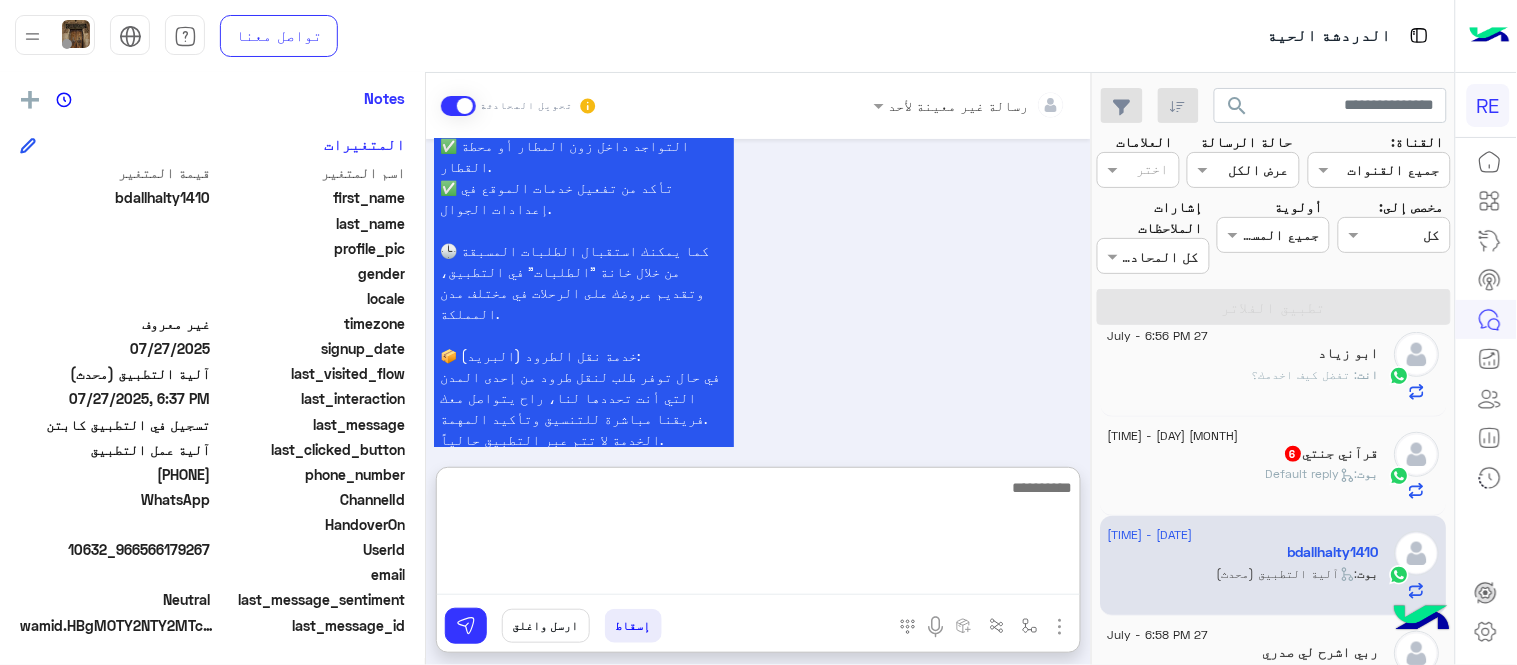 scroll, scrollTop: 2360, scrollLeft: 0, axis: vertical 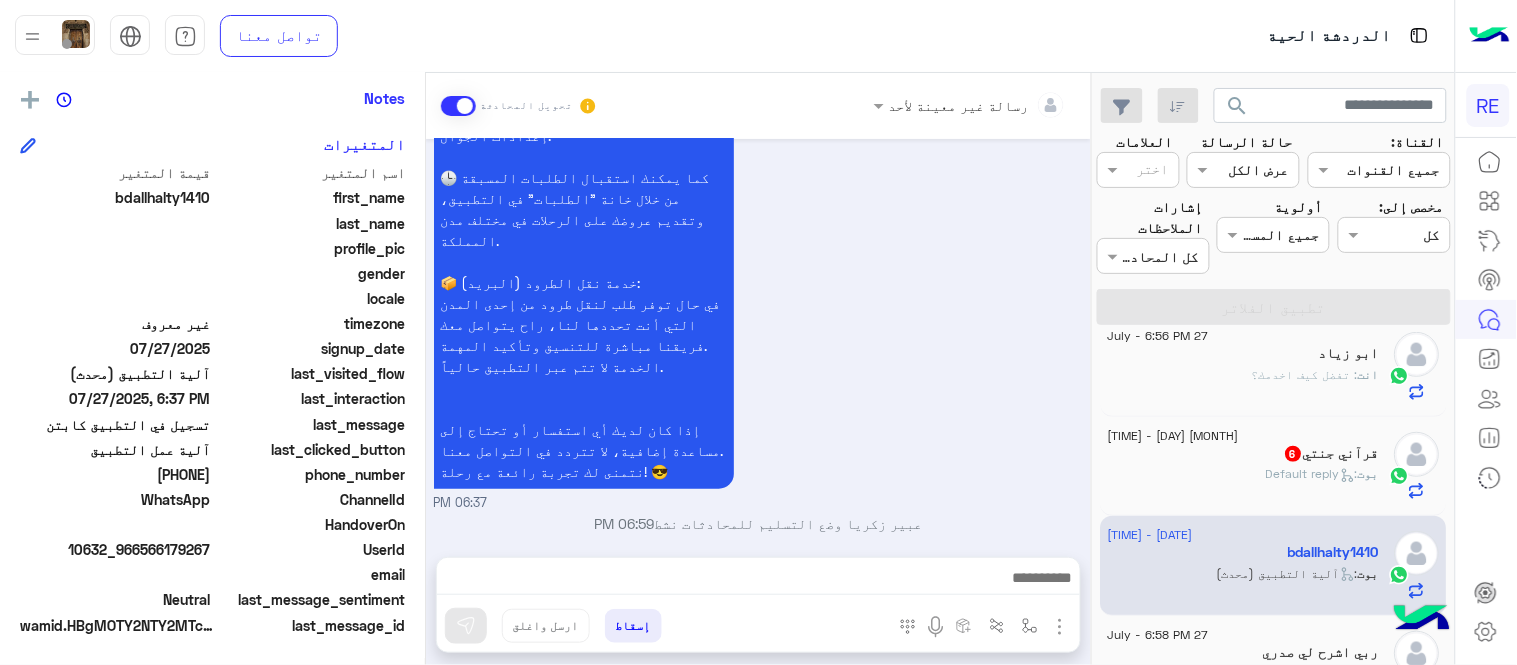 click on "[MONTH] [DAY], [YEAR]
اهلًا بك في تطبيق رحلة 👋
Welcome to Rehla  👋
من فضلك أختر لغة التواصل
Please choose your preferred Language
English   عربي     [TIME]   bdallhalty1410  غادر المحادثة   [TIME]       عربي    [TIME]  هل أنت ؟   كابتن 👨🏻‍✈️   عميل 🧳   رحال (مرشد مرخص) 🏖️     [TIME]   كابتن     [TIME]  اختر احد الخدمات التالية:    [TIME]    كباتن الطائف     [TIME]  عزيزي الكابتن نامل منكم التعاون مع فريق العمل في رحلة ورجال المرور والشرطة واتباع توجيهاتهم. - الوقوف في المكان المخصص حسب الترتيب لعدد ٣ سيارات فقط. - وقوف السيارات الاخرى في المواقف المخصصة عند حديقة الكوبري . - سيتم ارسال جدول الرحلات بشكل يومي في قروب الواتساب .    [TIME]" at bounding box center [758, 338] 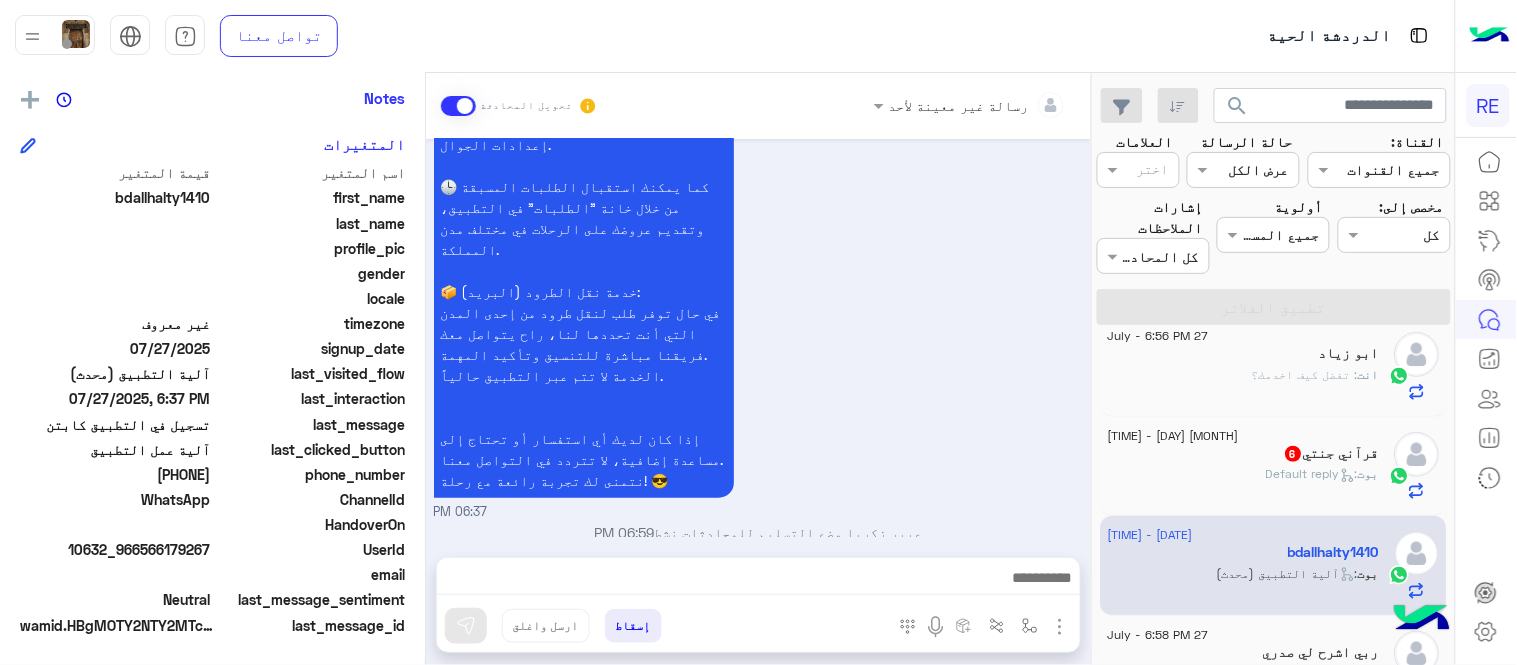 scroll, scrollTop: 2306, scrollLeft: 0, axis: vertical 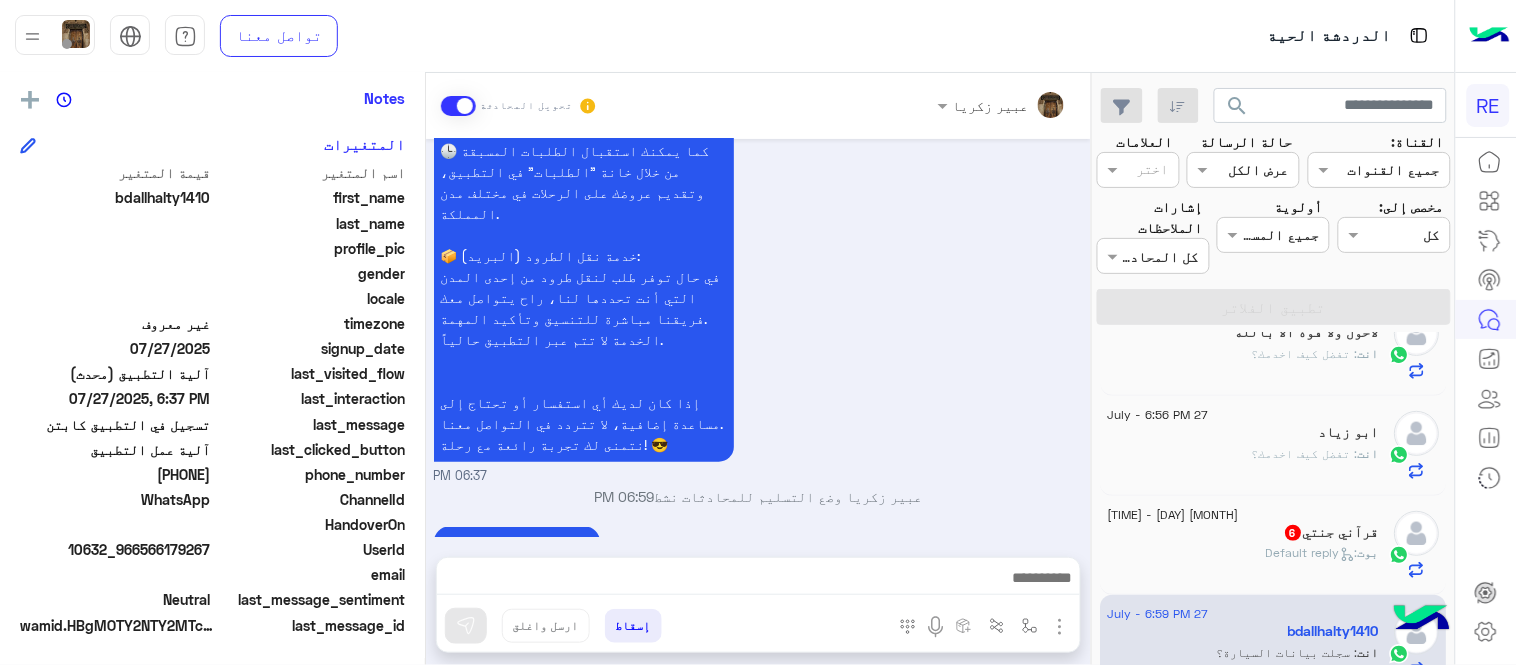 click on "[MONTH] [DAY] - [TIME]" 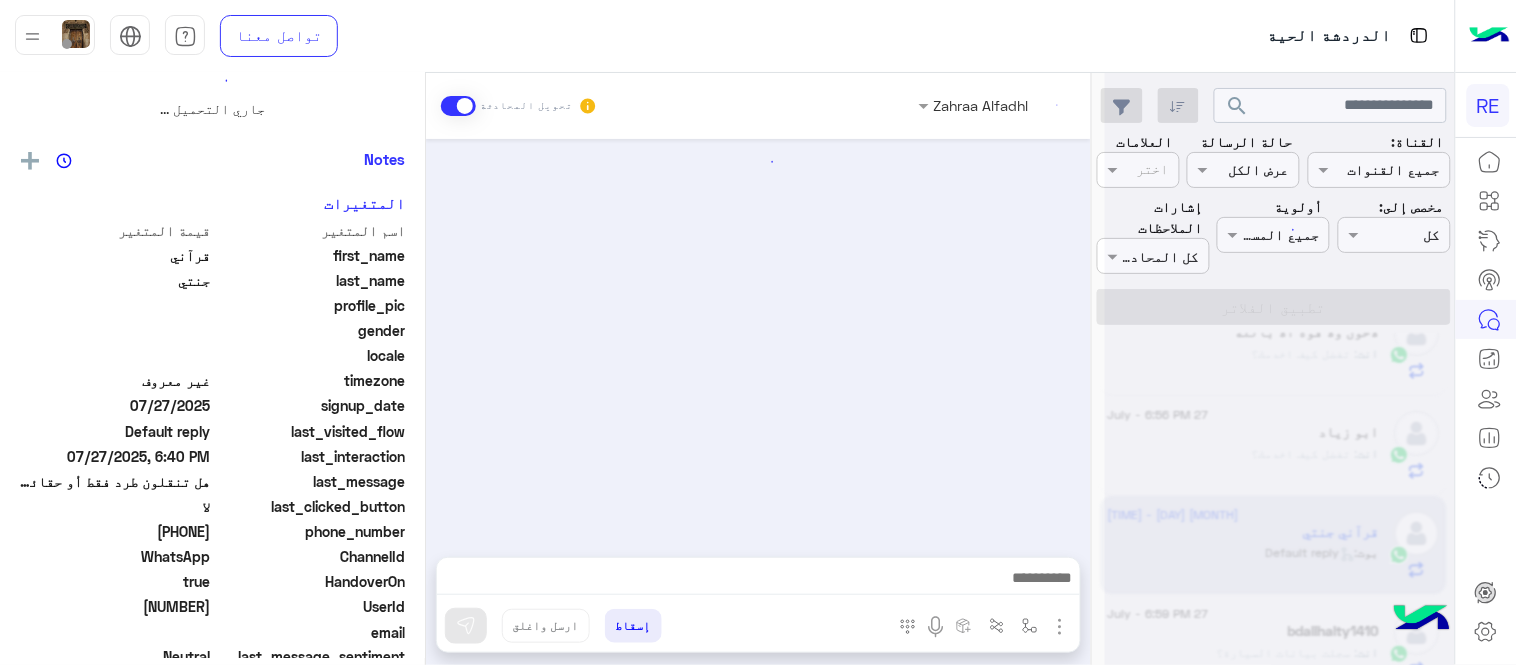 scroll, scrollTop: 0, scrollLeft: 0, axis: both 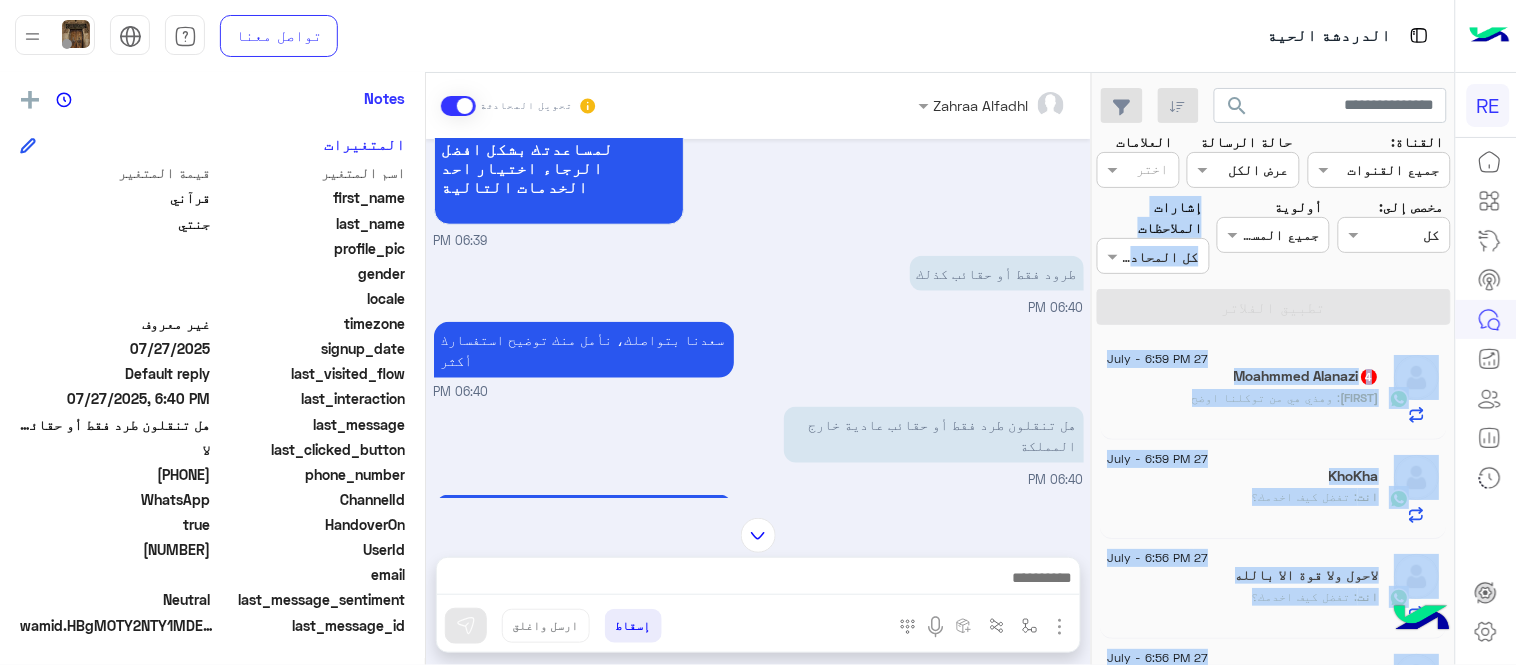 drag, startPoint x: 1100, startPoint y: 406, endPoint x: 1108, endPoint y: 186, distance: 220.1454 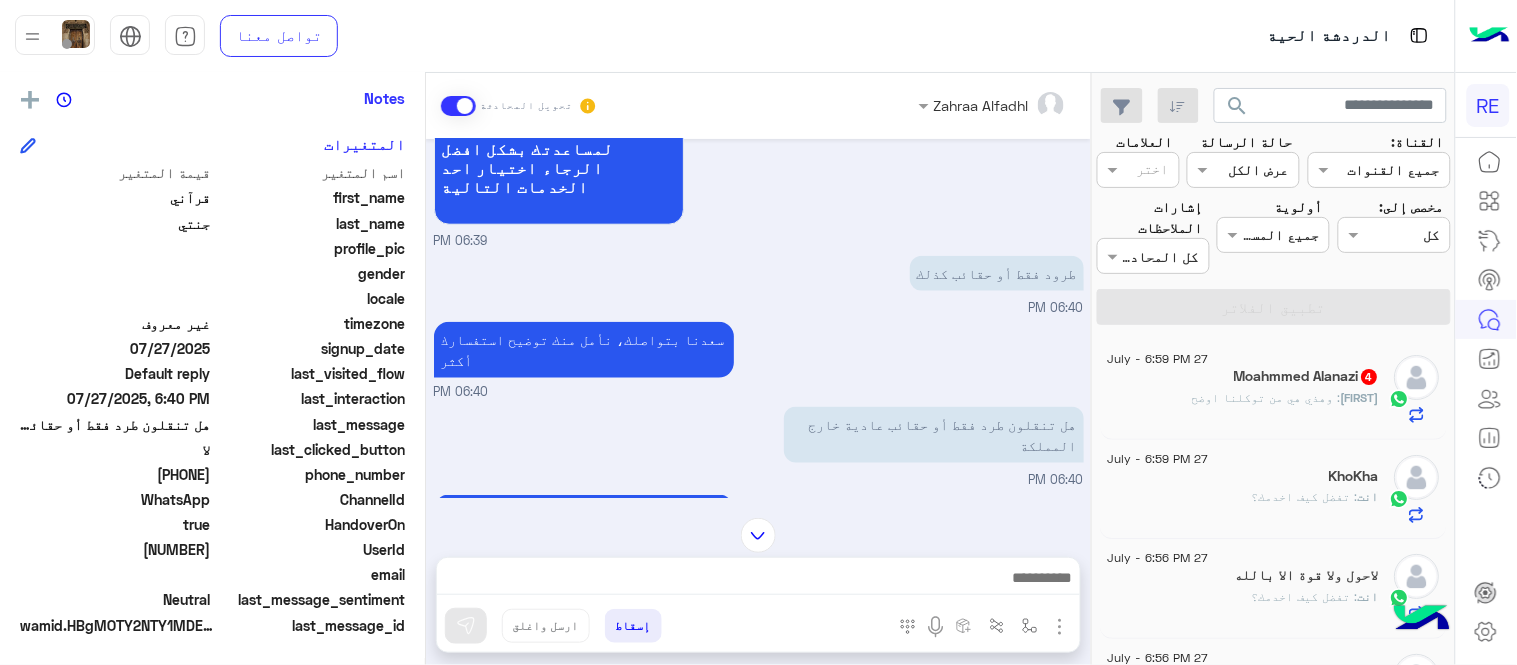 click on "يمكنك تحميل التطبيق والتسجيل عبر الرابط 📲
http://onelink.to/Rehla
ونسعد بزيارتك حسابات التواصل الاجتماعي :
https://compiled.social/rehlacar    لمساعدتك بشكل افضل
الرجاء اختيار احد الخدمات التالية     06:39 PM" at bounding box center (759, 126) 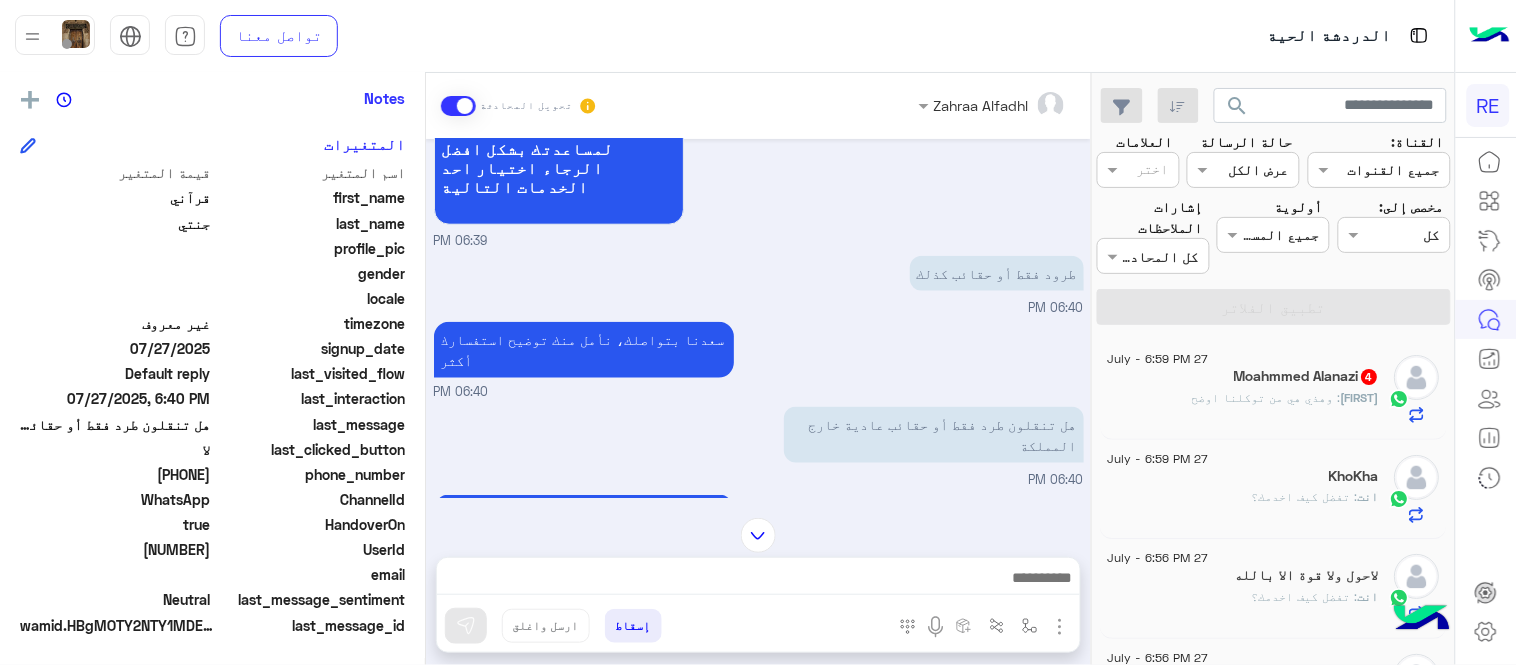 click on ": وهذي هي من توكلنا اوضح" 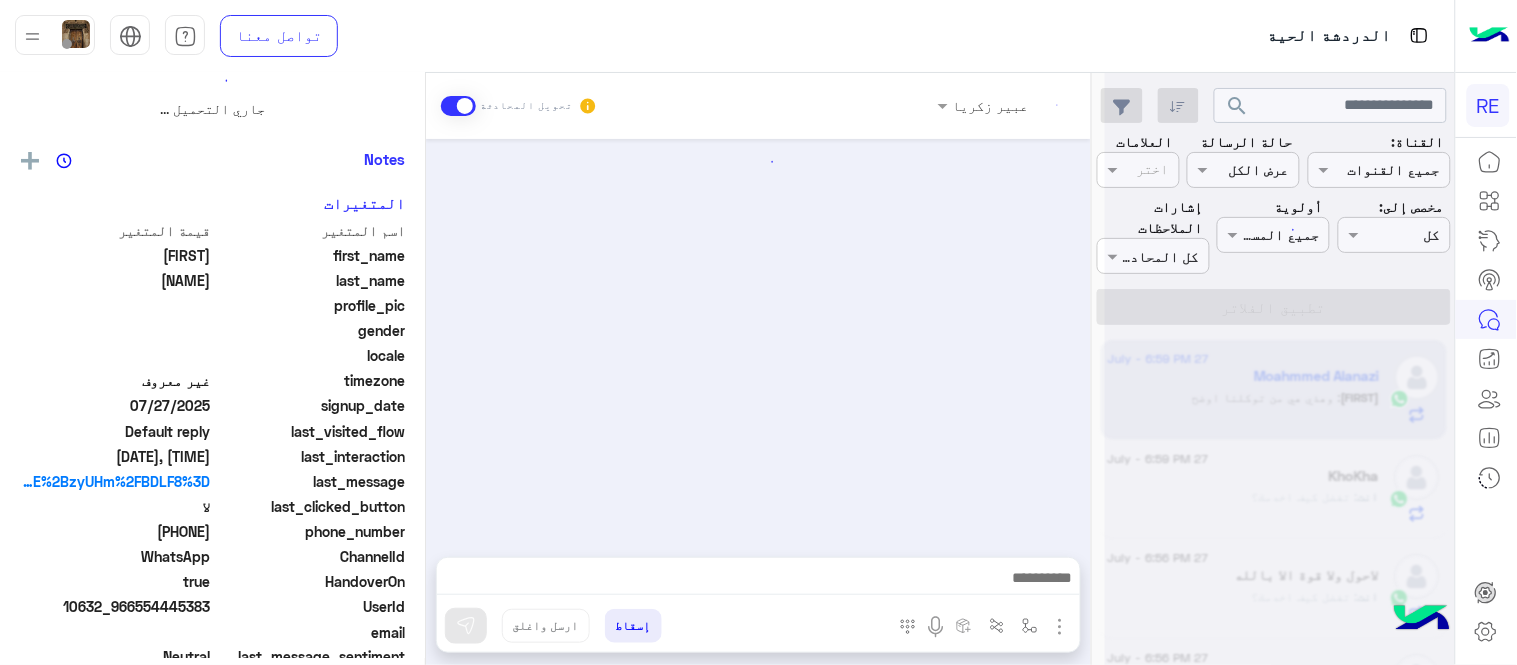 scroll, scrollTop: 0, scrollLeft: 0, axis: both 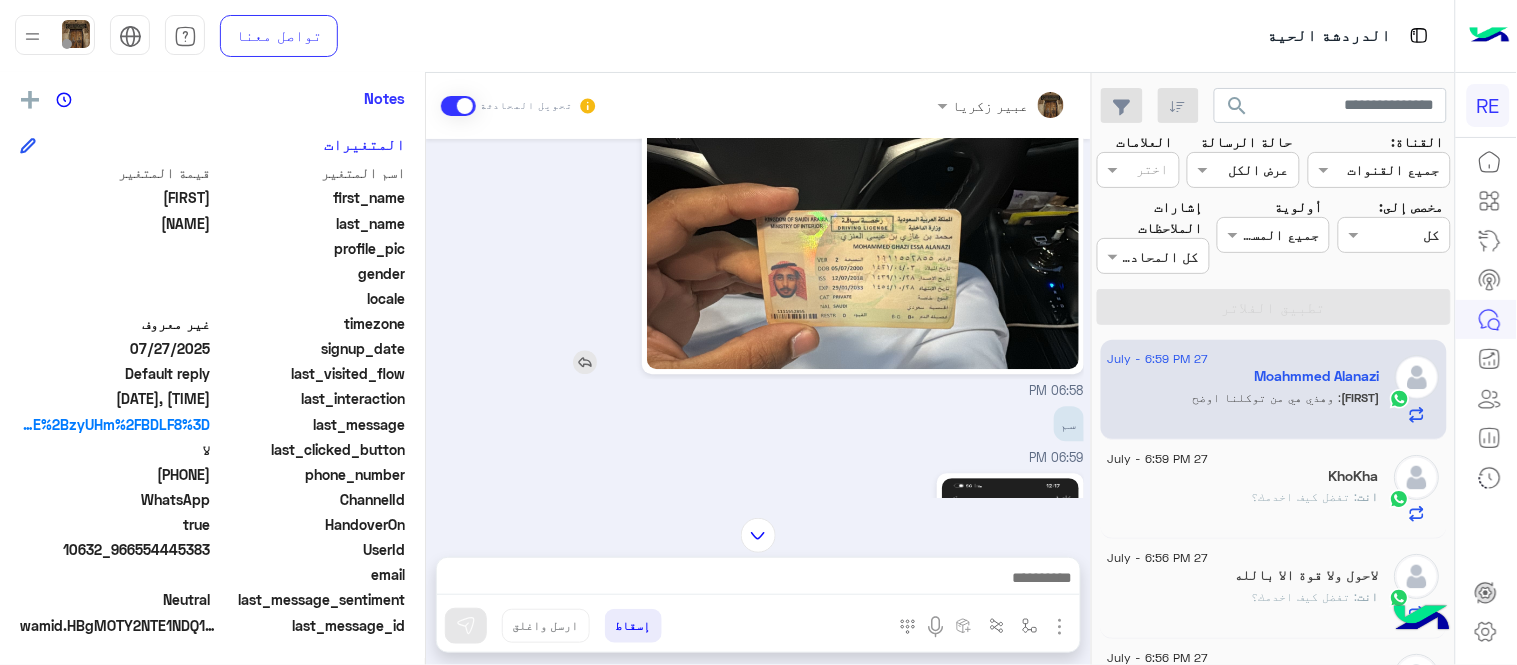 click 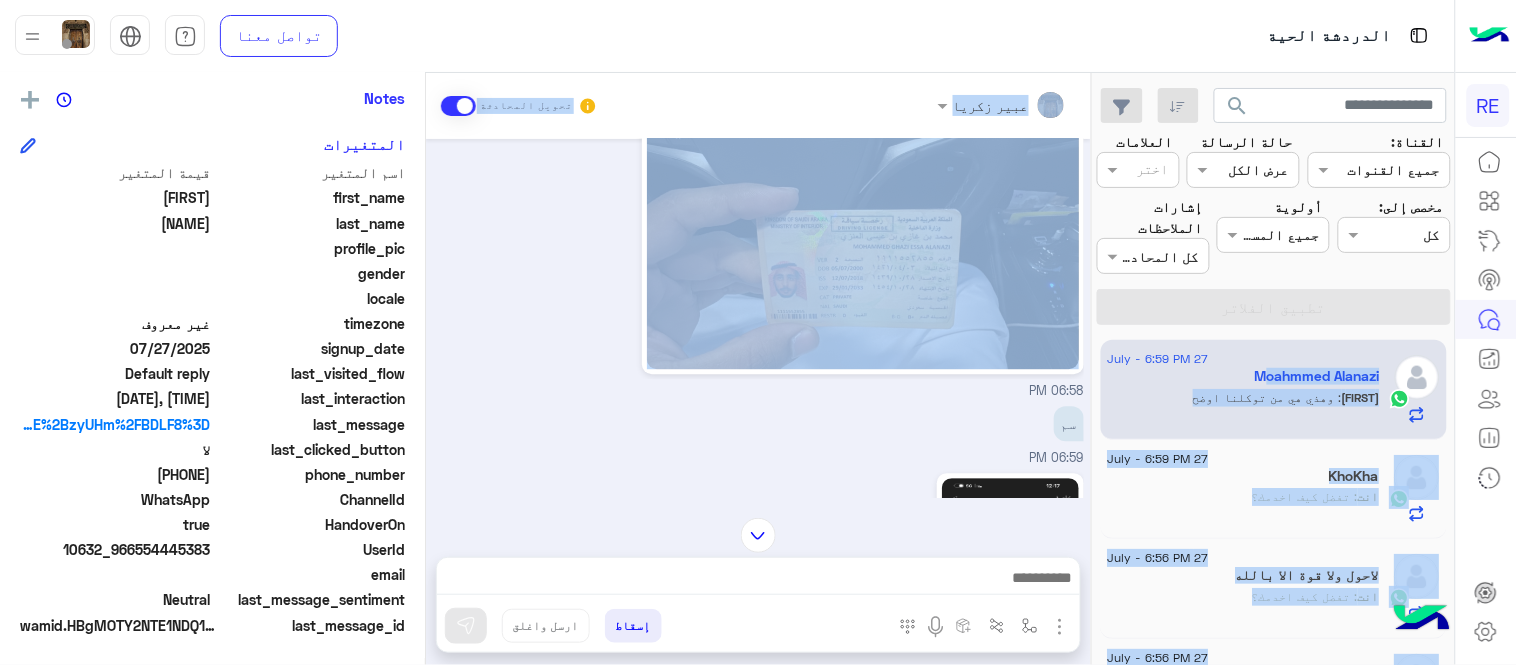 drag, startPoint x: 1092, startPoint y: 353, endPoint x: 1103, endPoint y: 370, distance: 20.248457 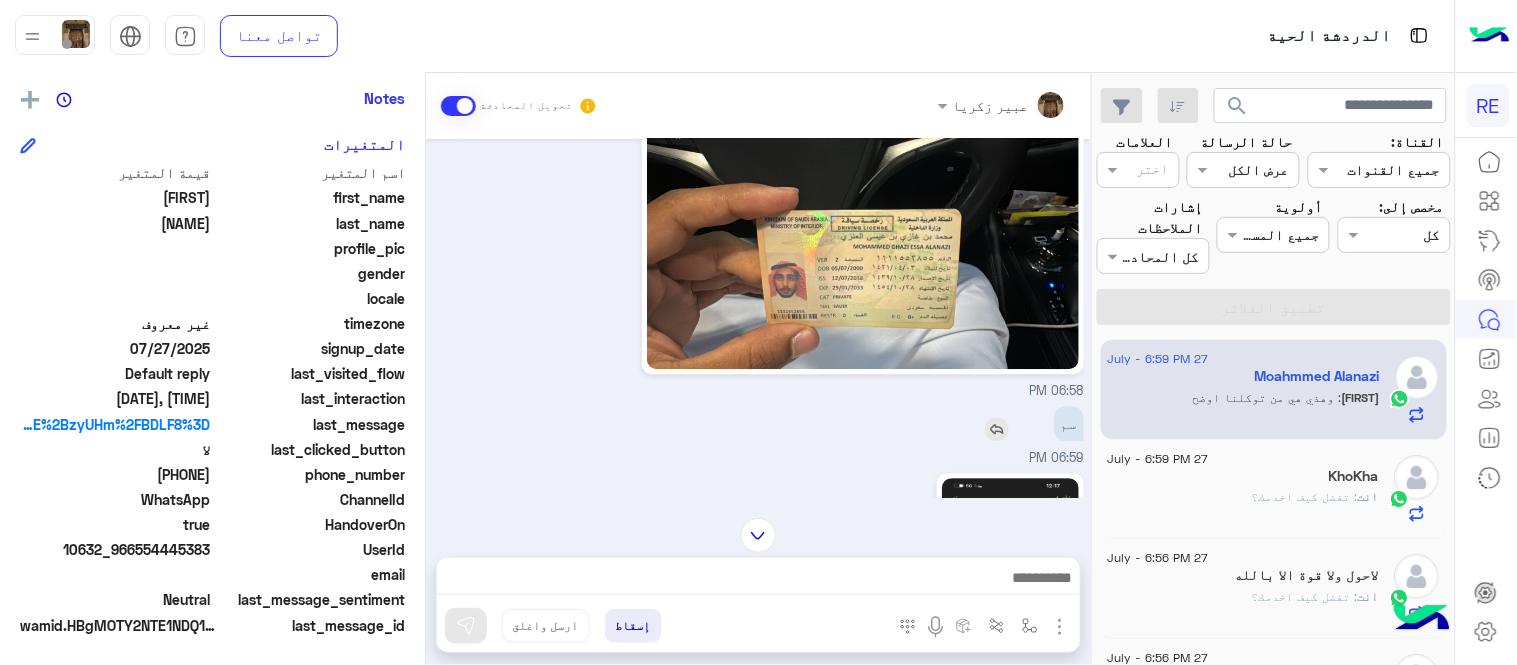 click on "سم" at bounding box center [1012, 423] 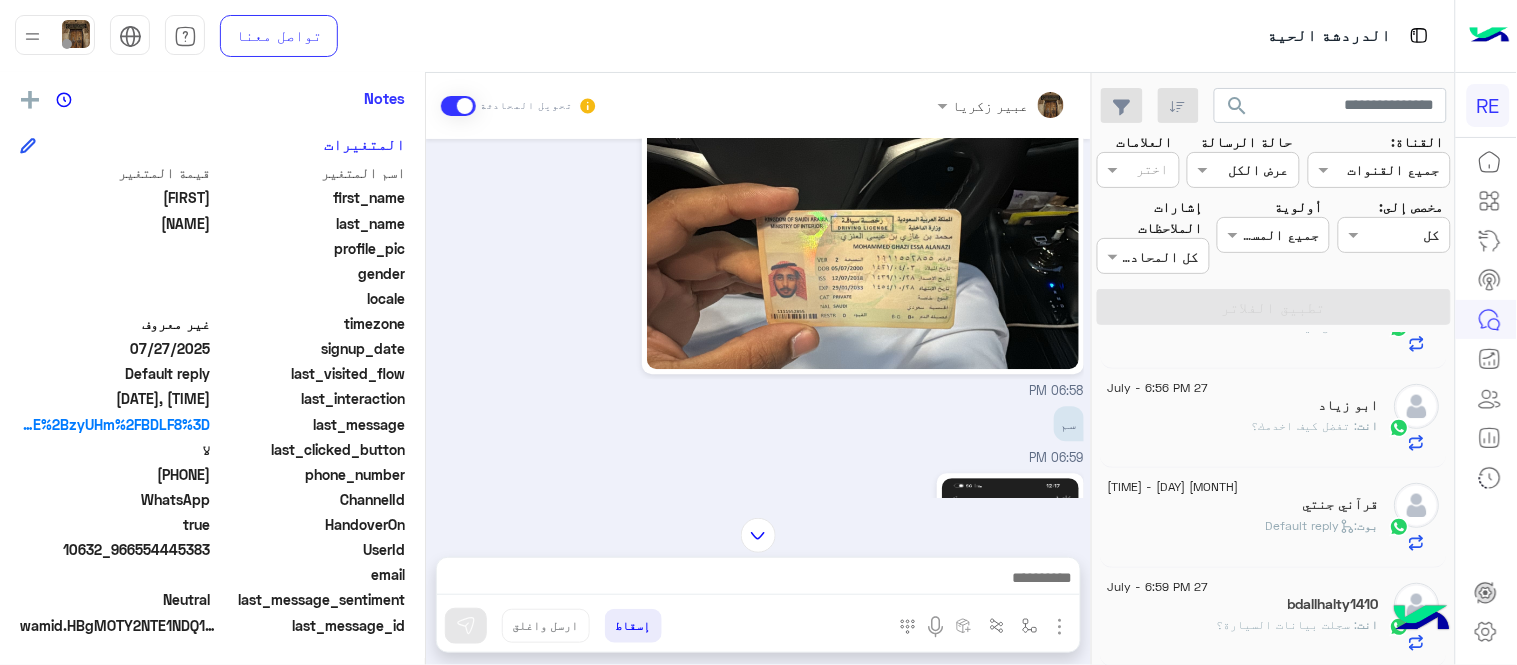 scroll, scrollTop: 275, scrollLeft: 0, axis: vertical 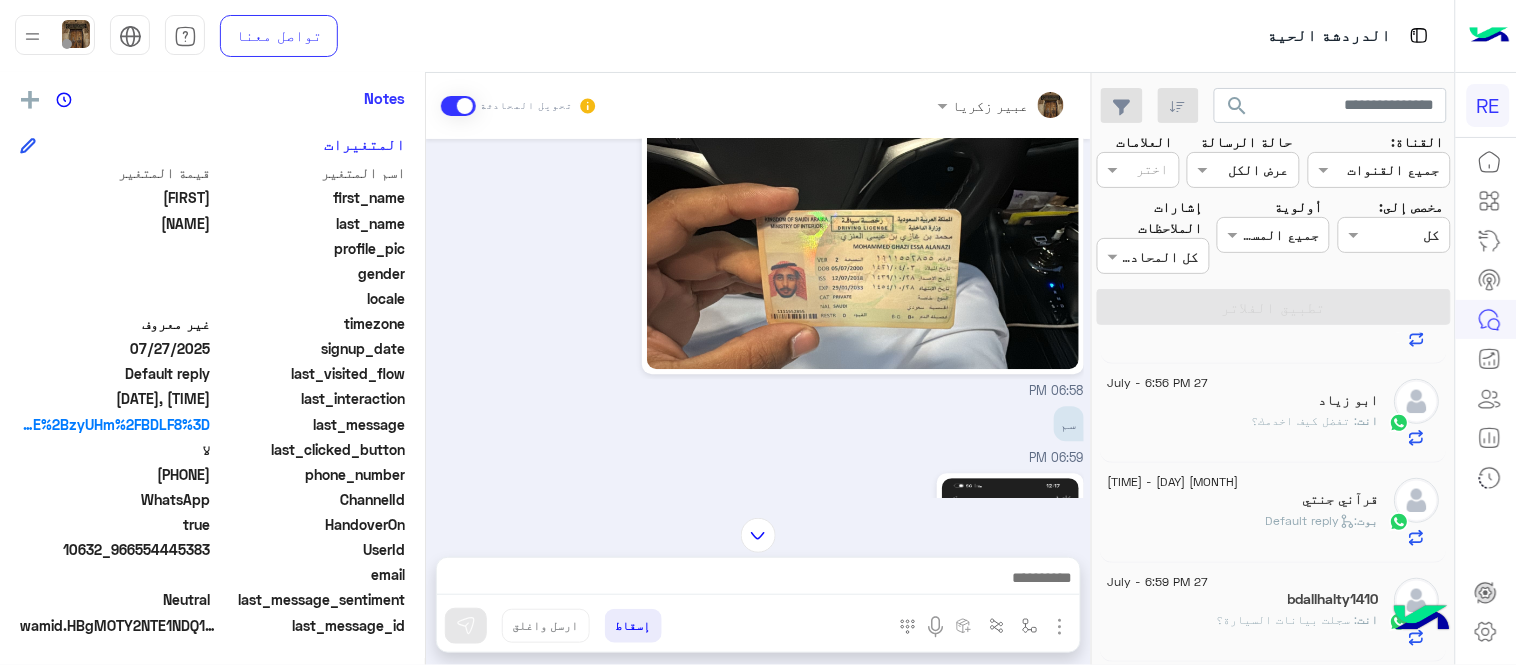 click on "قرآني جنتي" 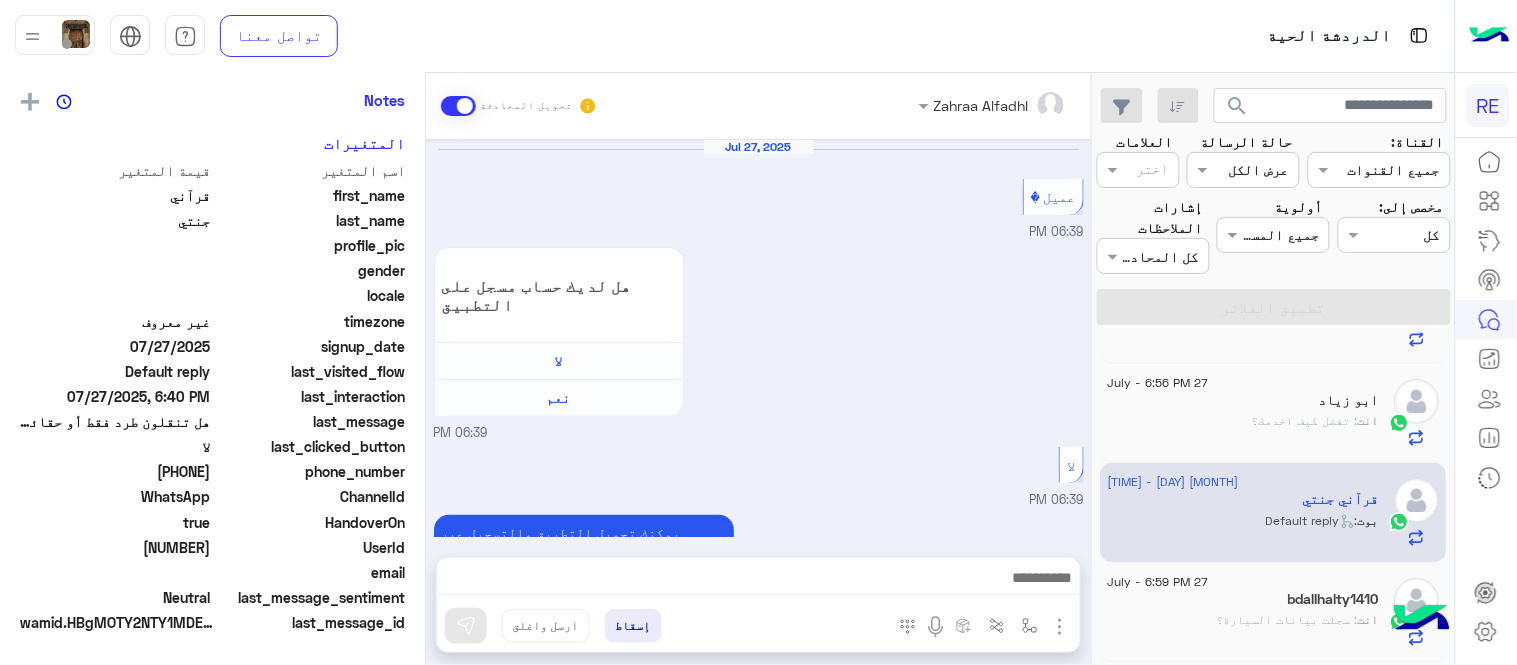 scroll, scrollTop: 614, scrollLeft: 0, axis: vertical 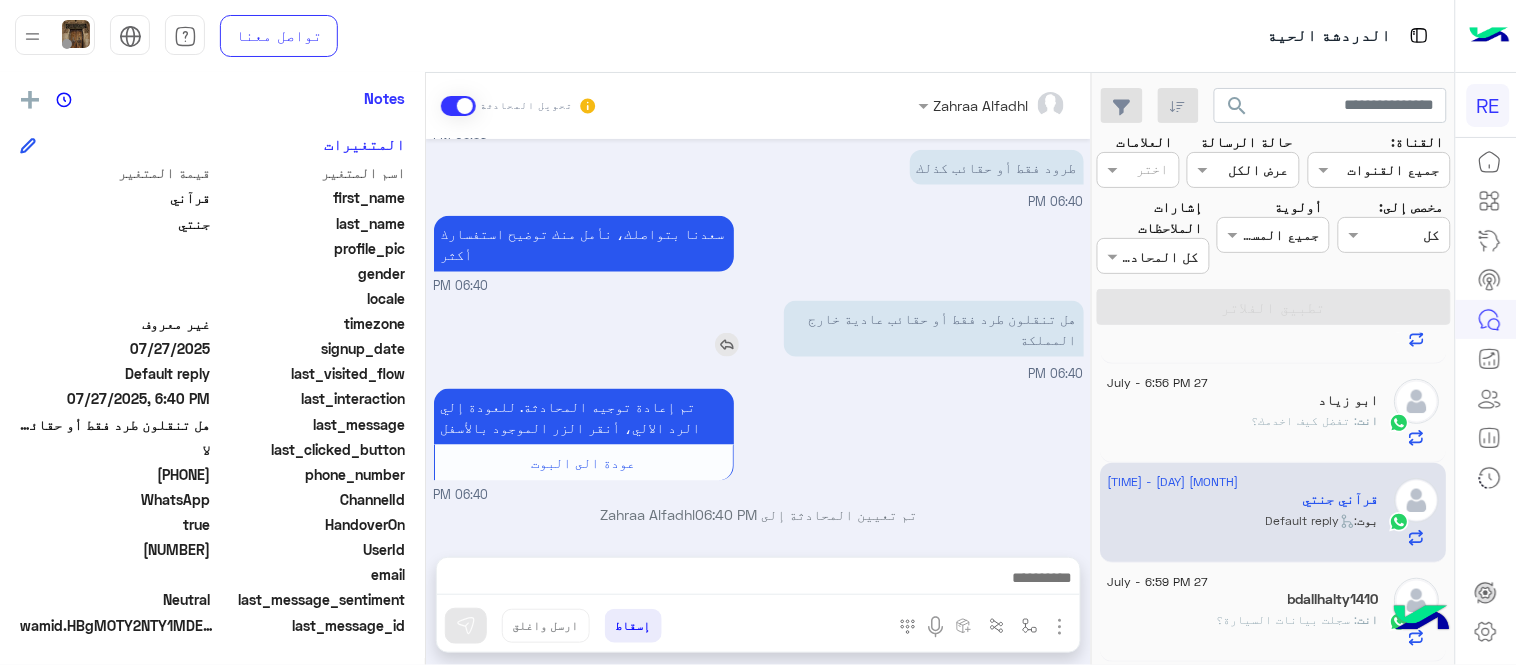 click at bounding box center (727, 345) 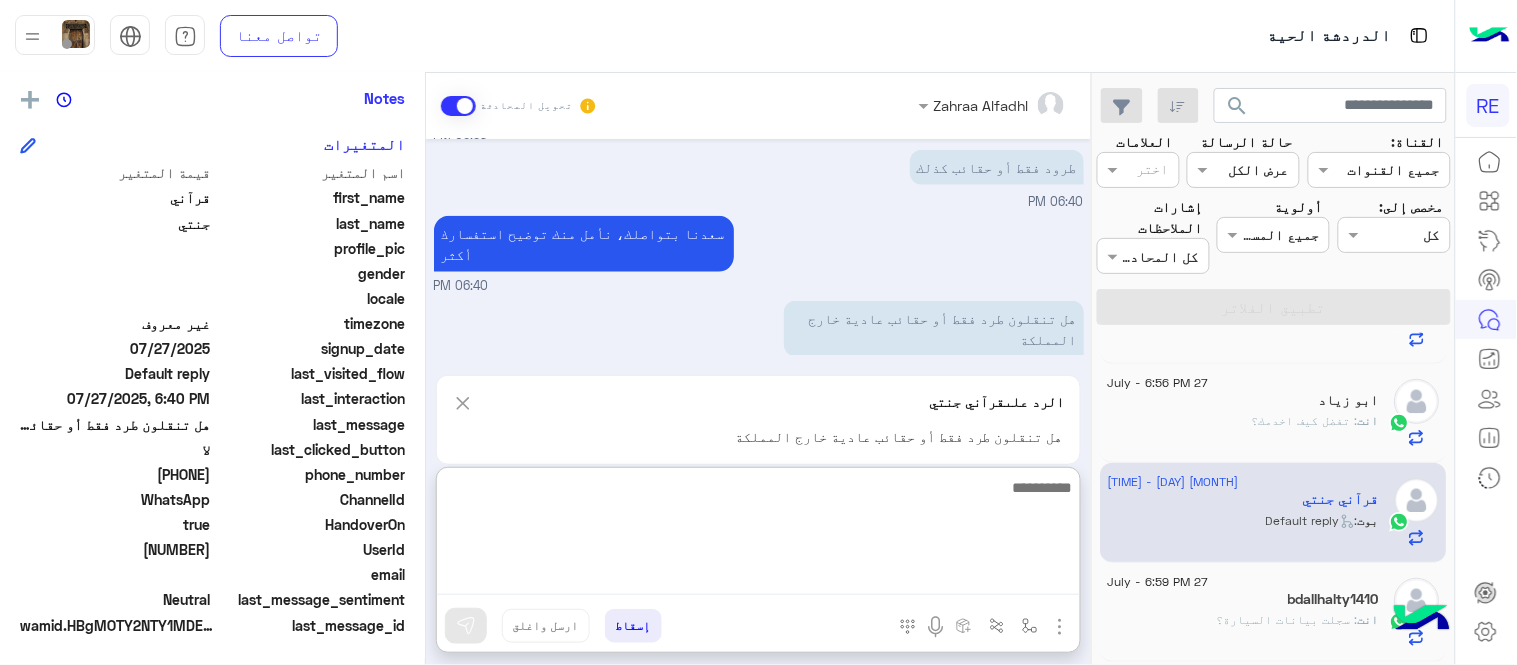 click at bounding box center (758, 535) 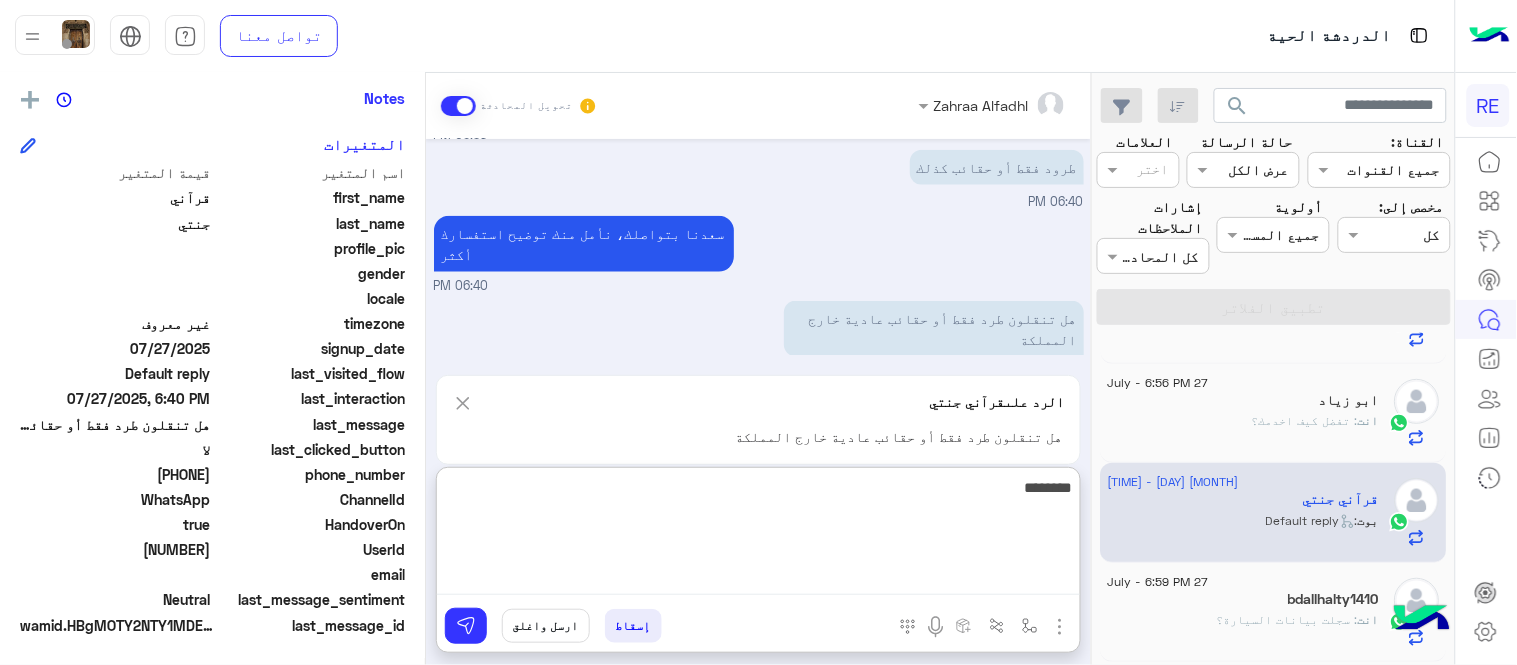 type on "********" 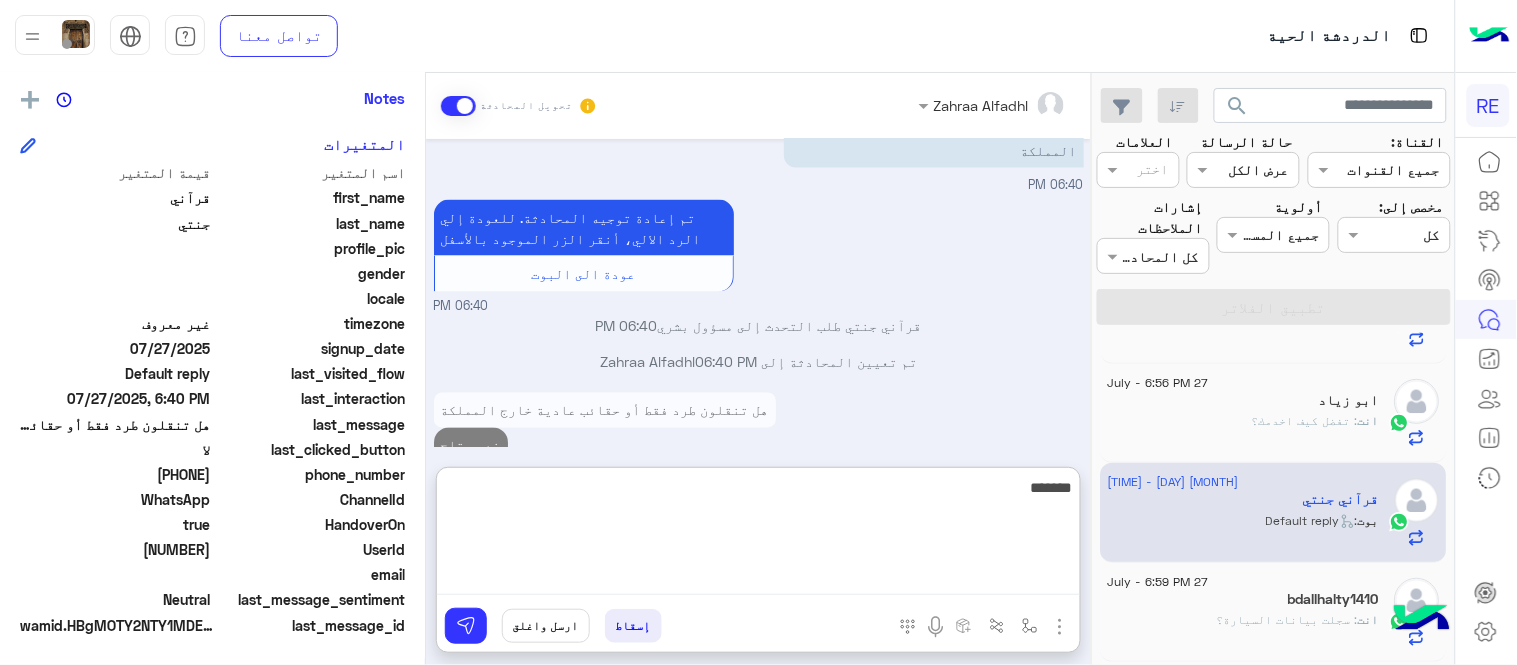 scroll, scrollTop: 838, scrollLeft: 0, axis: vertical 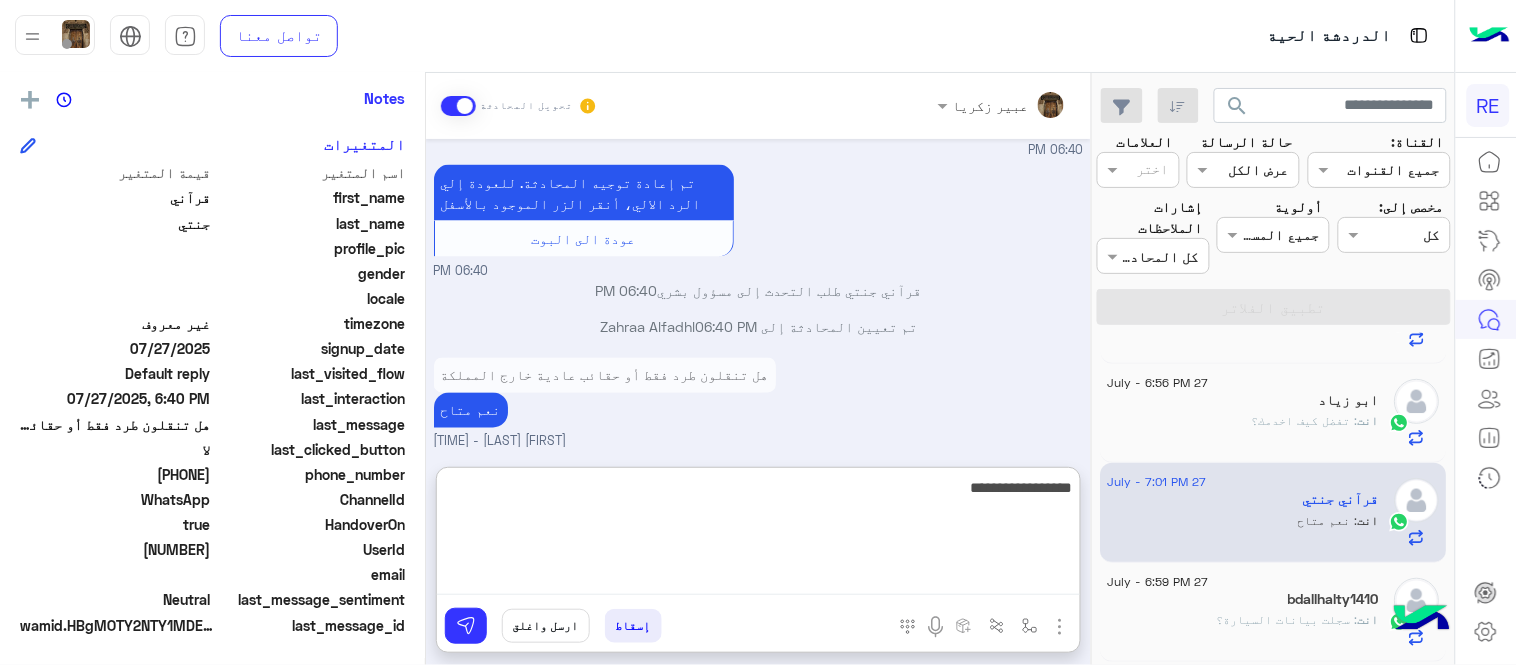 type on "**********" 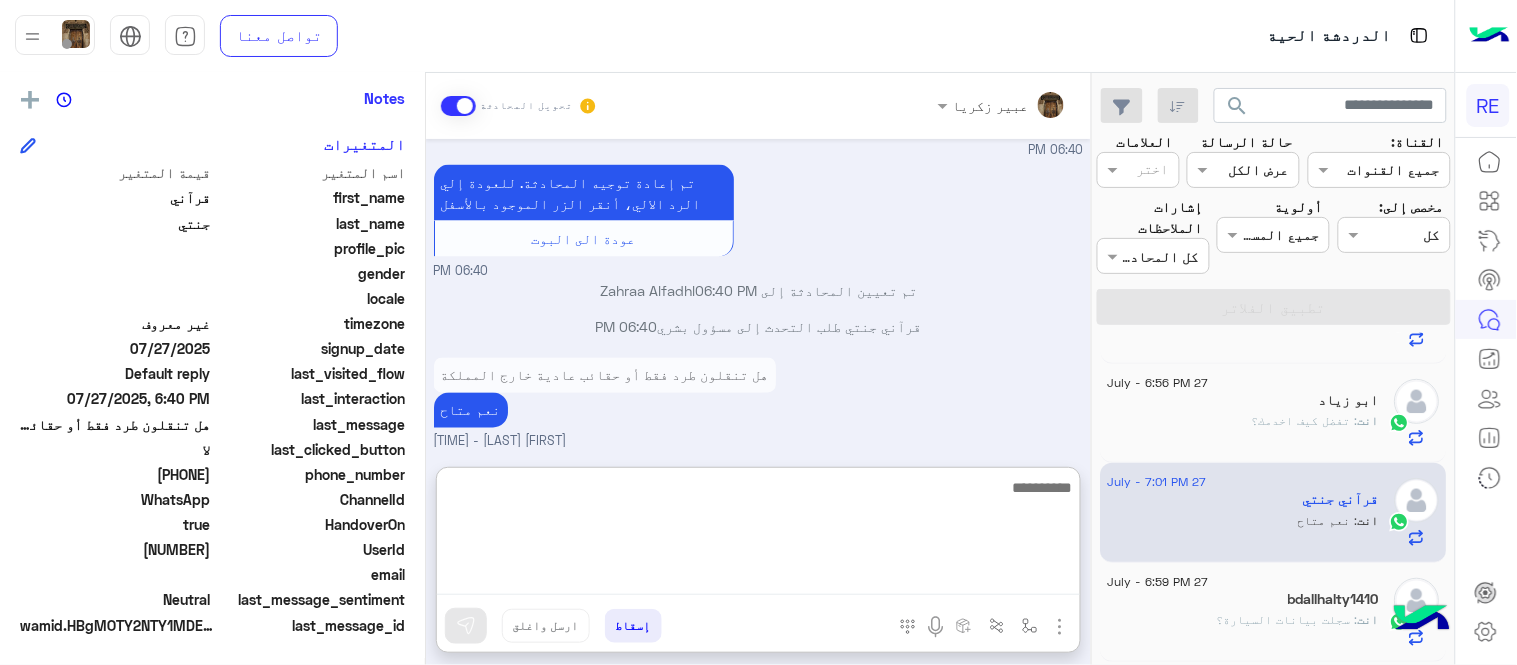 scroll, scrollTop: 903, scrollLeft: 0, axis: vertical 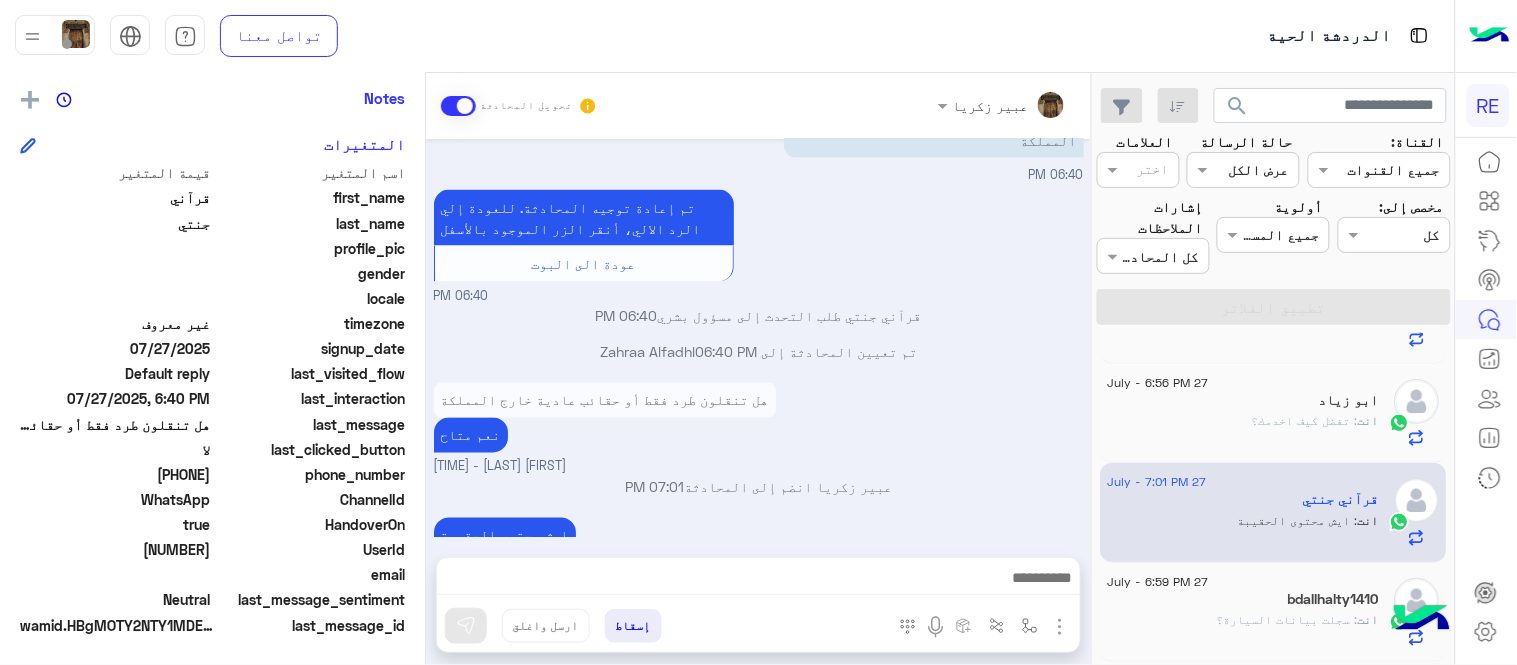 click on "قرآني جنتي طلب التحدث إلى مسؤول بشري   [TIME]" at bounding box center [759, 316] 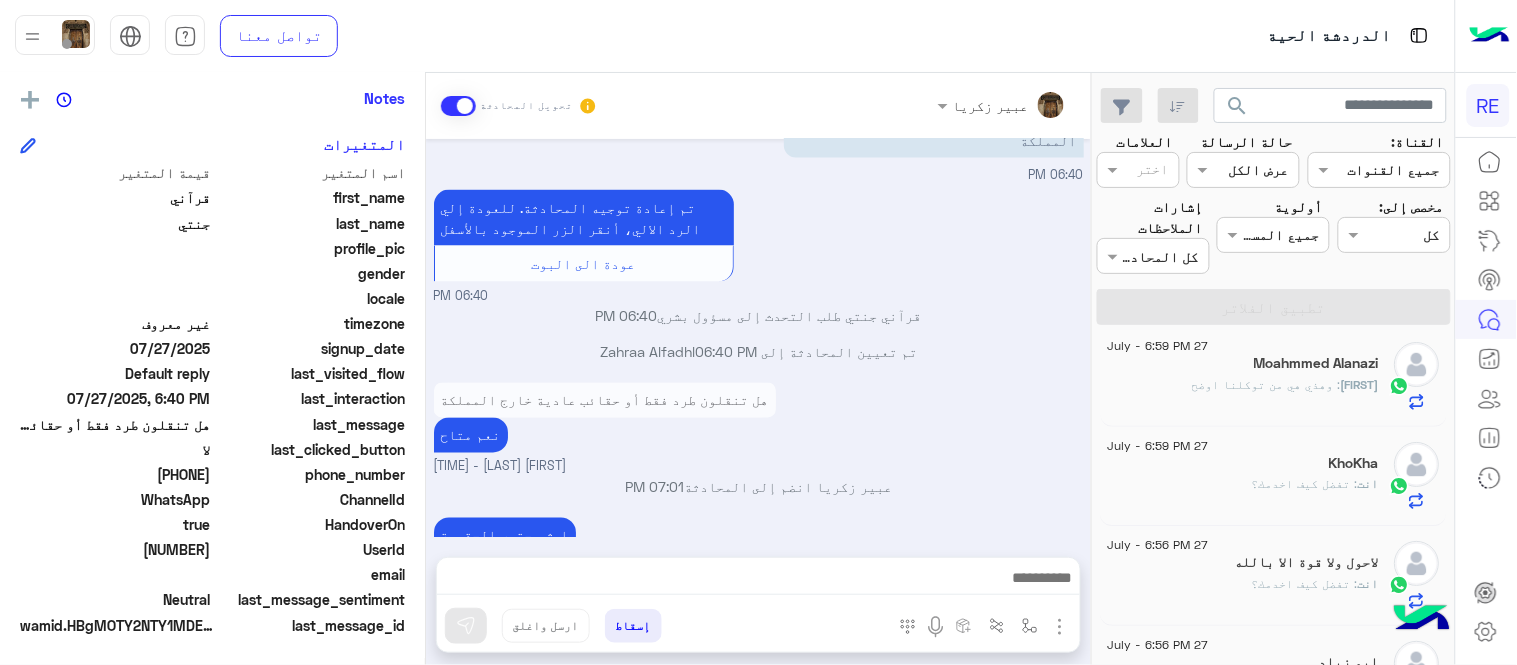 scroll, scrollTop: 0, scrollLeft: 0, axis: both 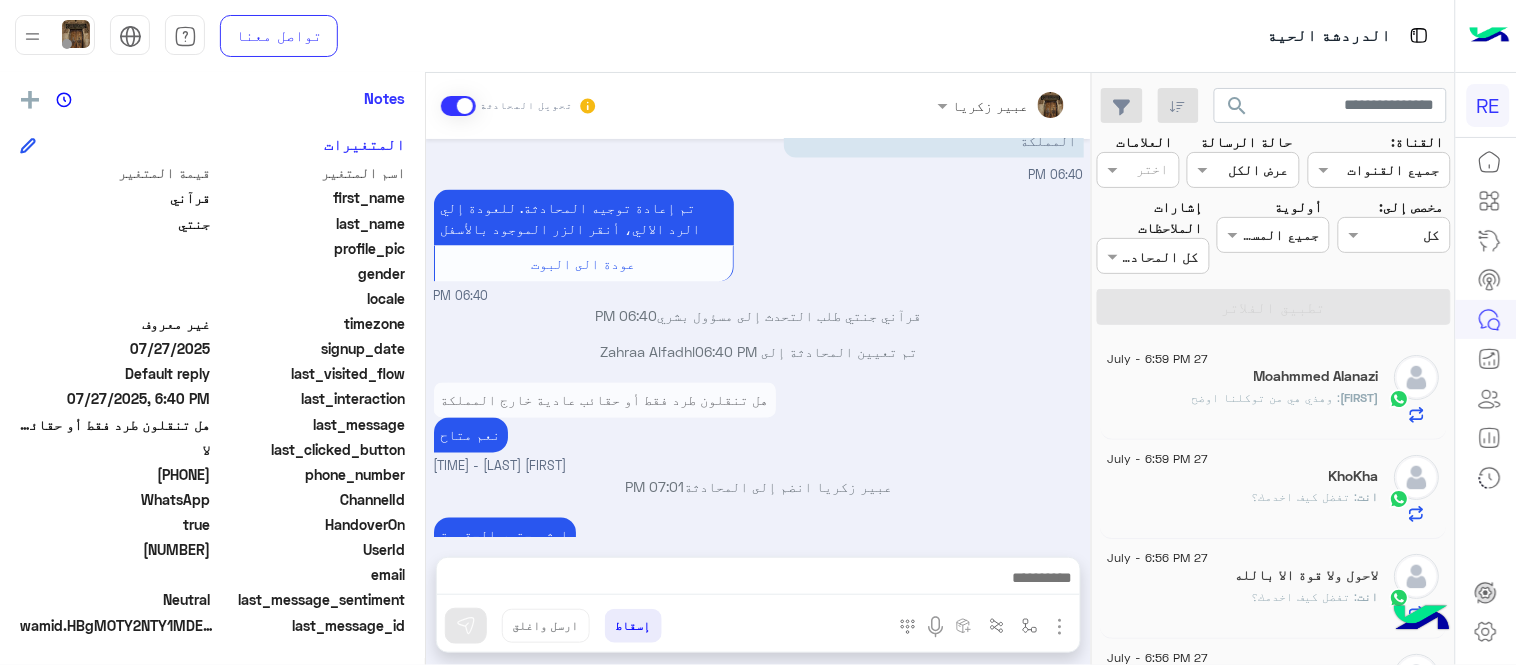 click on "Moahmmed Alanazi" 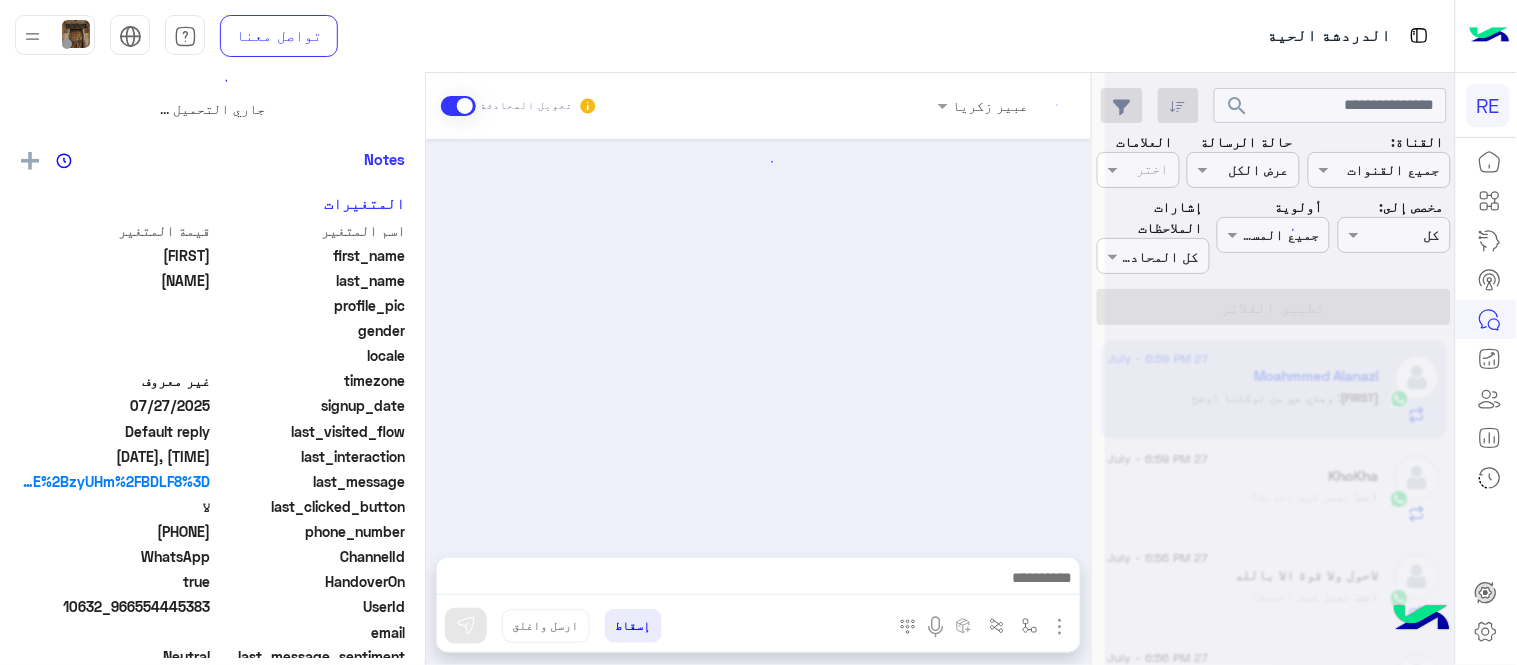 scroll, scrollTop: 0, scrollLeft: 0, axis: both 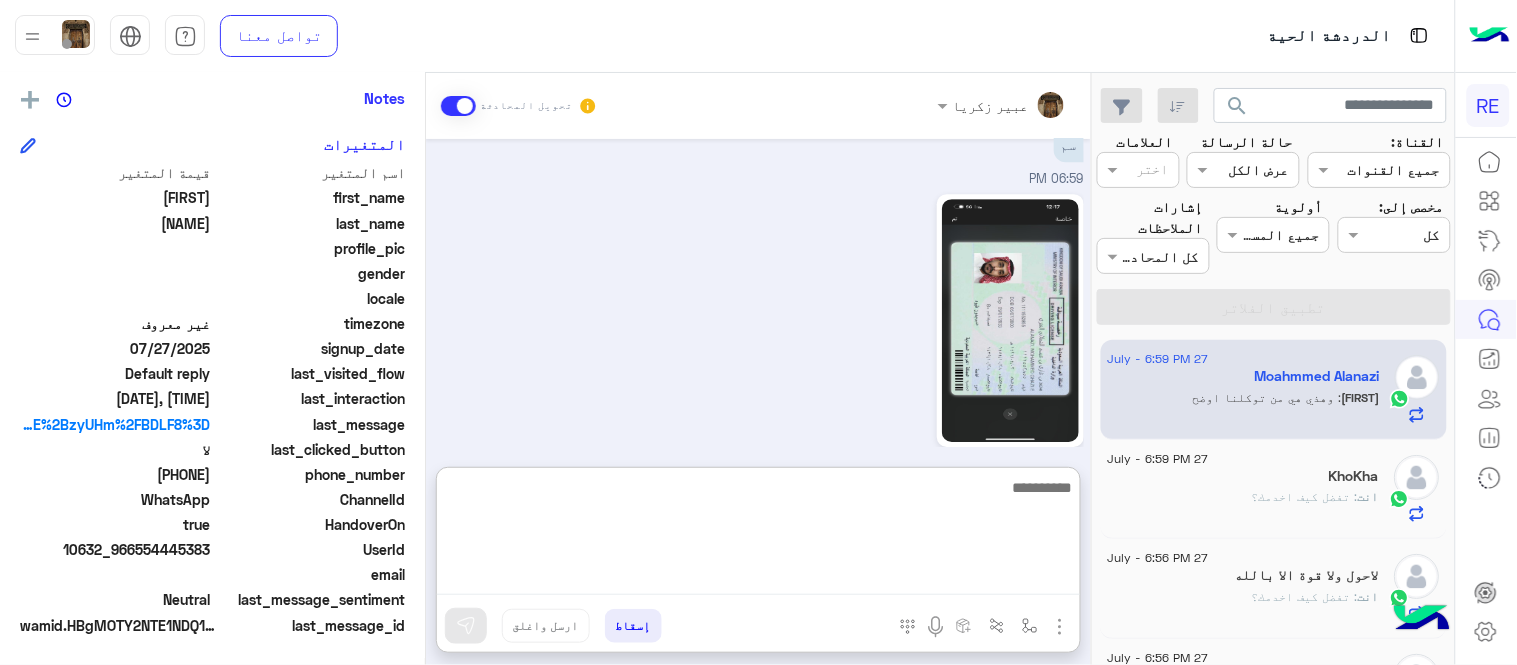 click at bounding box center (758, 535) 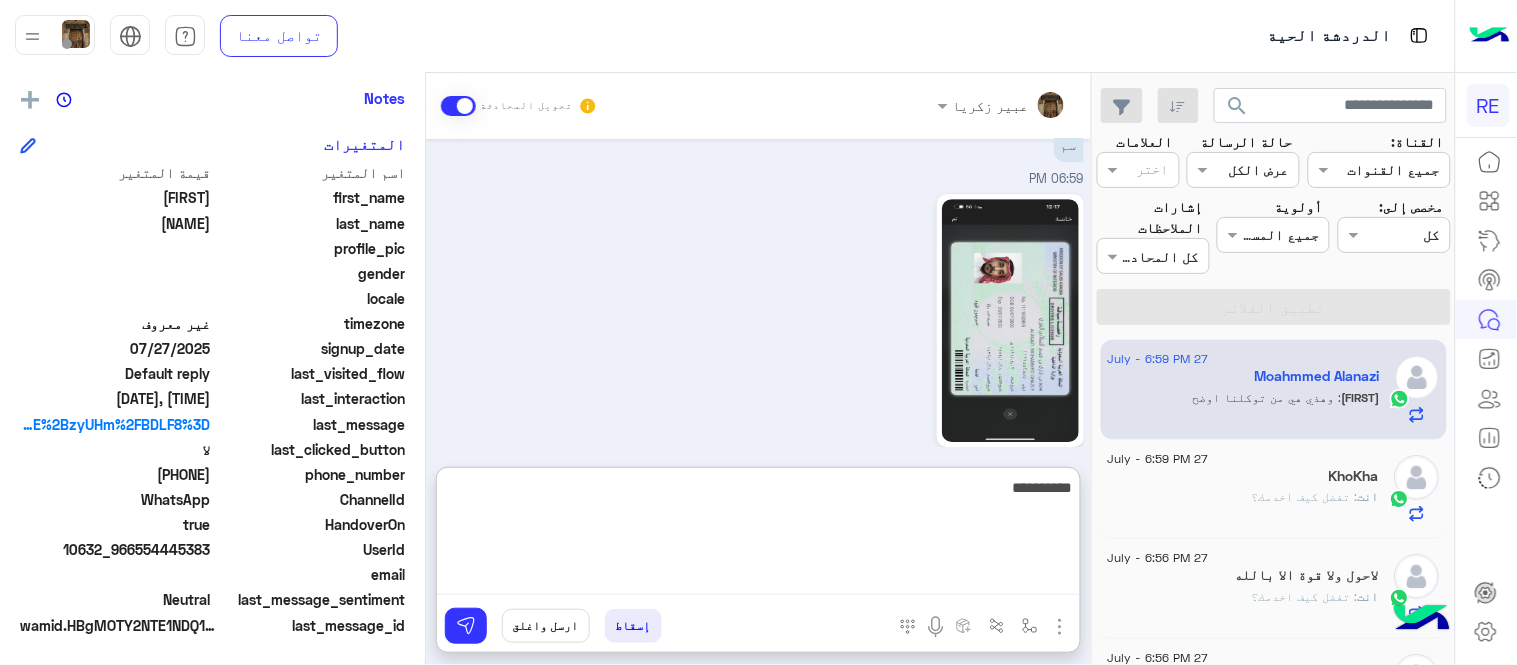 type on "**********" 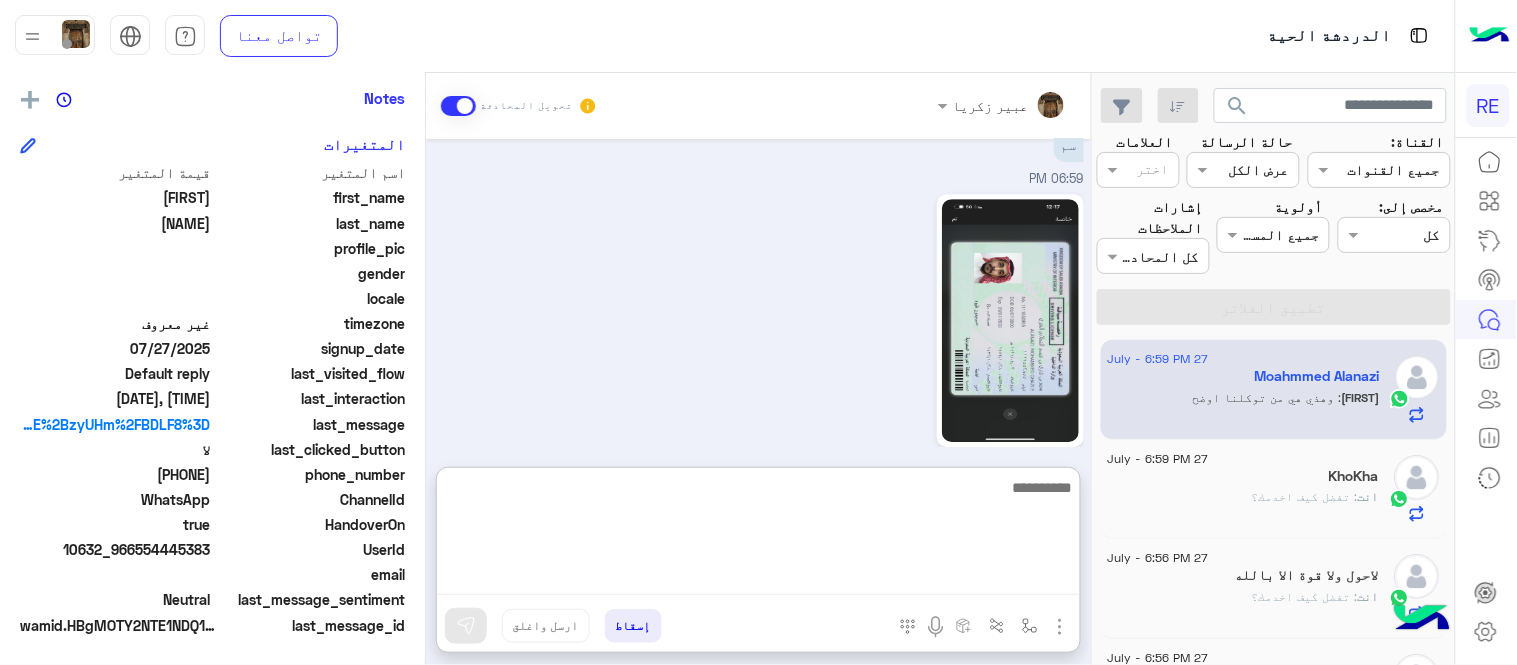 scroll, scrollTop: 1760, scrollLeft: 0, axis: vertical 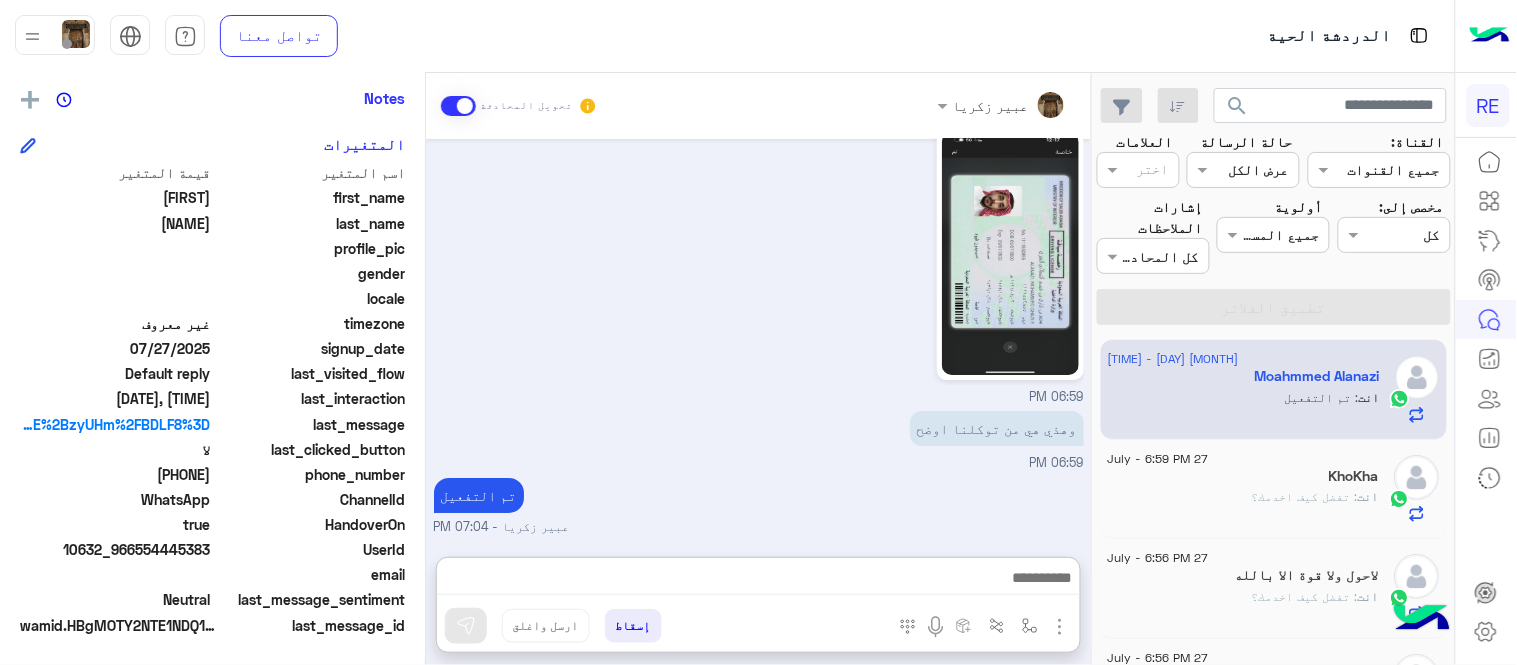 click on "Jul 27, 2025    06:20 PM    06:20 PM    06:20 PM  لم يتم قبول سيارتي الى الان   06:53 PM    06:54 PM  احتاج صورة الرخصة بشكل واضح  عبير زكريا -  06:57 PM    06:58 PM  سم   06:59 PM    06:59 PM  وهذي هي من توكلنا اوضح   06:59 PM  تم التفعيل  عبير زكريا -  07:04 PM" at bounding box center (758, 338) 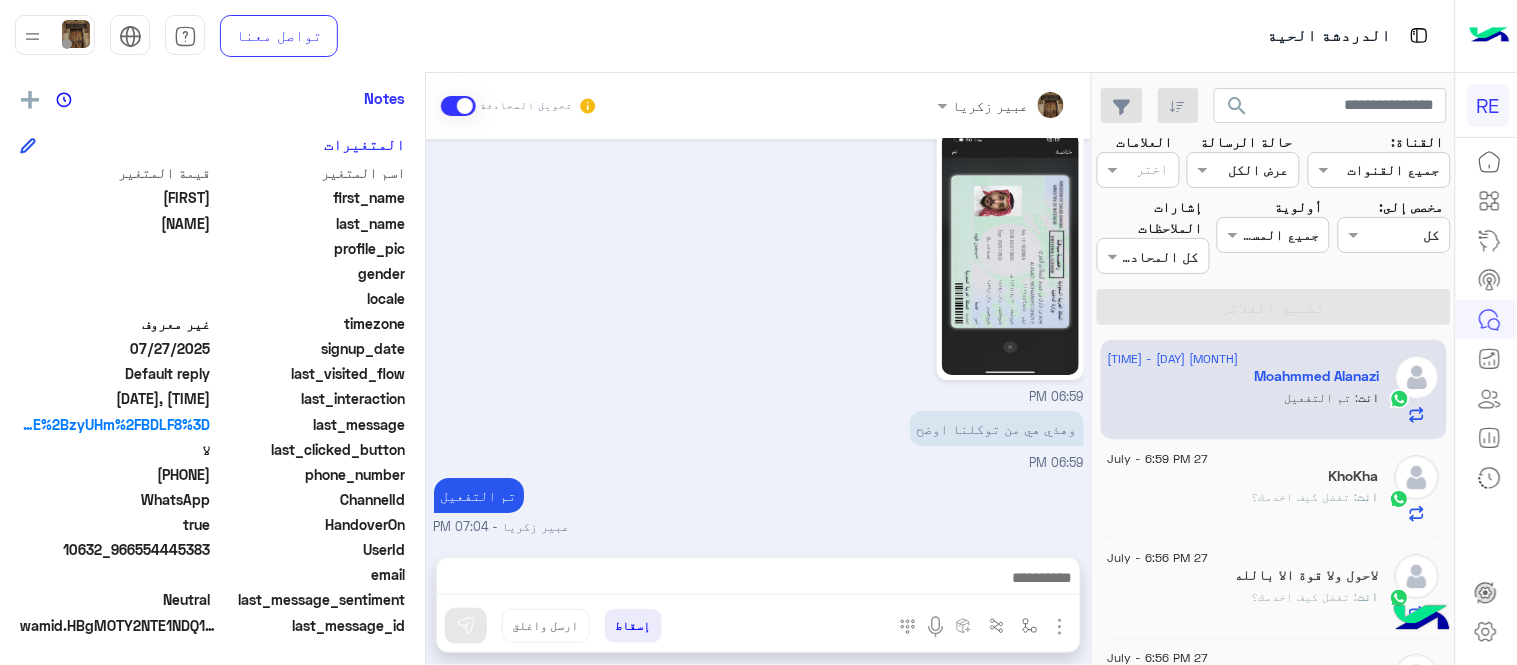scroll, scrollTop: 1670, scrollLeft: 0, axis: vertical 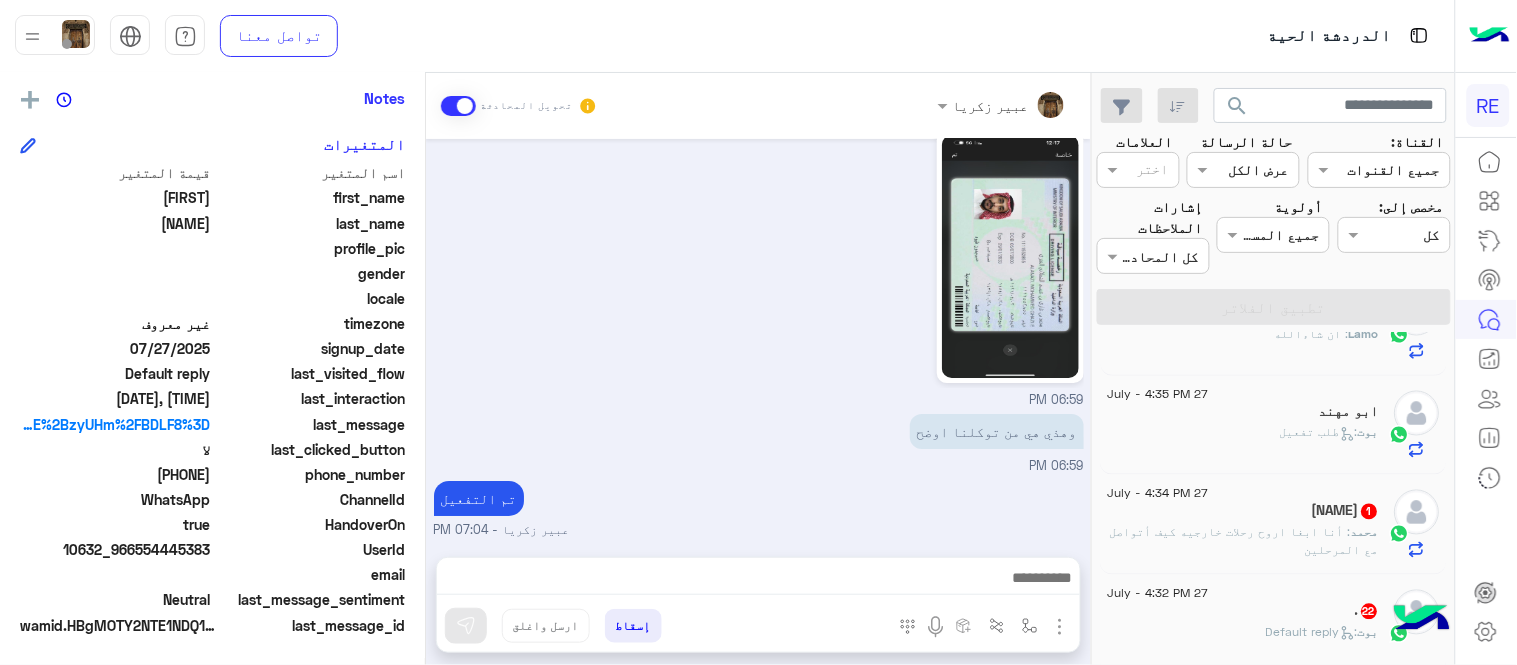 click on "محمد : أنا ابغا اروح رحلات خارجيه كيف أتواصل مع المرحلين" 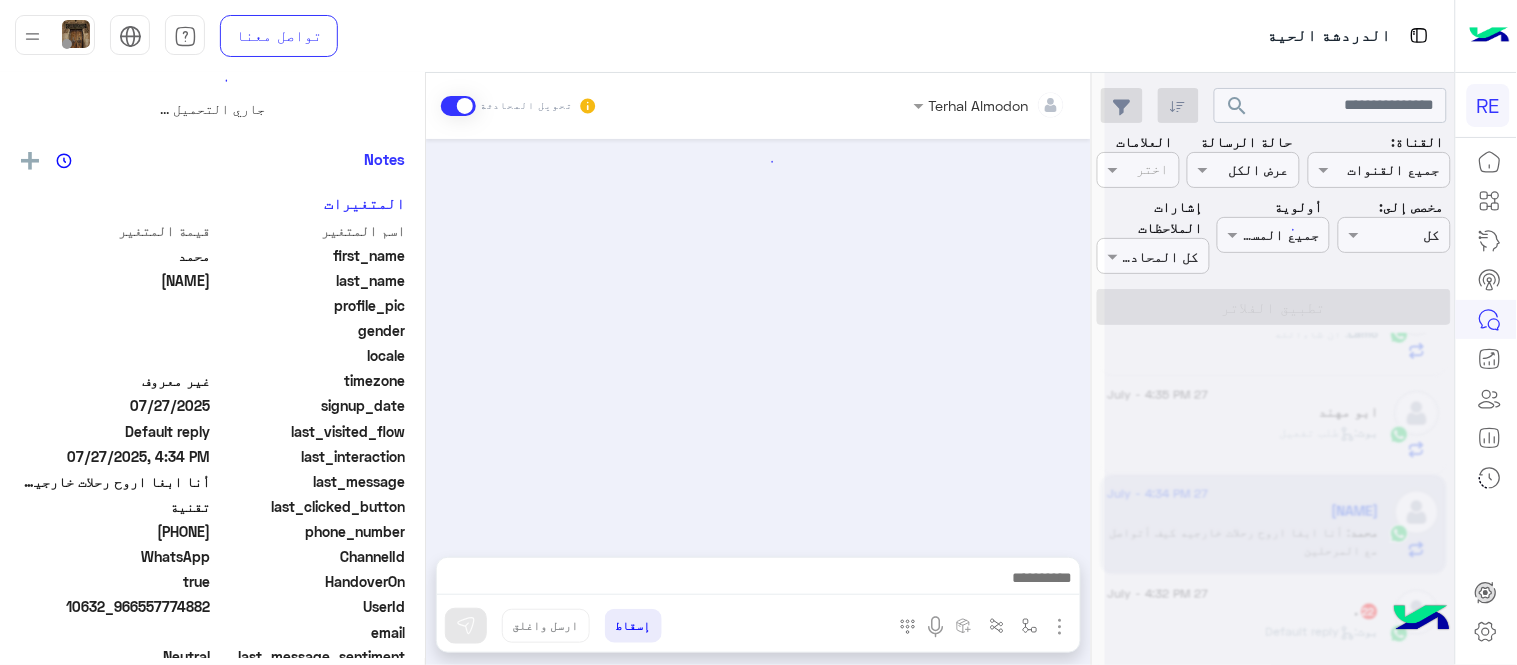 scroll, scrollTop: 0, scrollLeft: 0, axis: both 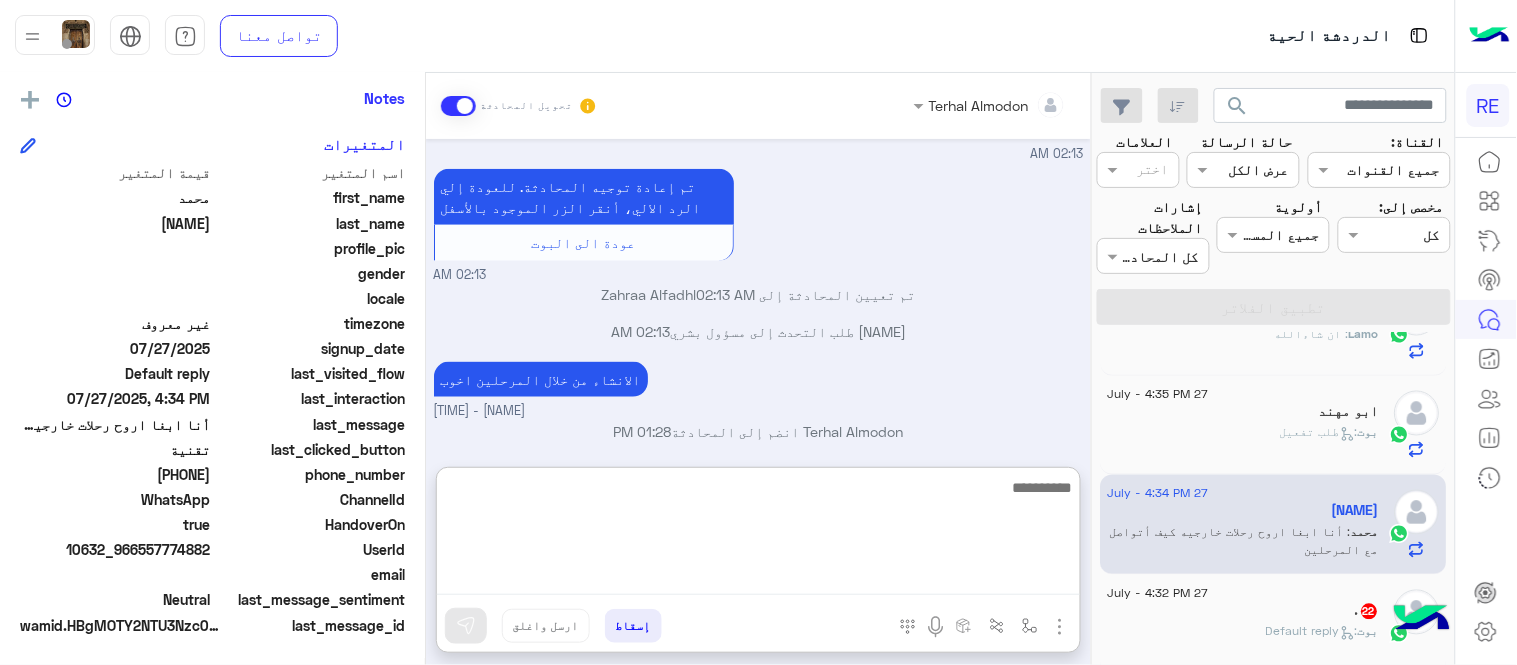 click at bounding box center [758, 535] 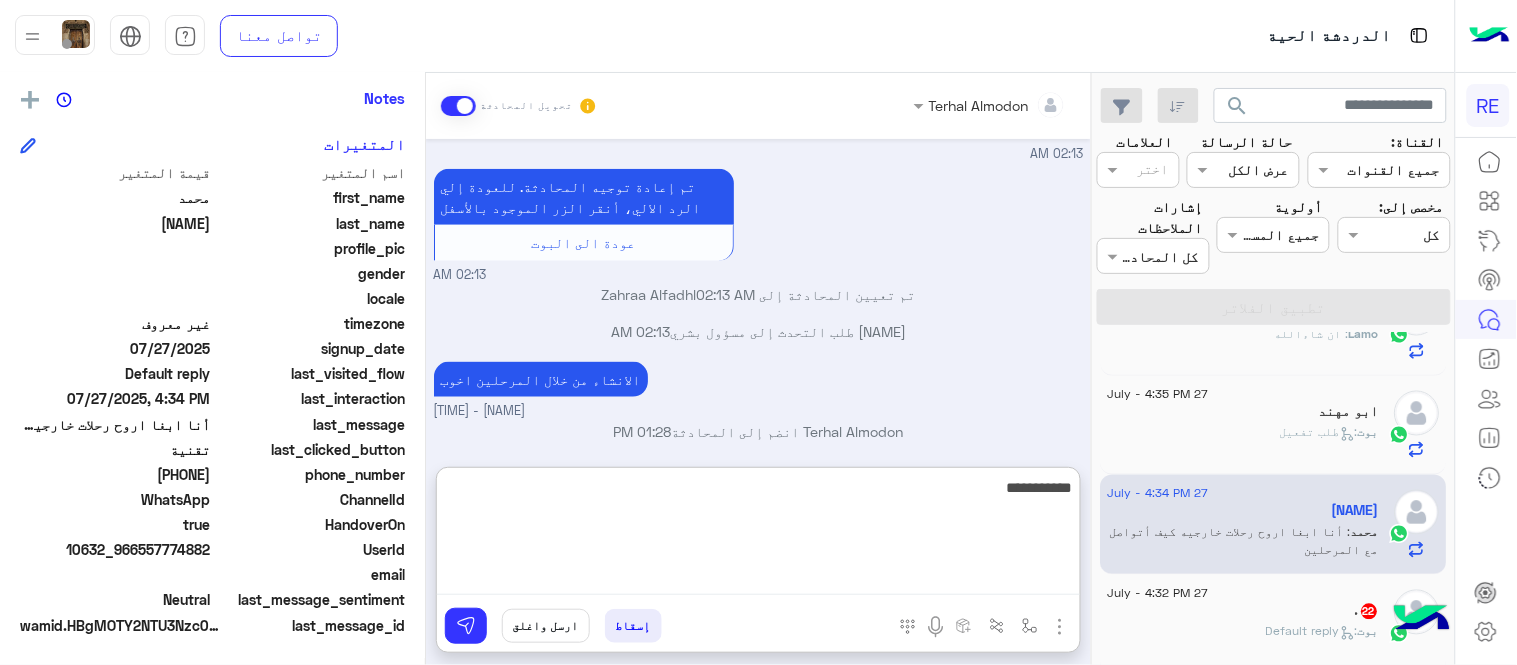 type on "**********" 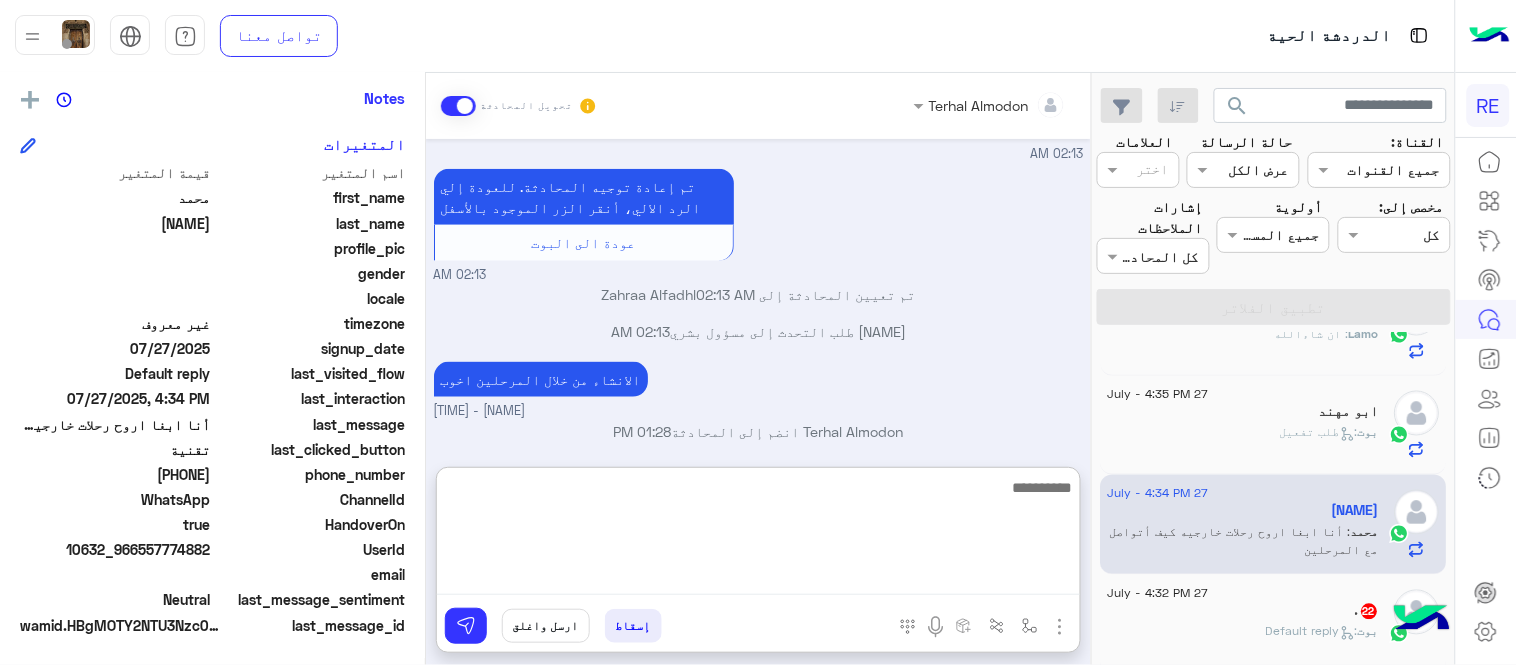 scroll, scrollTop: 685, scrollLeft: 0, axis: vertical 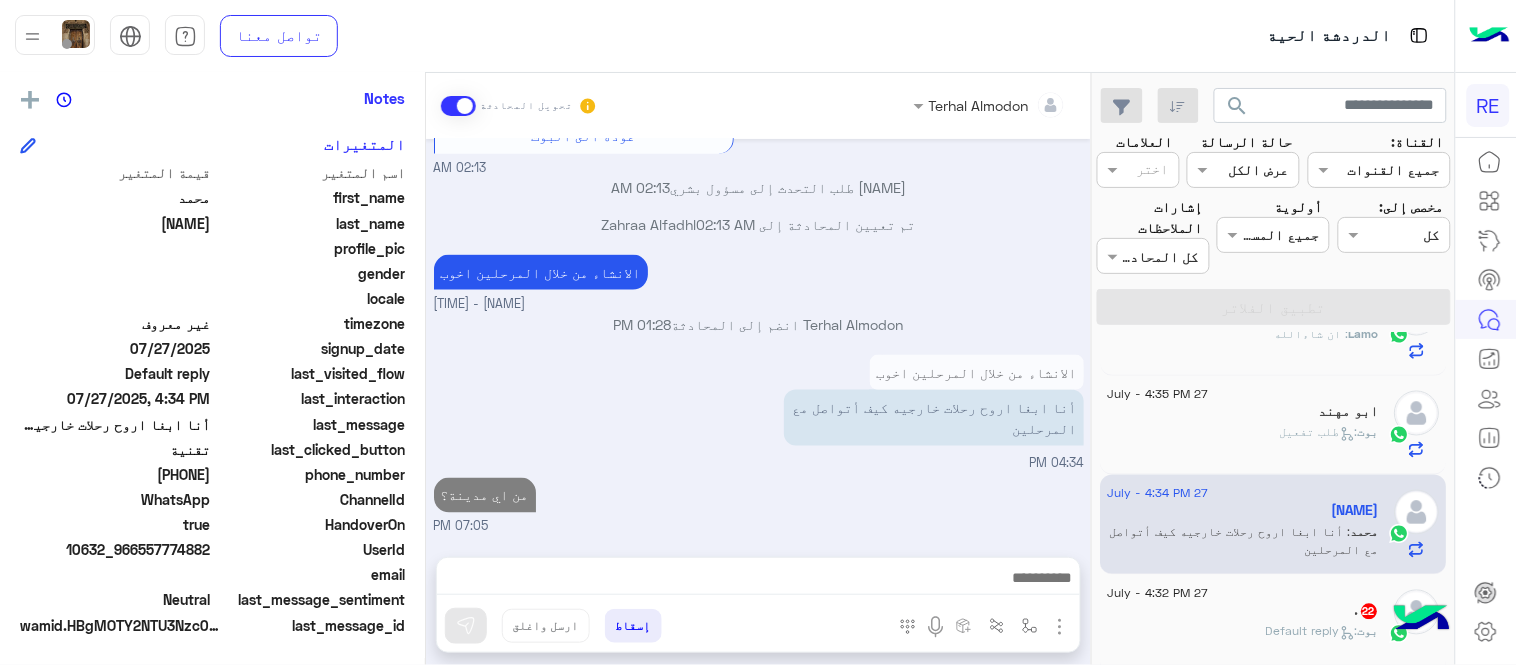 click on "[DATE]  سعدنا بتواصلك، نأمل منك توضيح استفسارك أكثر    [TIME]    [TIME]  سعدنا بتواصلك، نأمل منك توضيح استفسارك أكثر    [TIME]  لماذا لايوجد صلاحيه بالتنقل بين المدن   [TIME]  تم إعادة توجيه المحادثة. للعودة إلي الرد الالي، أنقر الزر الموجود بالأسفل  عودة الى البوت     [TIME]   [FIRST] [LAST] طلب التحدث إلى مسؤول بشري   [TIME]       تم تعيين المحادثة إلى [AGENT_NAME]   [TIME]      الانشاء من خلال المرحلين اخوب  Terhal Almodon -  [TIME]   Terhal Almodon انضم إلى المحادثة   [TIME]      الانشاء من خلال المرحلين اخوب أنا ابغا اروح رحلات خارجيه كيف أتواصل مع المرحلين   [TIME]  من اي مدينة؟   [TIME]" at bounding box center [758, 338] 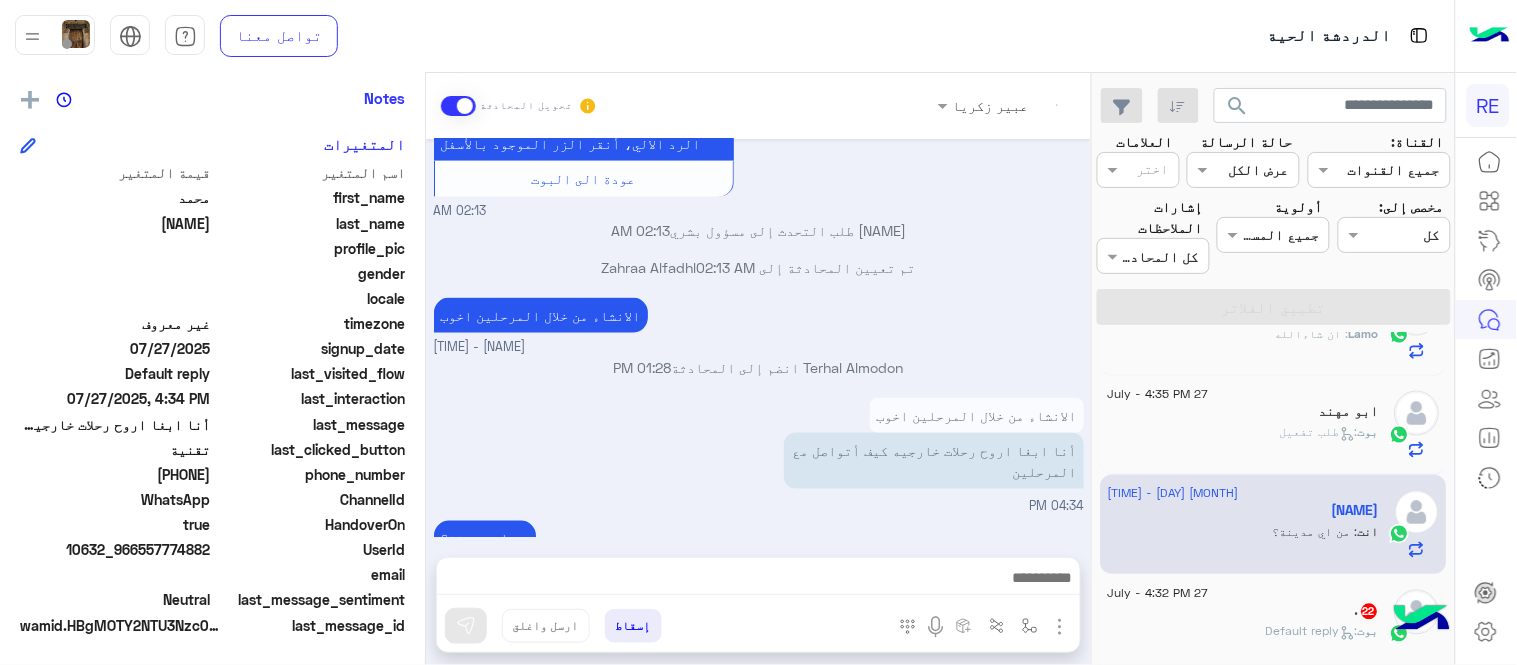 scroll, scrollTop: 631, scrollLeft: 0, axis: vertical 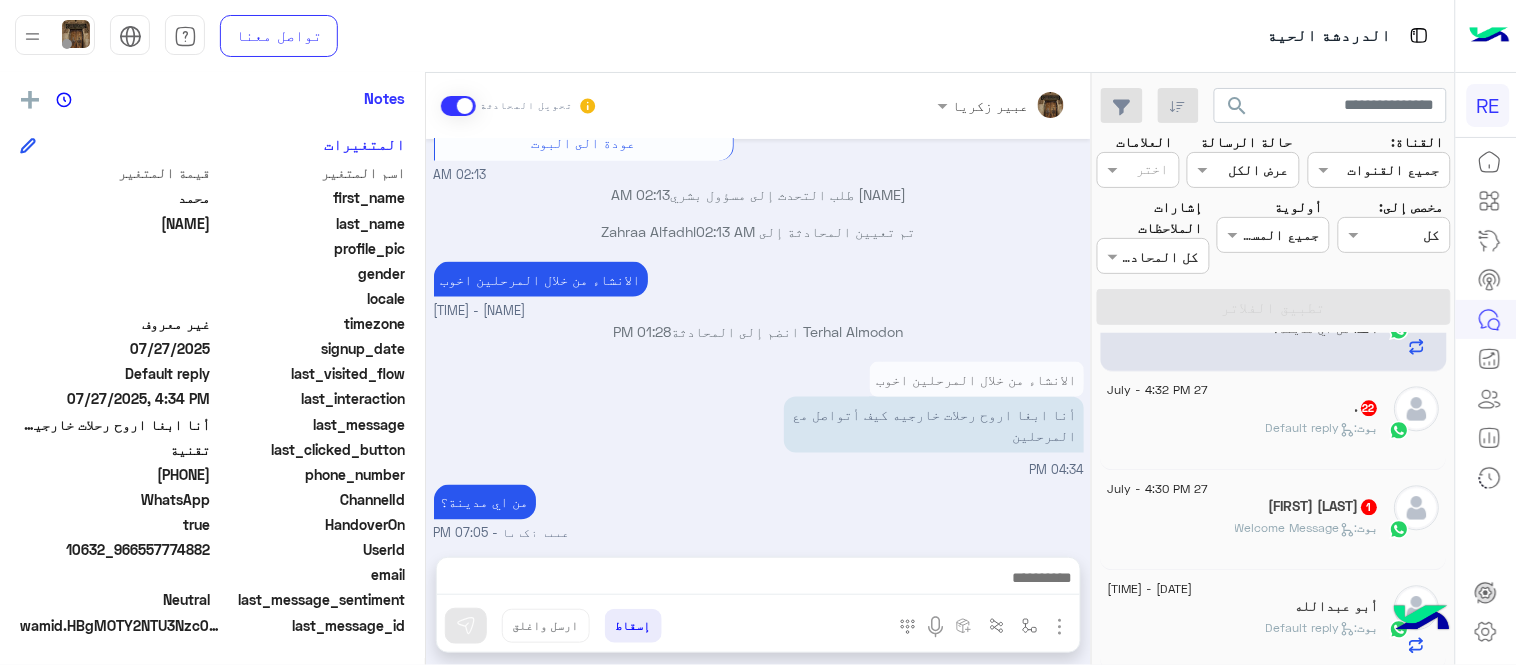 click on ".   22" 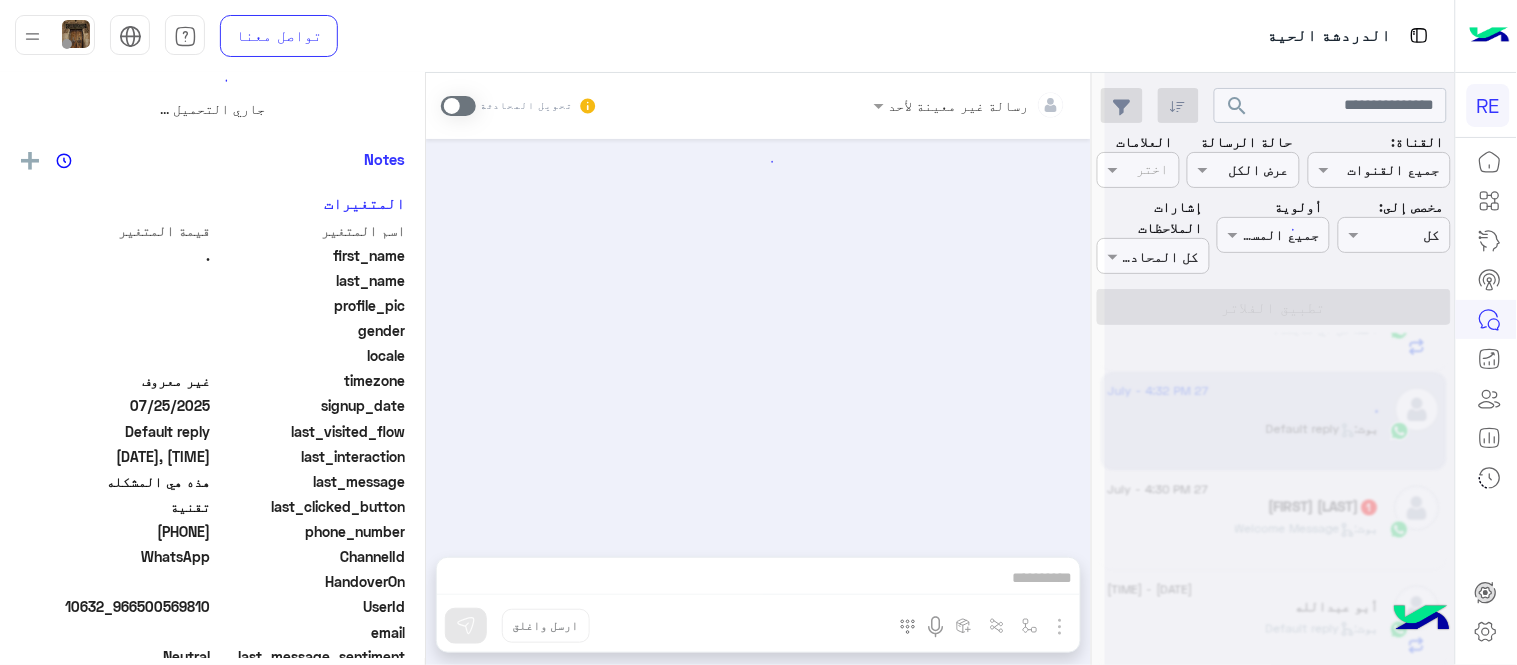 scroll, scrollTop: 0, scrollLeft: 0, axis: both 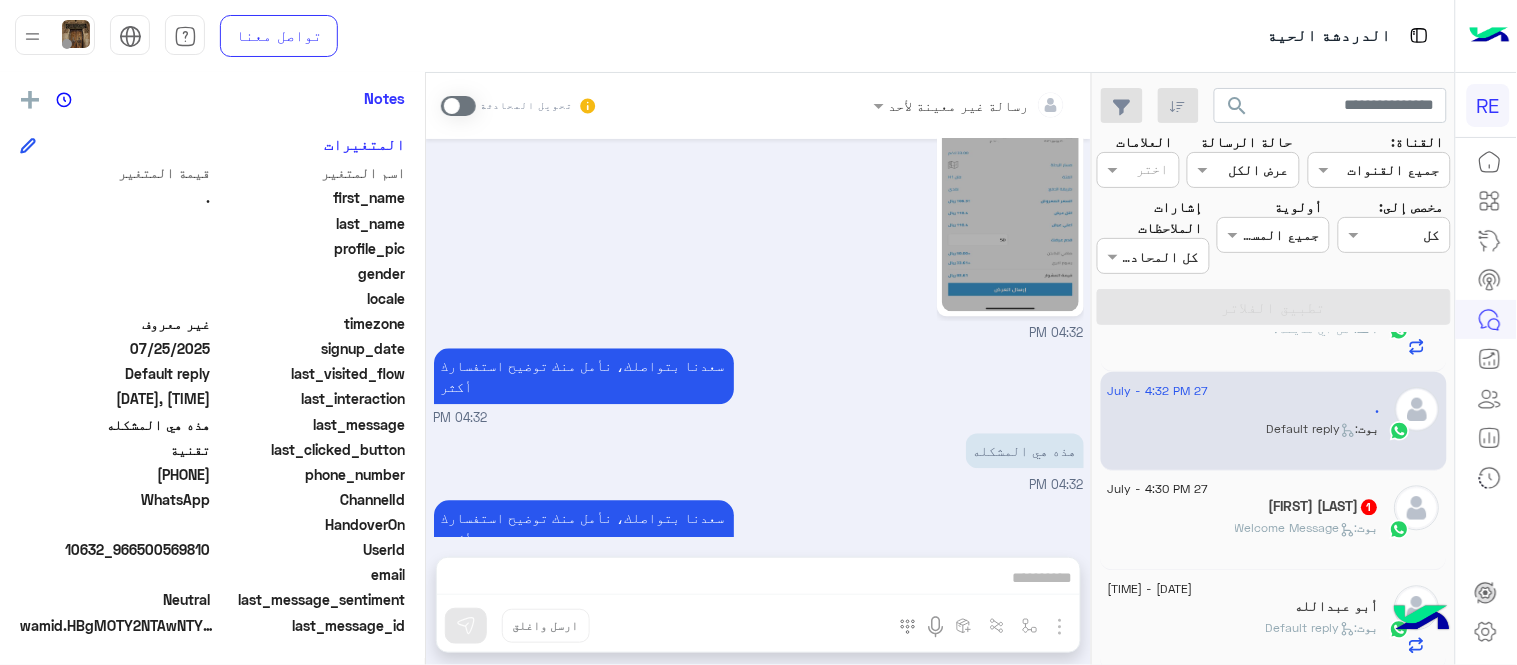 click 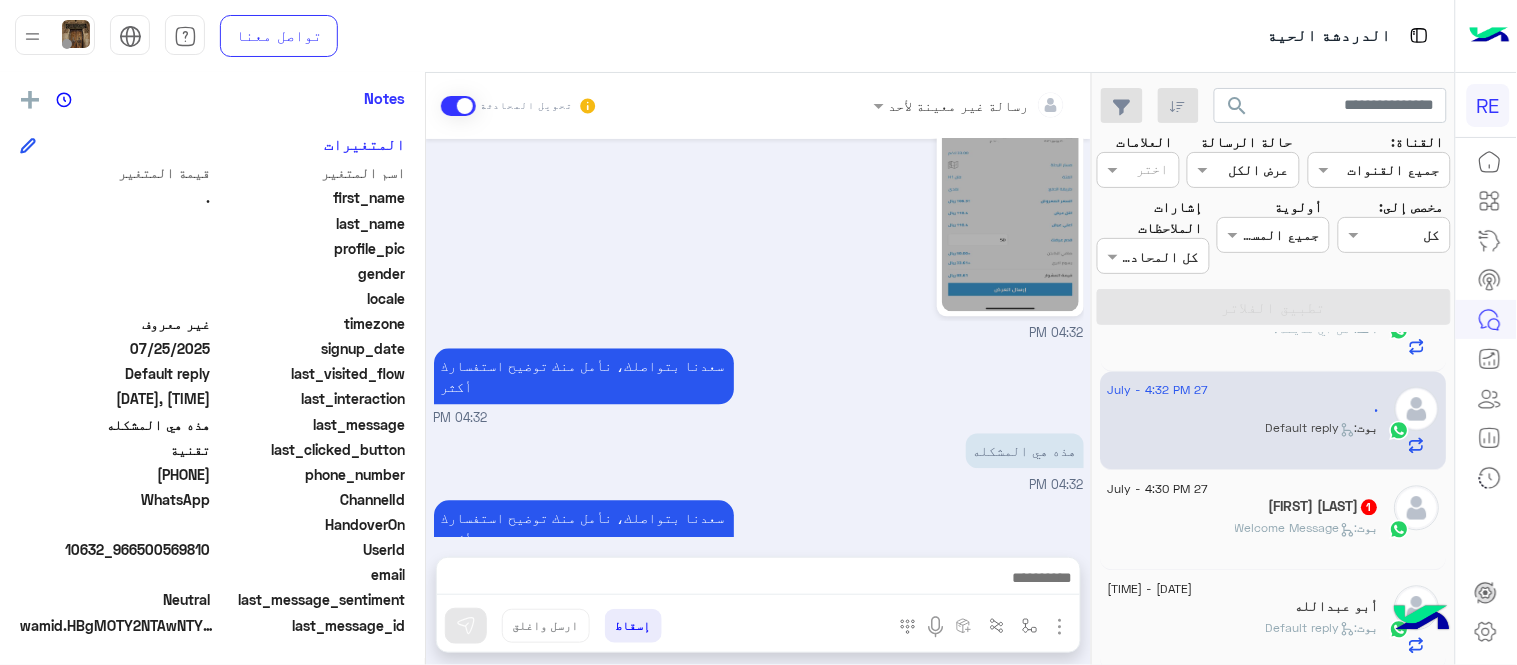 scroll, scrollTop: 1170, scrollLeft: 0, axis: vertical 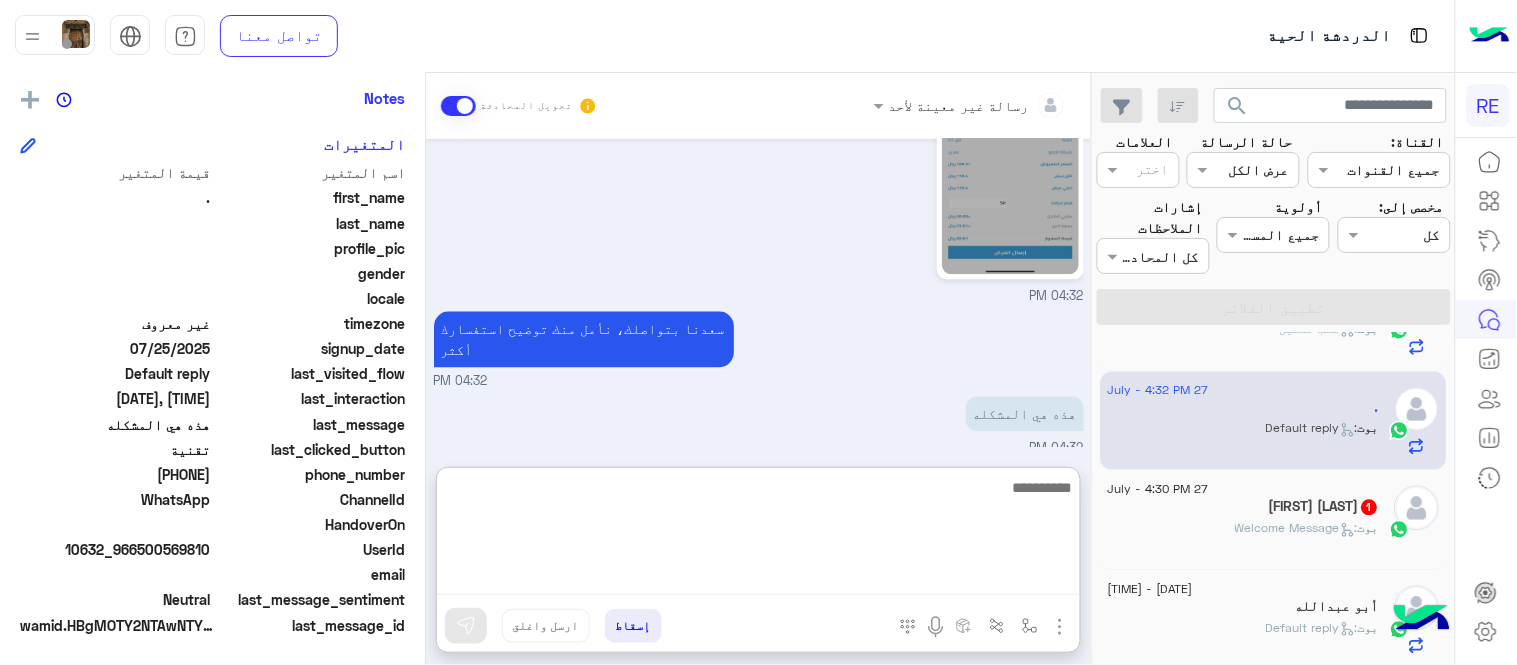 click at bounding box center (758, 535) 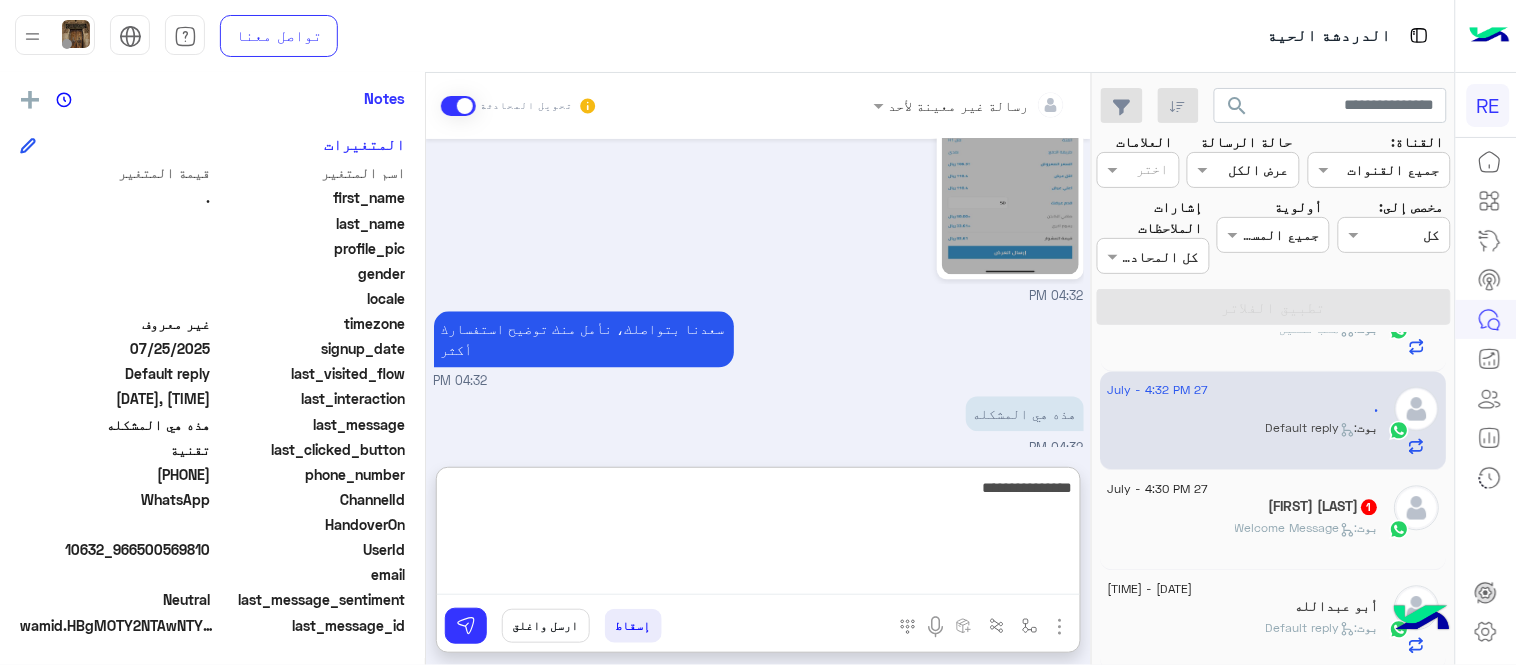 click on "**********" at bounding box center (758, 535) 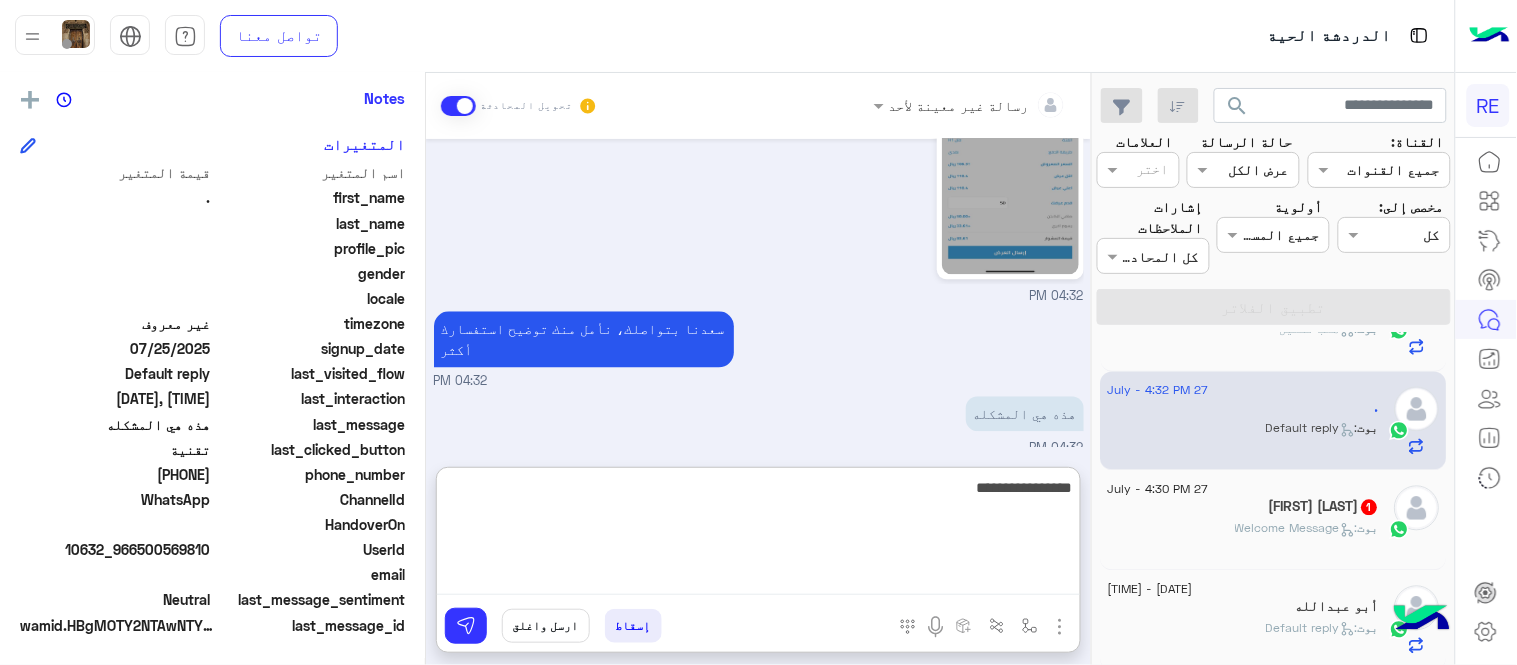 type on "**********" 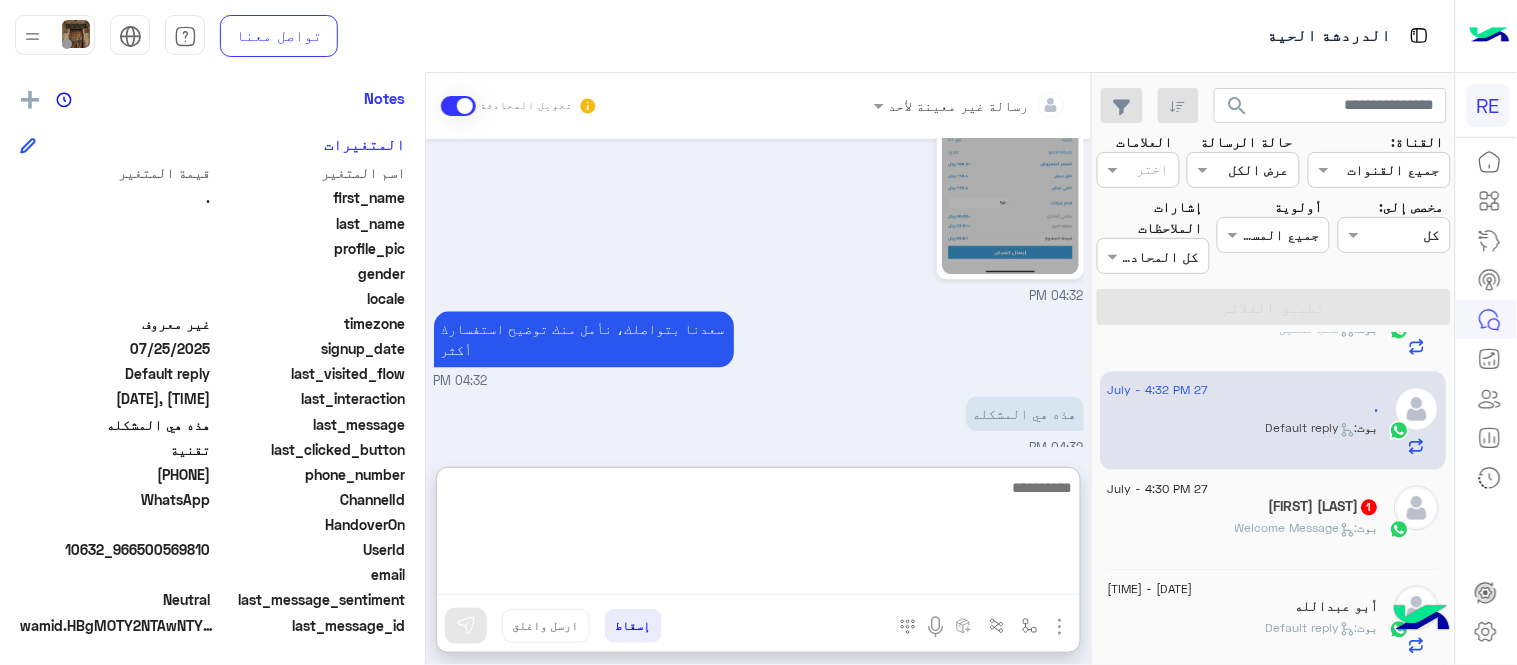 scroll, scrollTop: 1323, scrollLeft: 0, axis: vertical 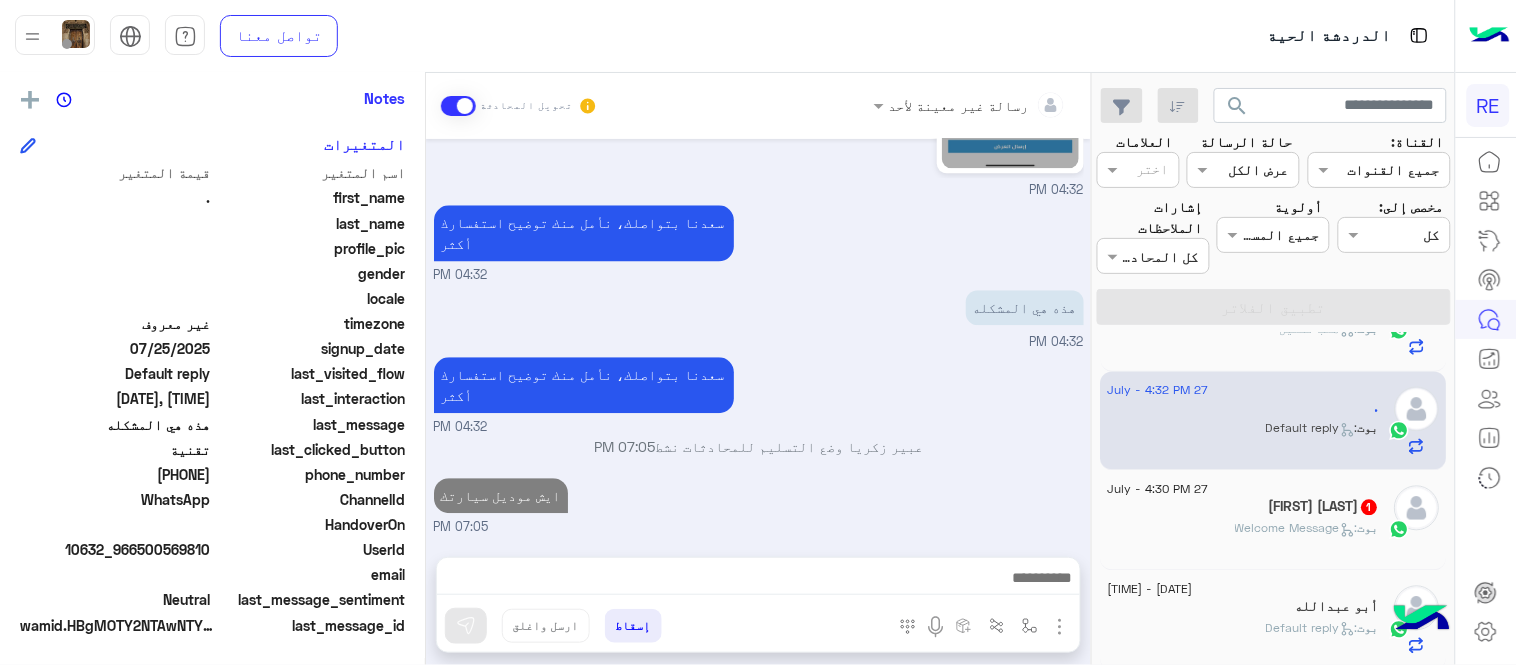 click on "27 July - 4:30 PM" 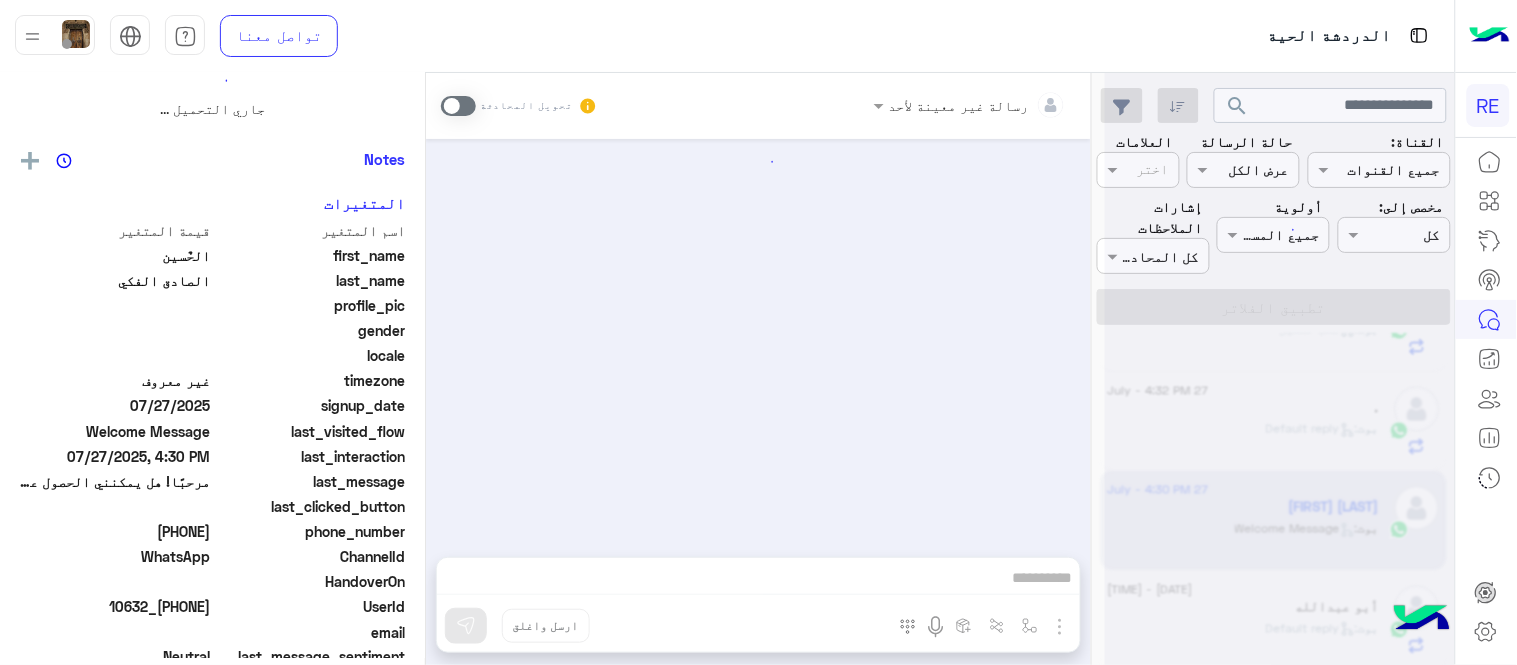 scroll, scrollTop: 468, scrollLeft: 0, axis: vertical 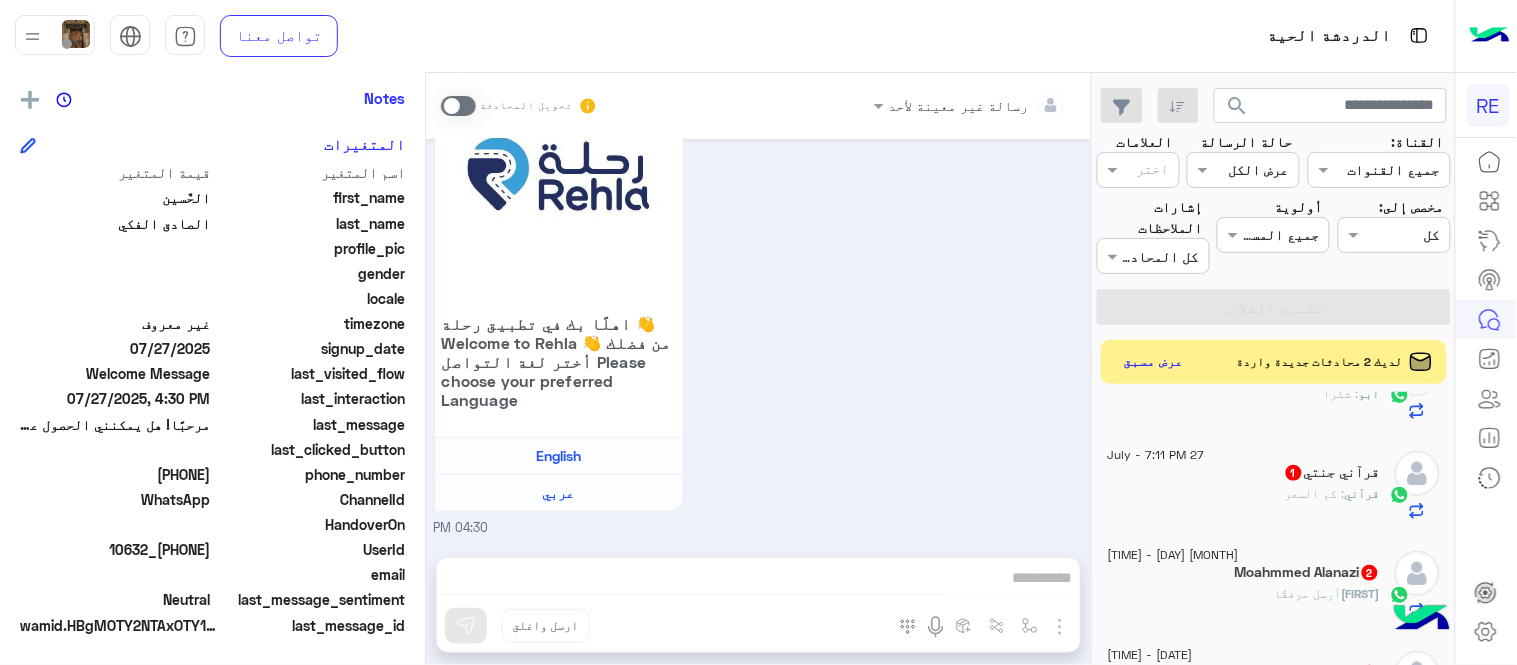 click on "قرآني جنتي  1" 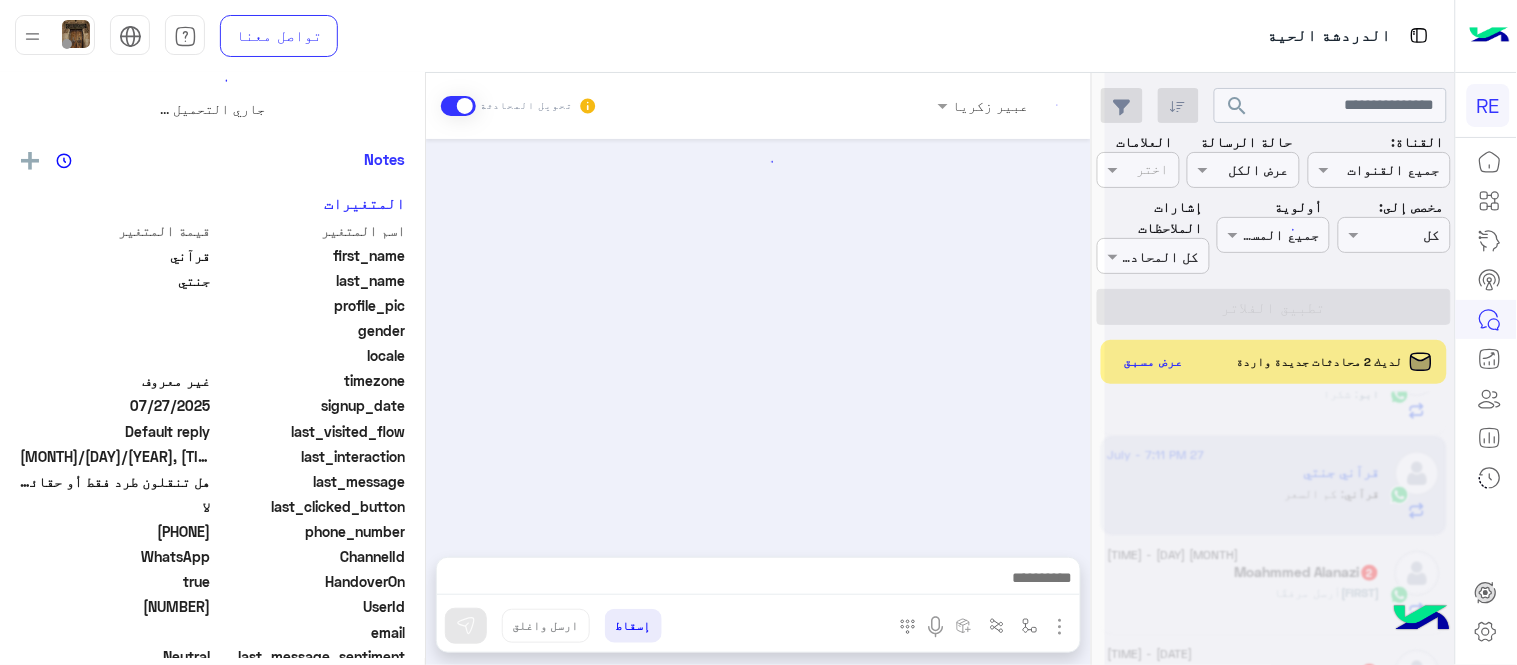 scroll, scrollTop: 0, scrollLeft: 0, axis: both 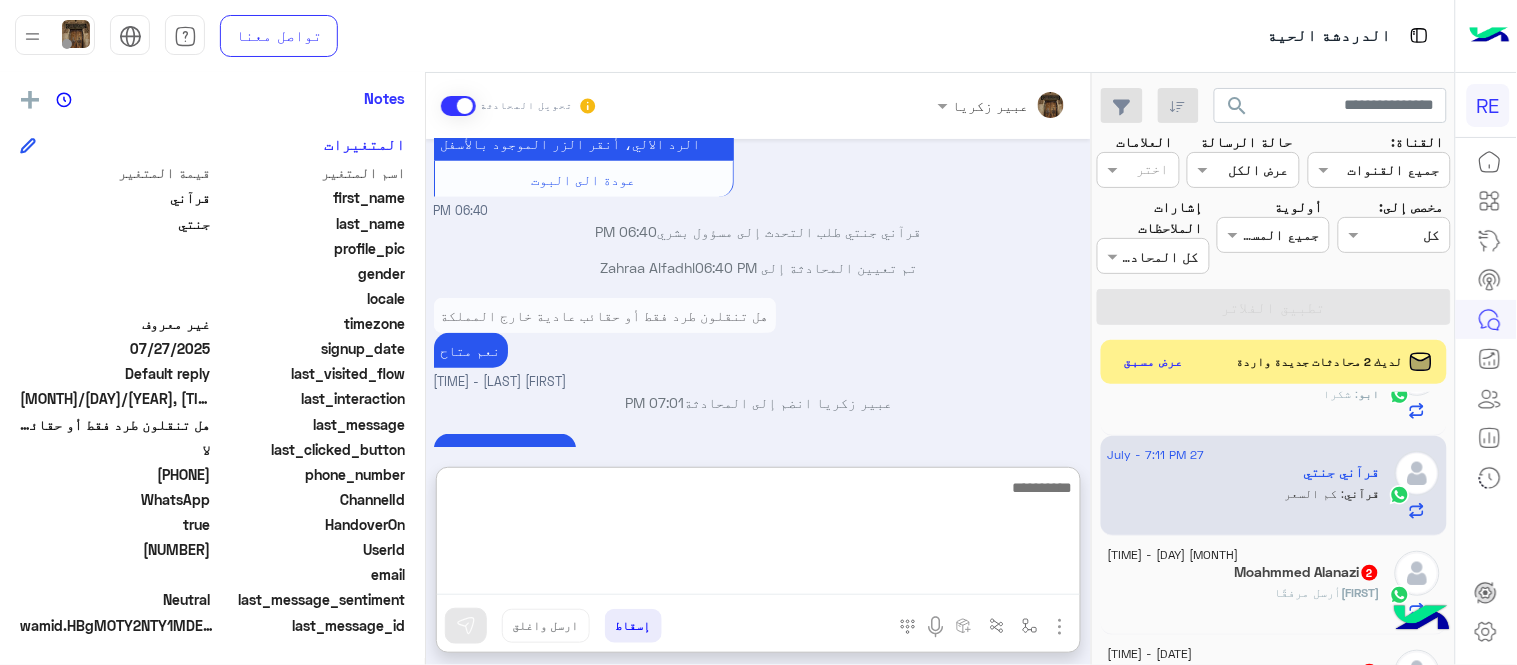 click at bounding box center [758, 535] 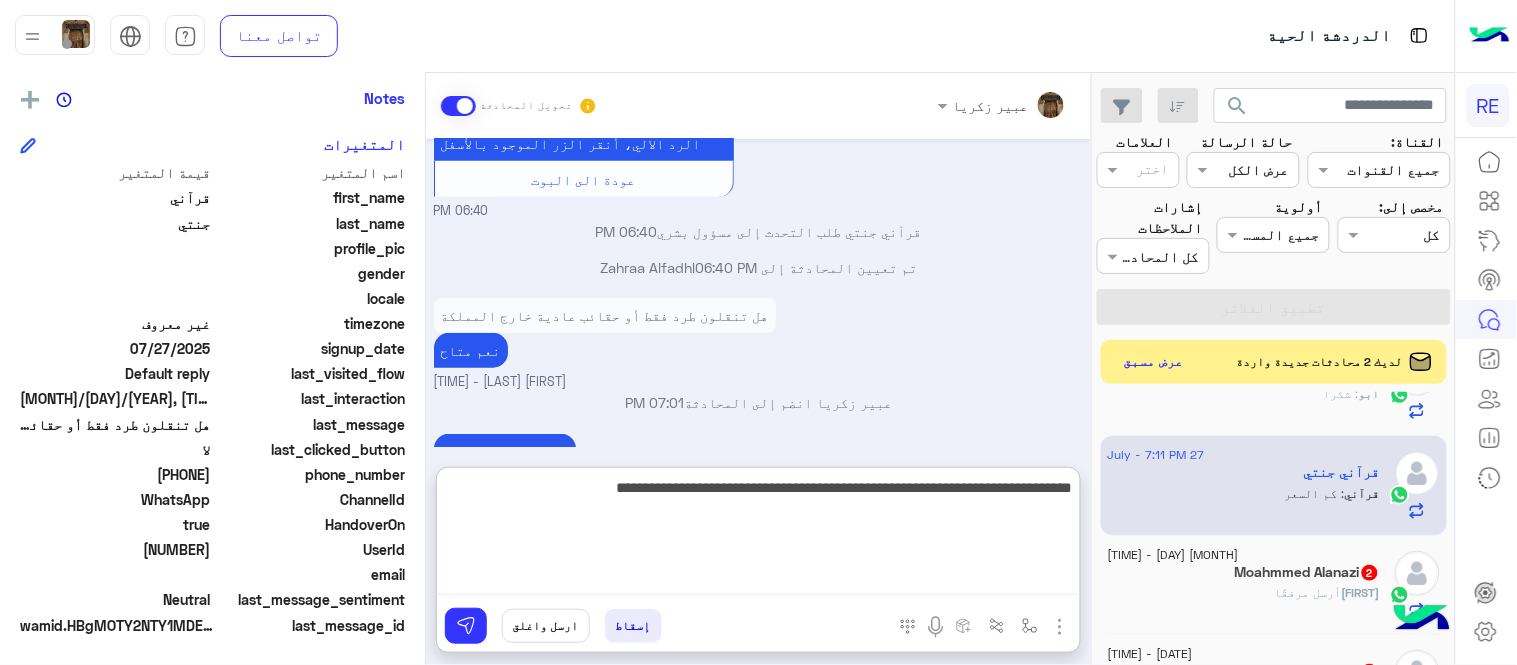 type on "**********" 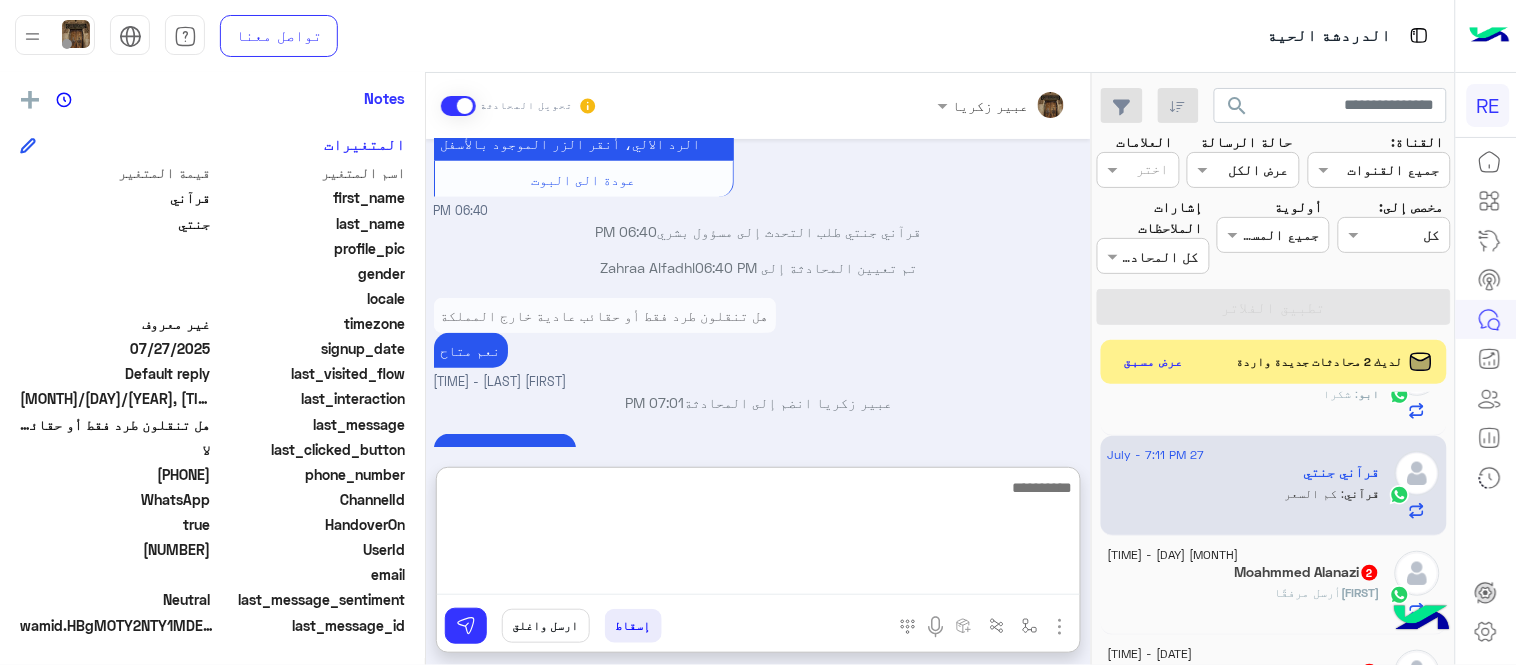 scroll, scrollTop: 487, scrollLeft: 0, axis: vertical 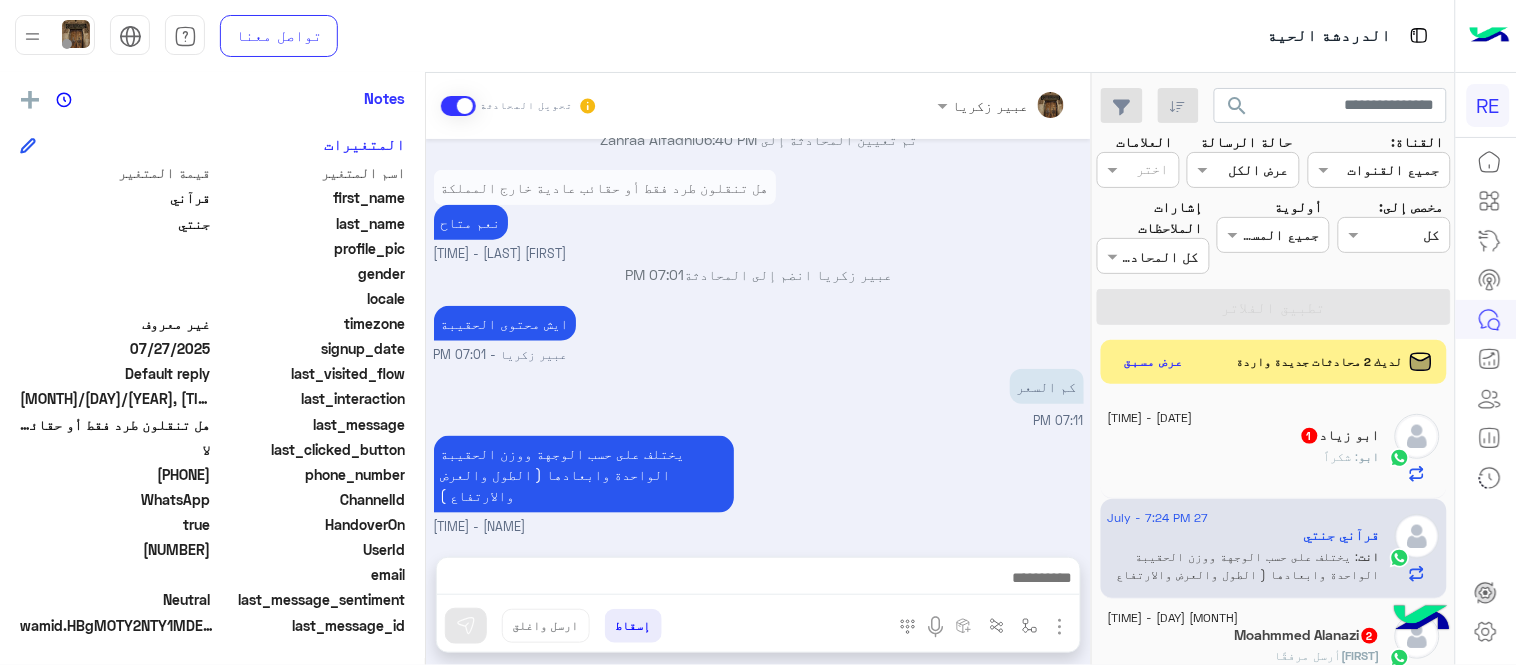 click on "ابو : شكراً" 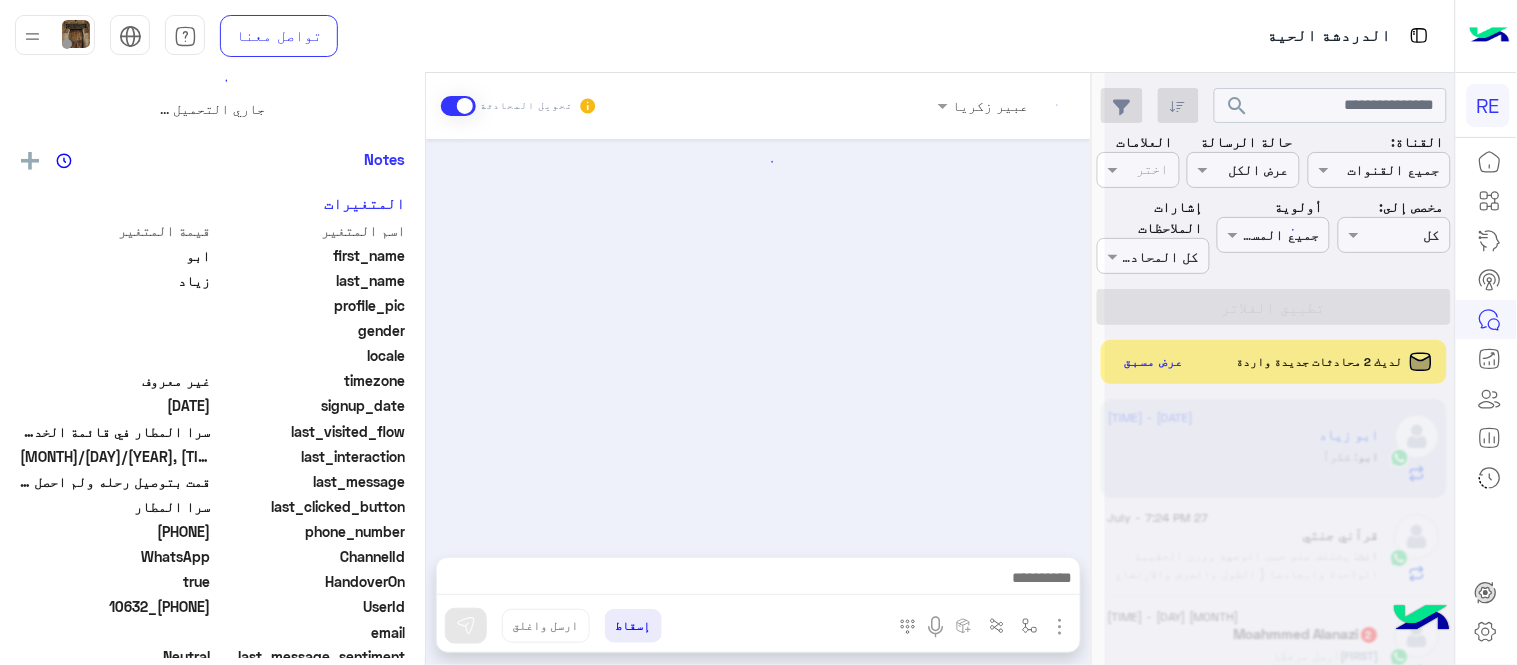 scroll, scrollTop: 0, scrollLeft: 0, axis: both 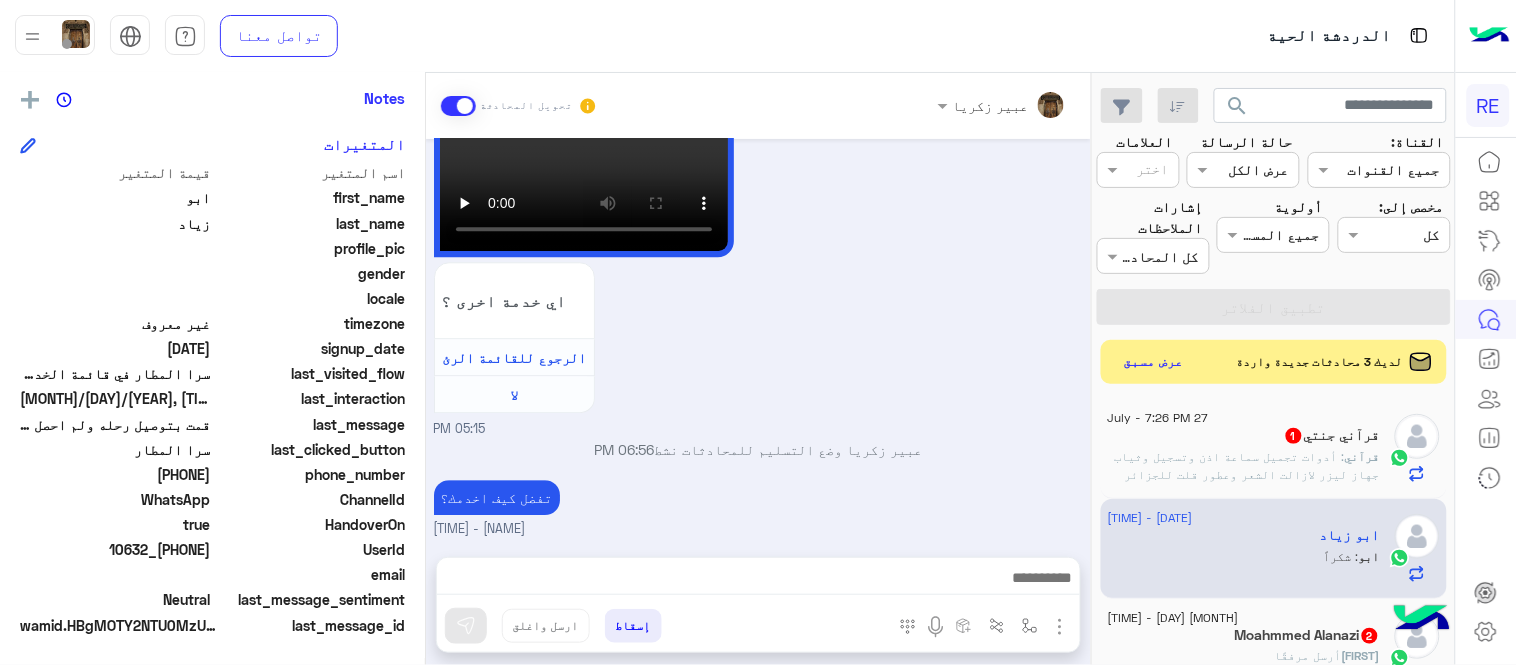 click on ": أدوات تجميل سماعة اذن وتسجيل وثياب جهاز ليزر لازالت الشعر وعطور قلت للجزائر الوزن حوالي 23 كيلو" 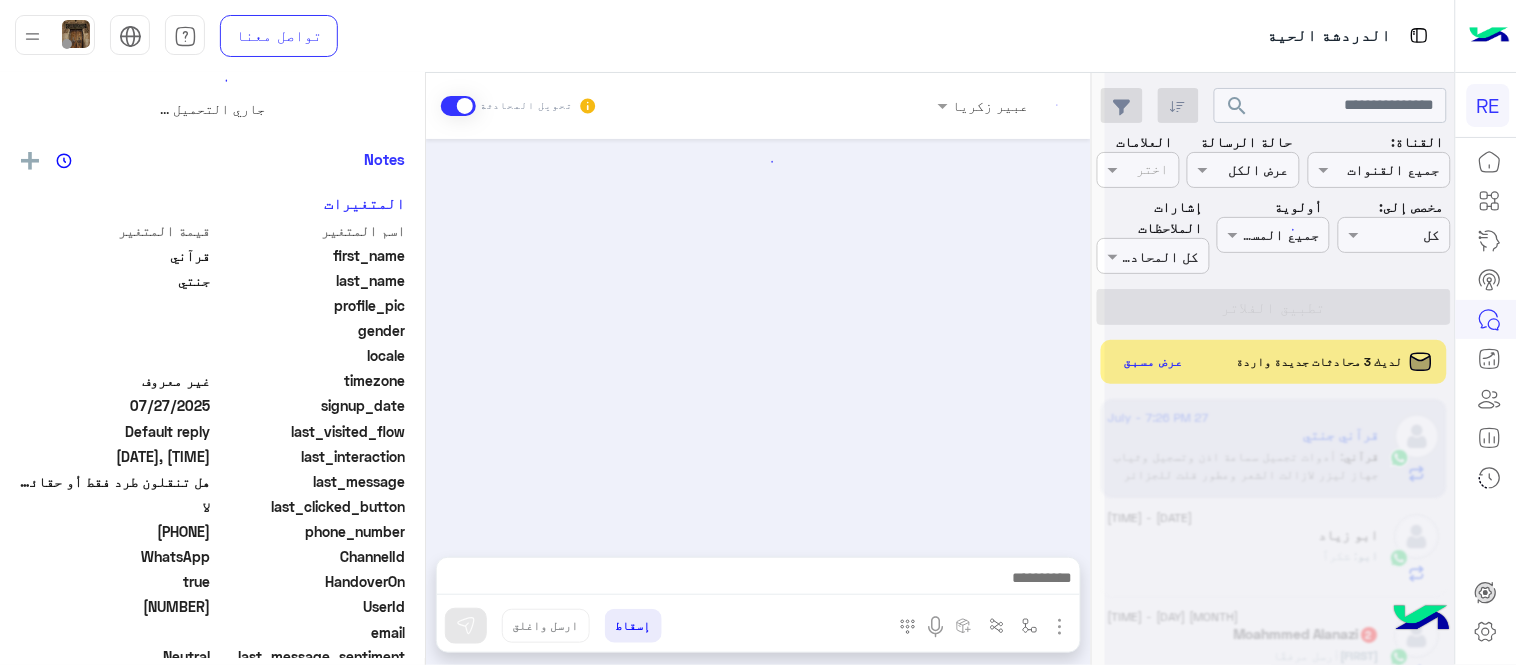 scroll, scrollTop: 0, scrollLeft: 0, axis: both 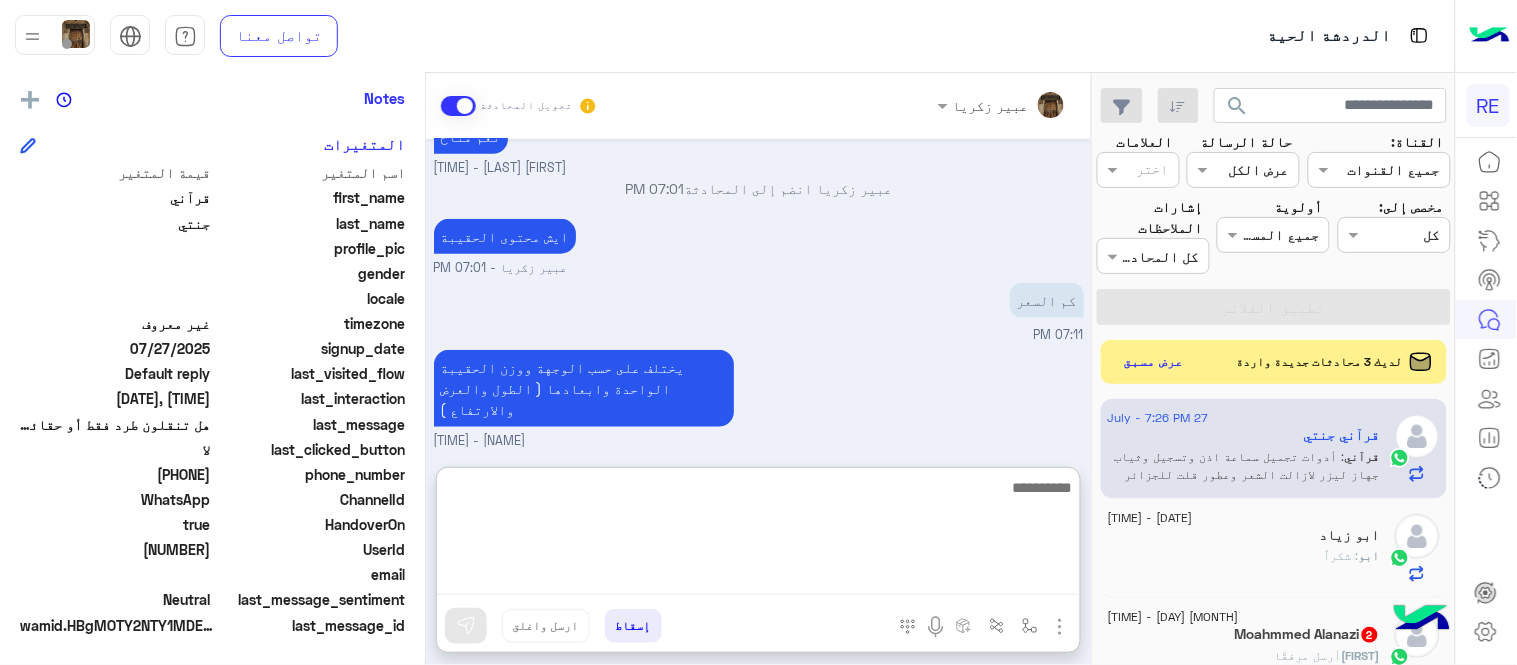 click at bounding box center (758, 535) 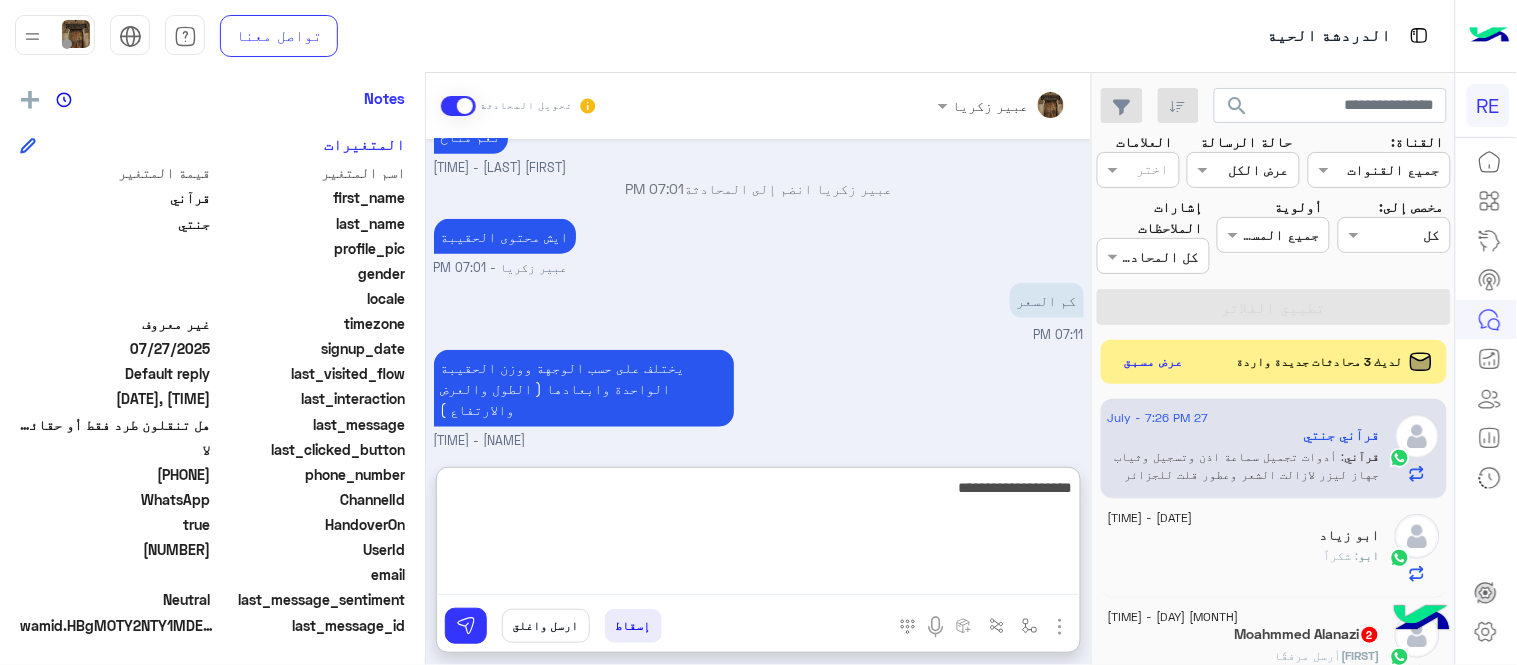 type on "**********" 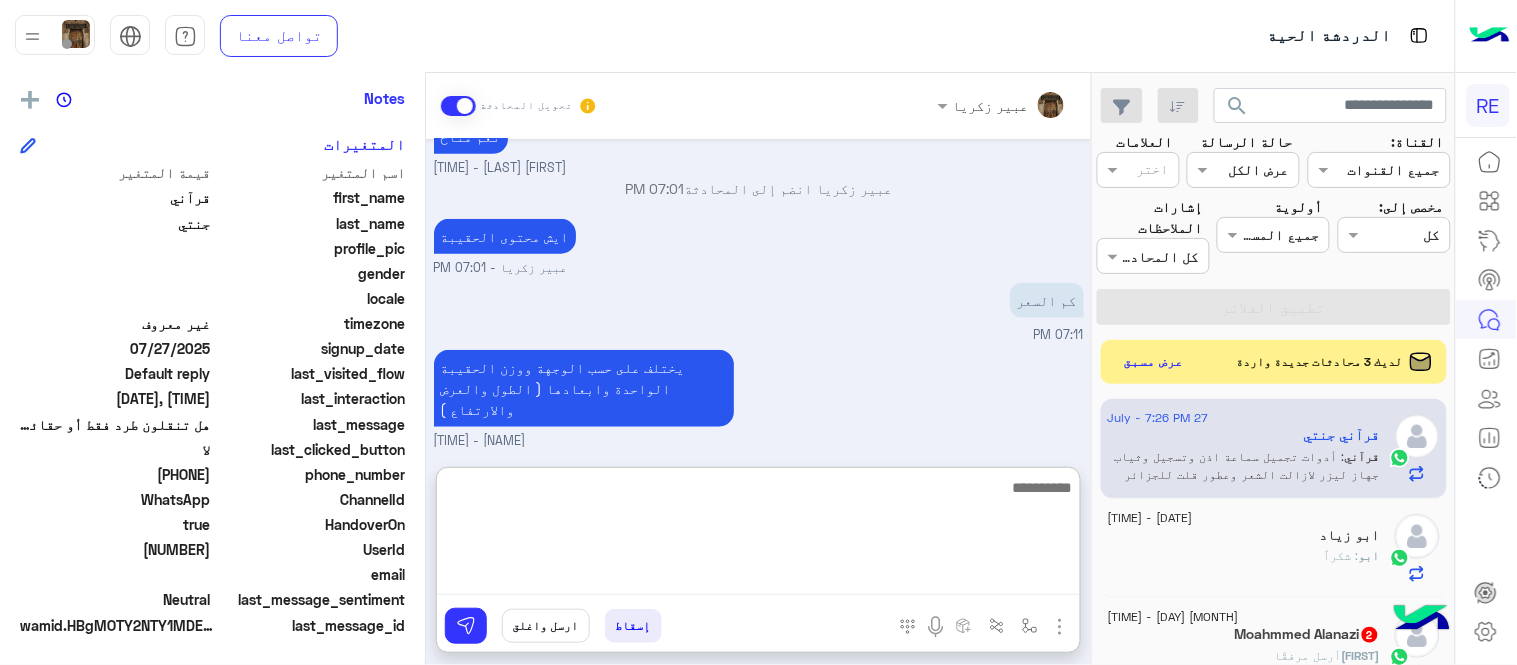 scroll, scrollTop: 530, scrollLeft: 0, axis: vertical 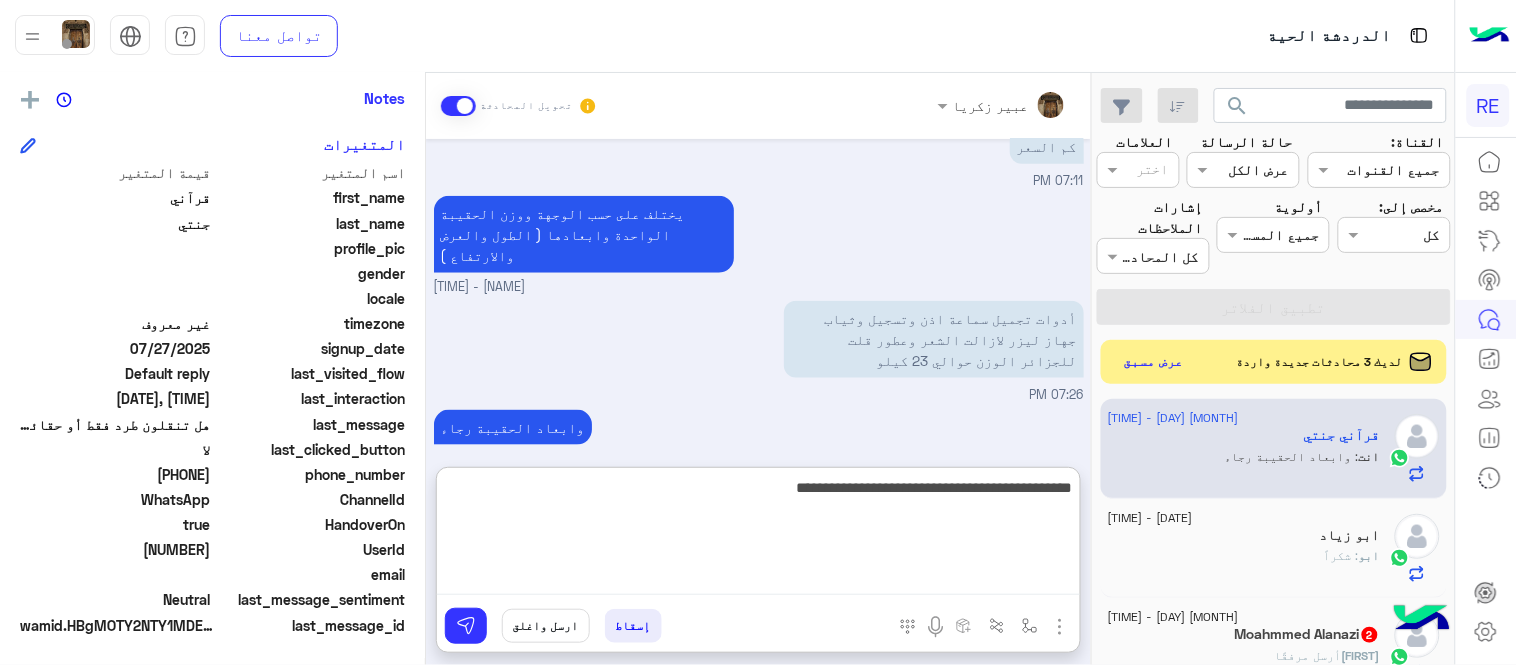 type on "**********" 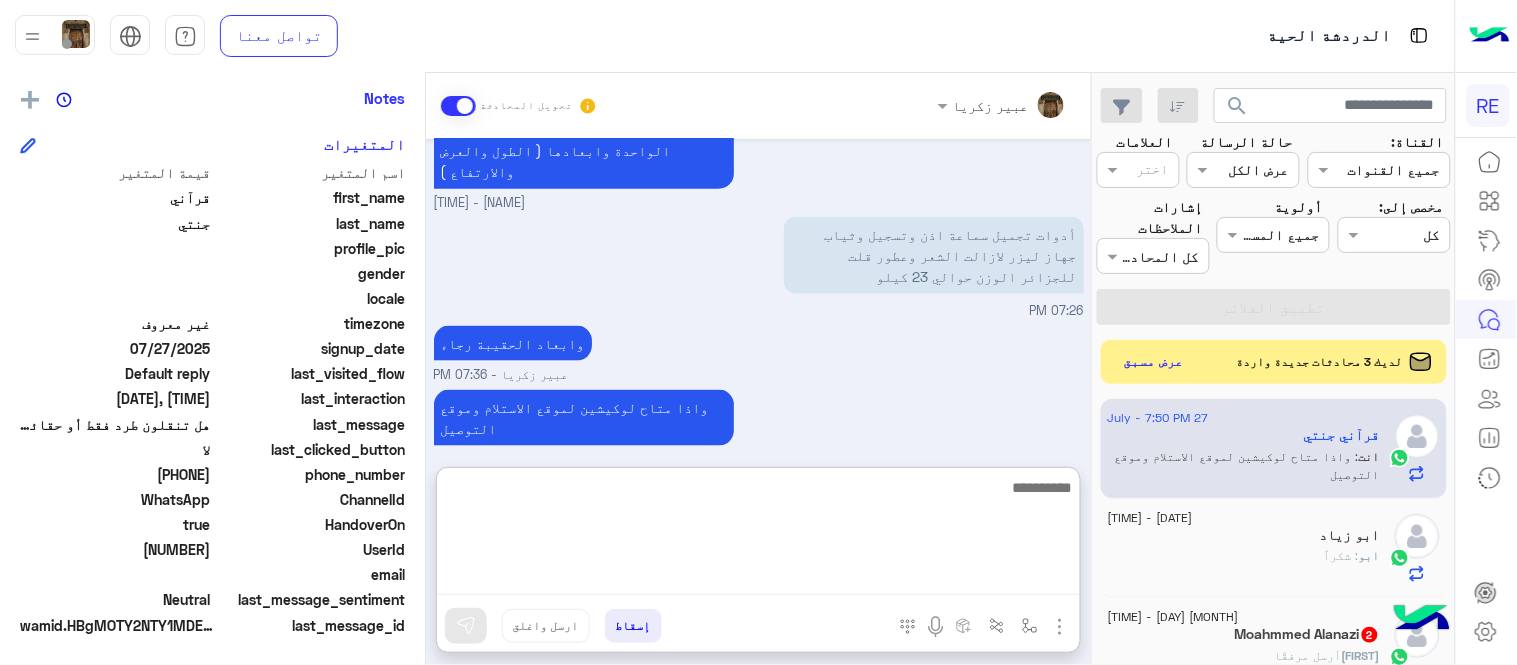 scroll, scrollTop: 681, scrollLeft: 0, axis: vertical 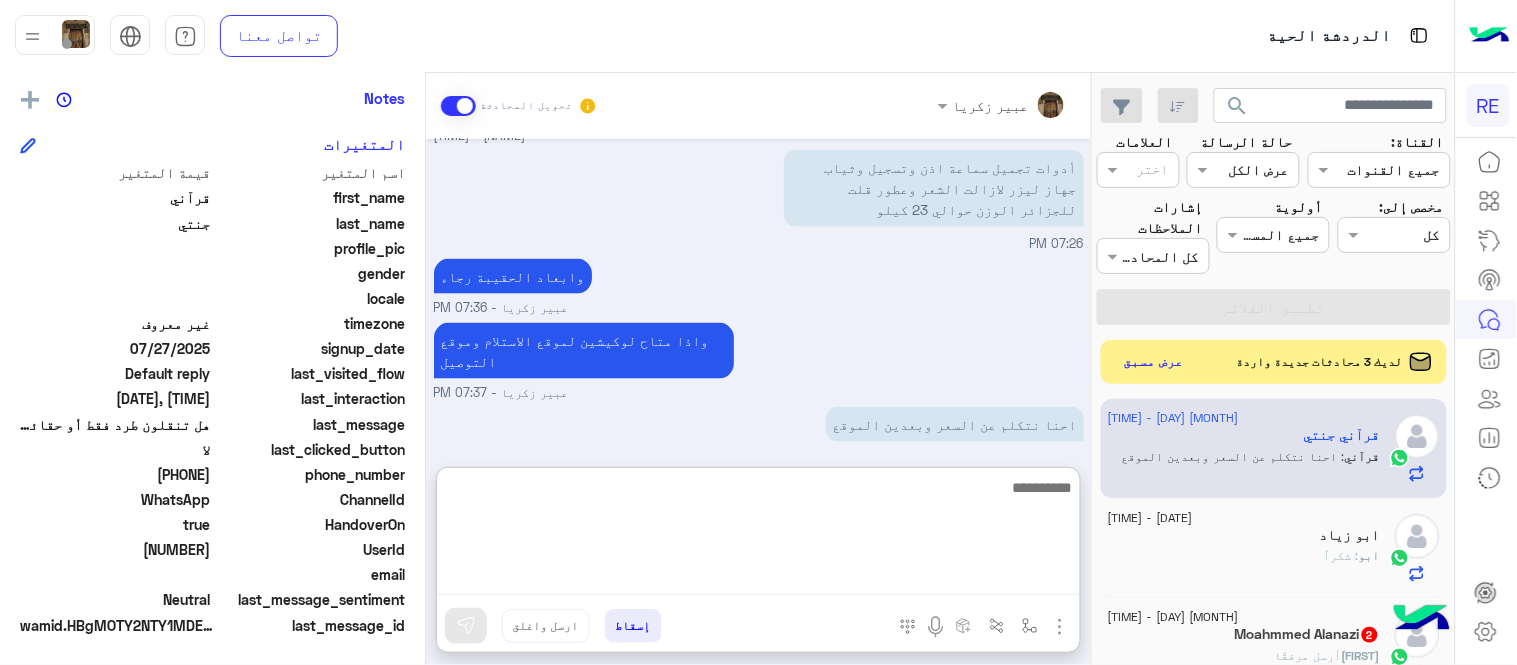 click at bounding box center (758, 535) 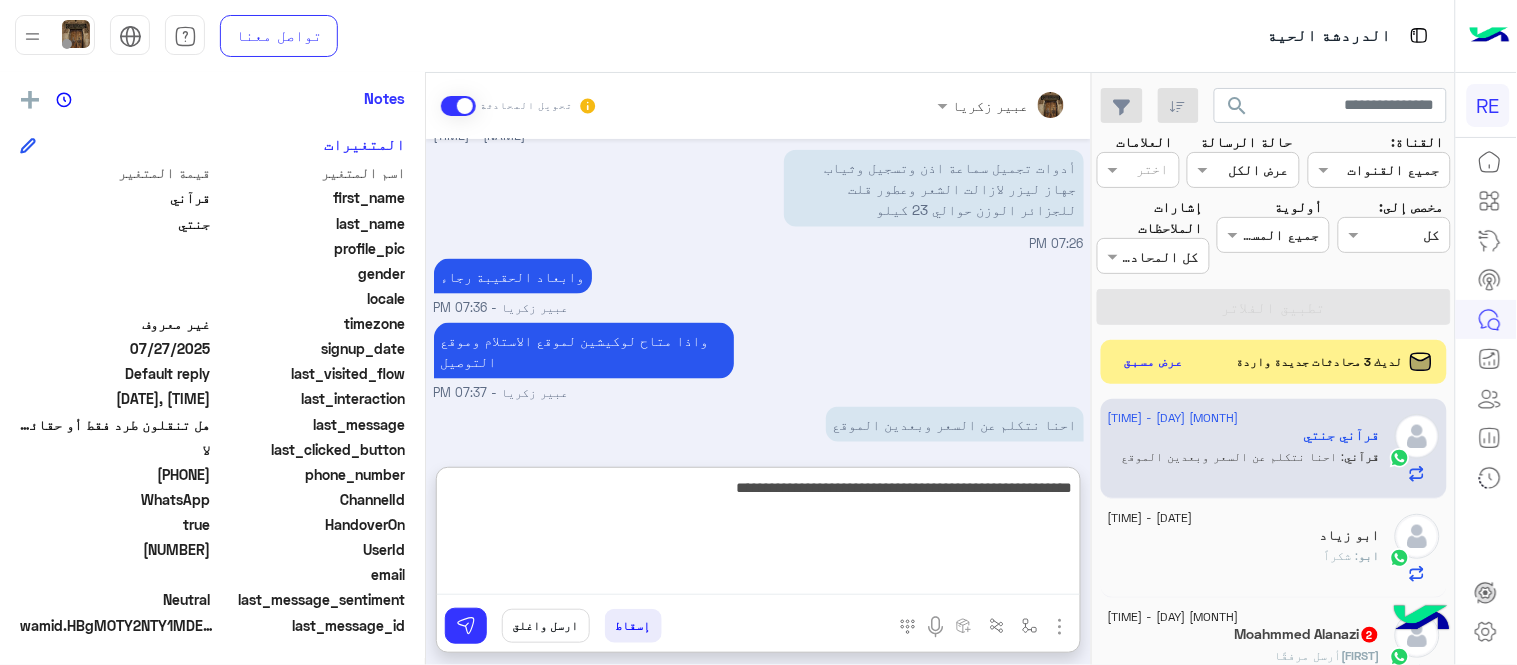 type on "**********" 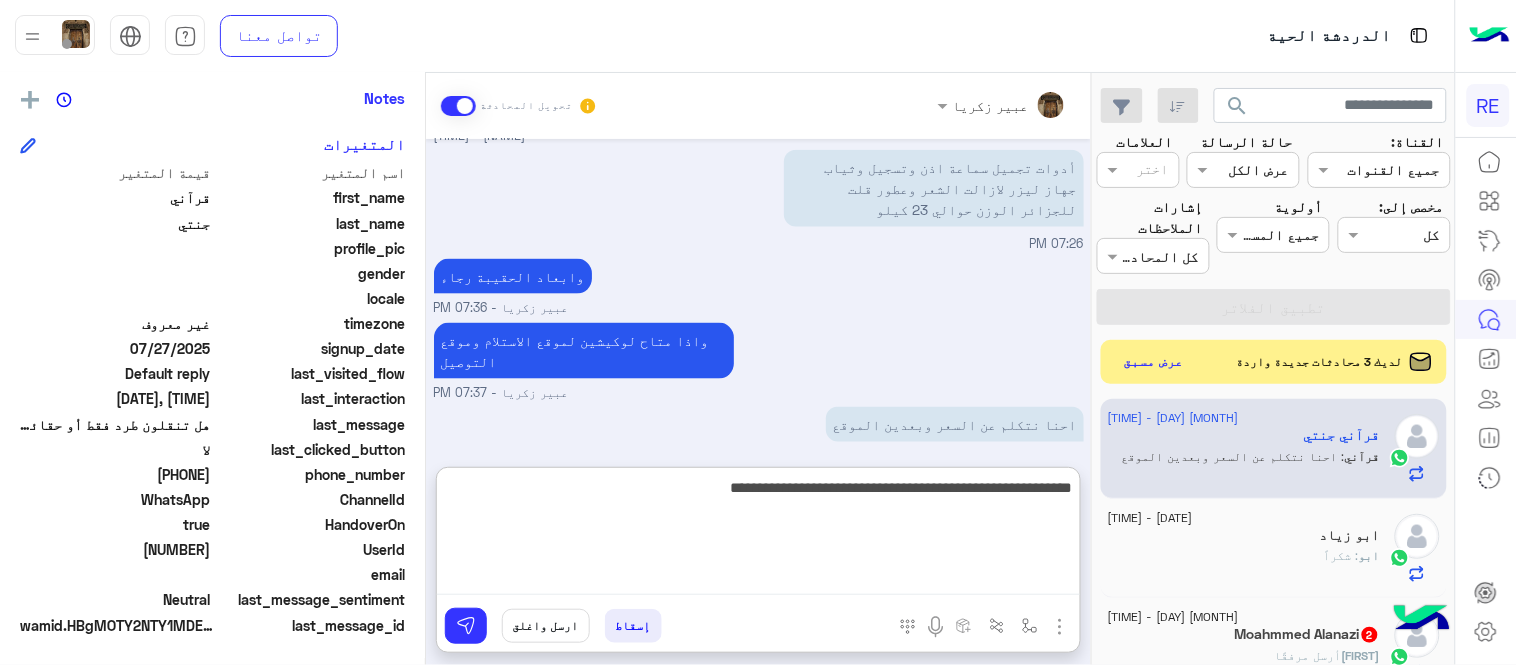 type 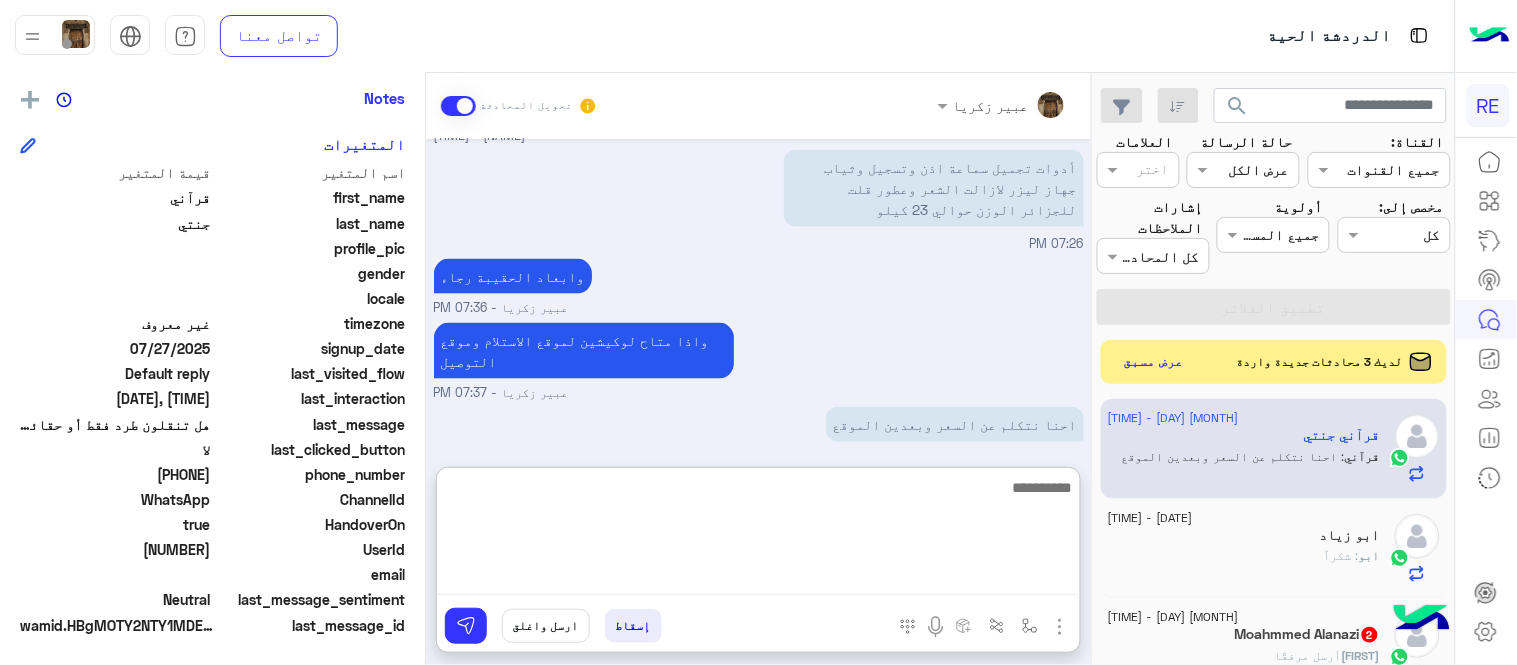 scroll, scrollTop: 765, scrollLeft: 0, axis: vertical 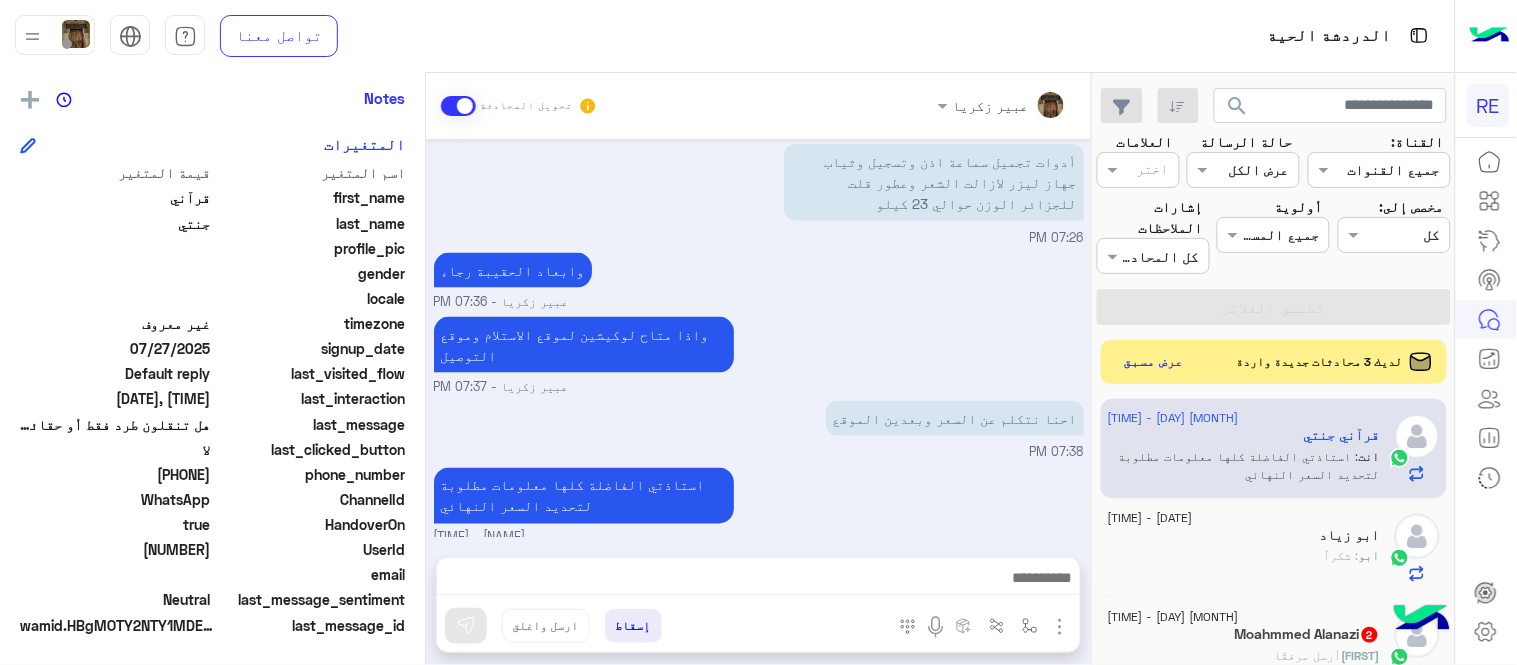 click on "عبير زكريا تحويل المحادثة     Jul 27, 2025  هل تنقلون طرد فقط أو حقائب  عادية خارج المملكة   06:40 PM  تم إعادة توجيه المحادثة. للعودة إلي الرد الالي، أنقر الزر الموجود بالأسفل  عودة الى البوت     06:40 PM   تم تعيين المحادثة إلى Zahraa Alfadhl   06:40 PM       قرآني جنتي طلب التحدث إلى مسؤول بشري   06:40 PM      هل تنقلون طرد فقط أو حقائب  عادية خارج المملكة نعم متاح  عبير زكريا -  07:00 PM  عبير زكريا انضم إلى المحادثة   07:01 PM      ايش محتوى الحقيبة  عبير زكريا -  07:01 PM  كم السعر   07:11 PM  يختلف على حسب الوجهة ووزن الحقيبة الواحدة وابعادها ( الطول والعرض والارتفاع )  عبير زكريا -  07:24 PM    07:26 PM  وابعاد الحقيبة رجاء" at bounding box center [758, 373] 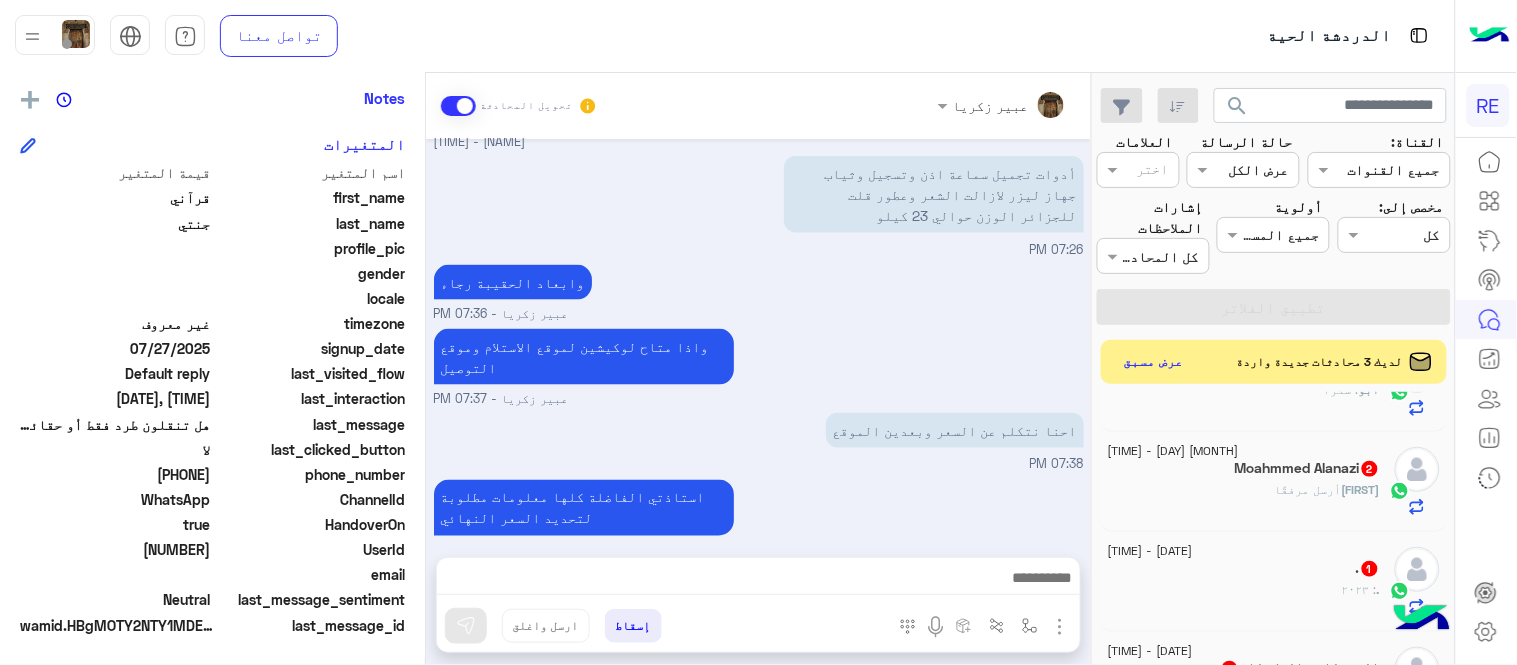 scroll, scrollTop: 150, scrollLeft: 0, axis: vertical 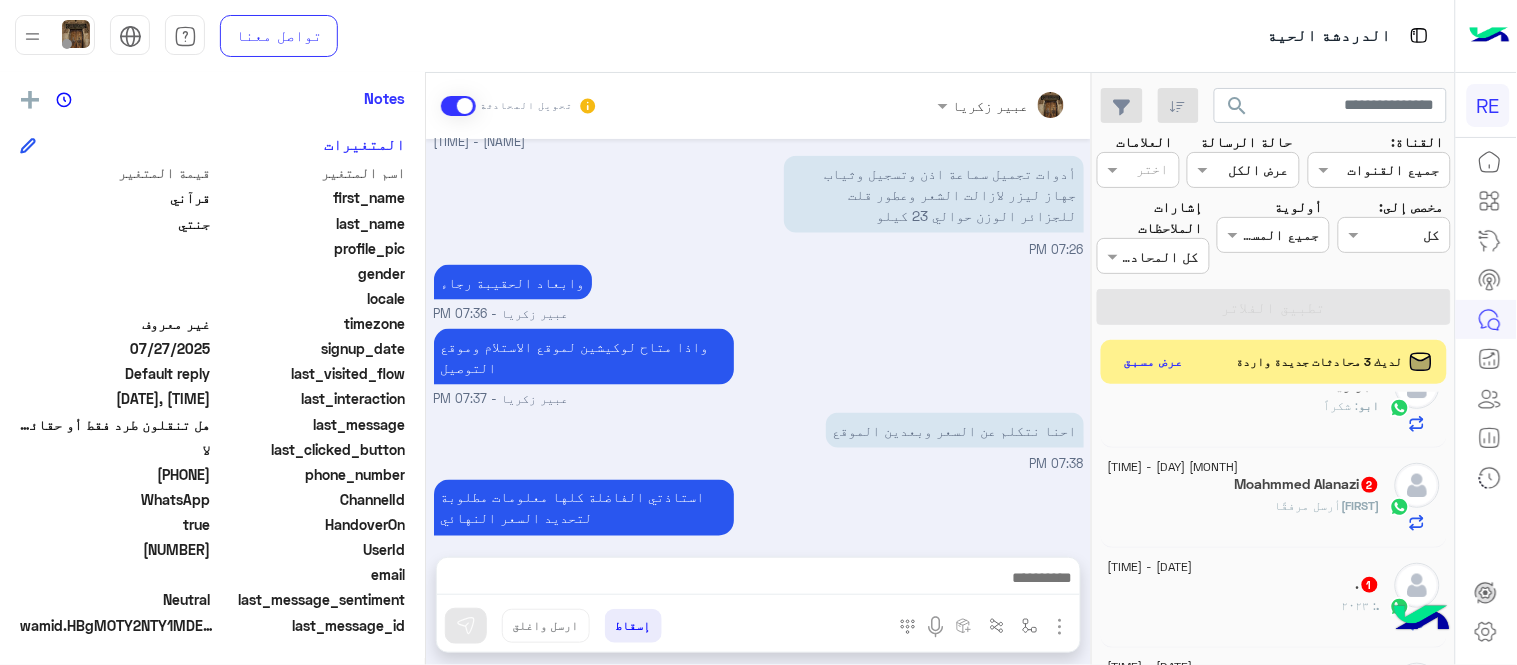 click on "[NAME]  أرسل مرفقًا" 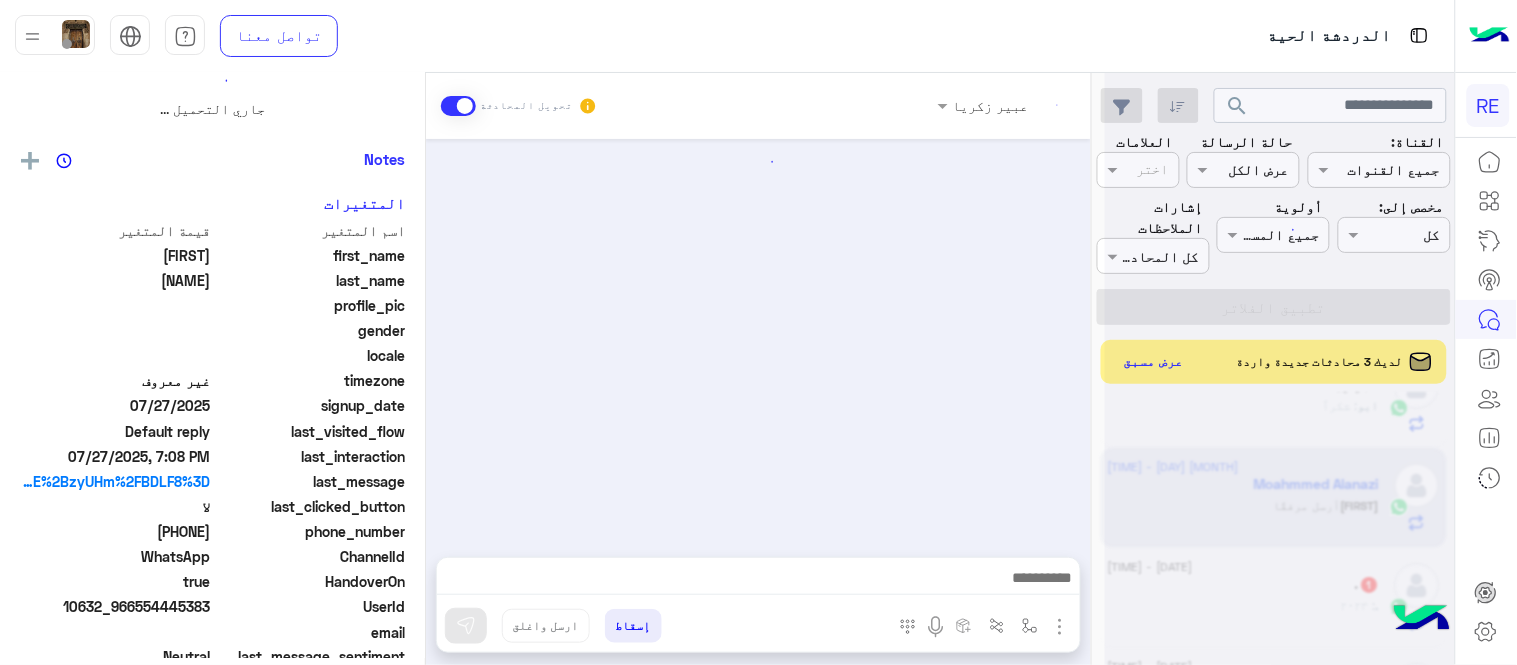 scroll, scrollTop: 0, scrollLeft: 0, axis: both 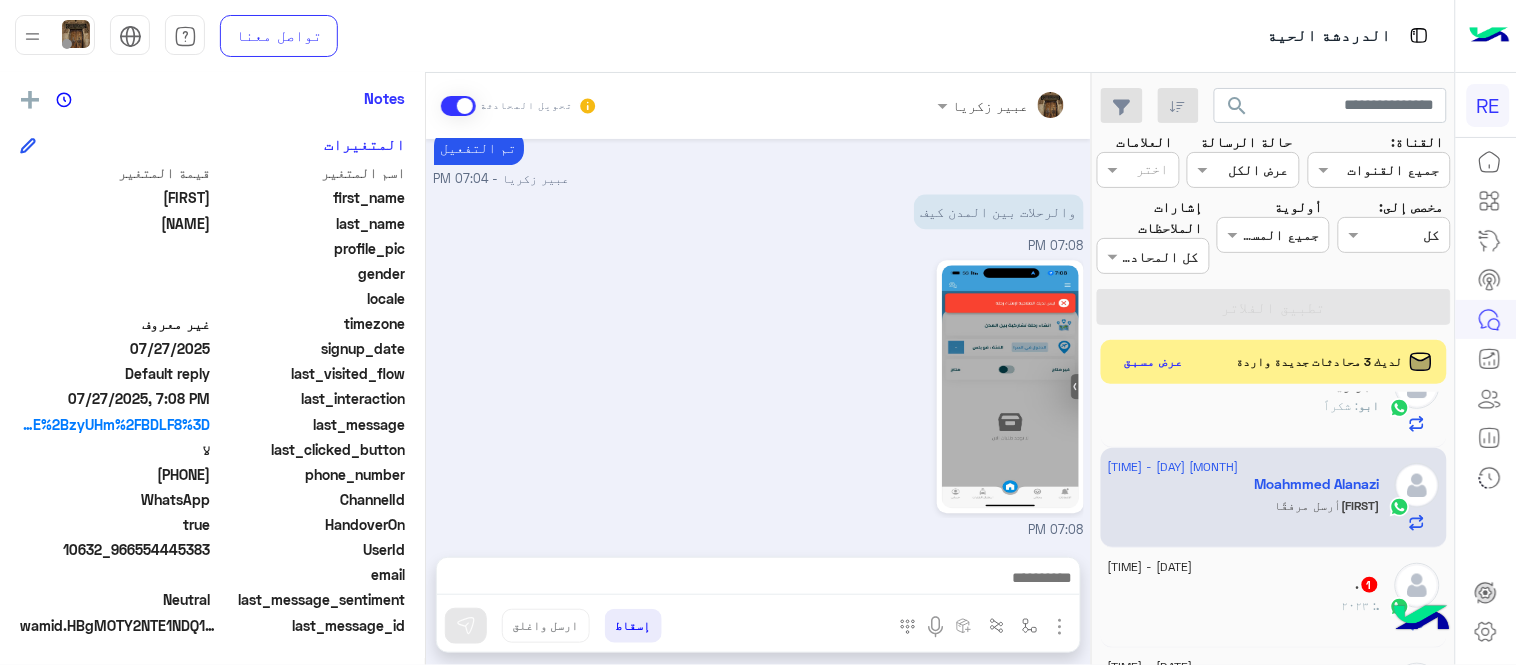 click at bounding box center [758, 583] 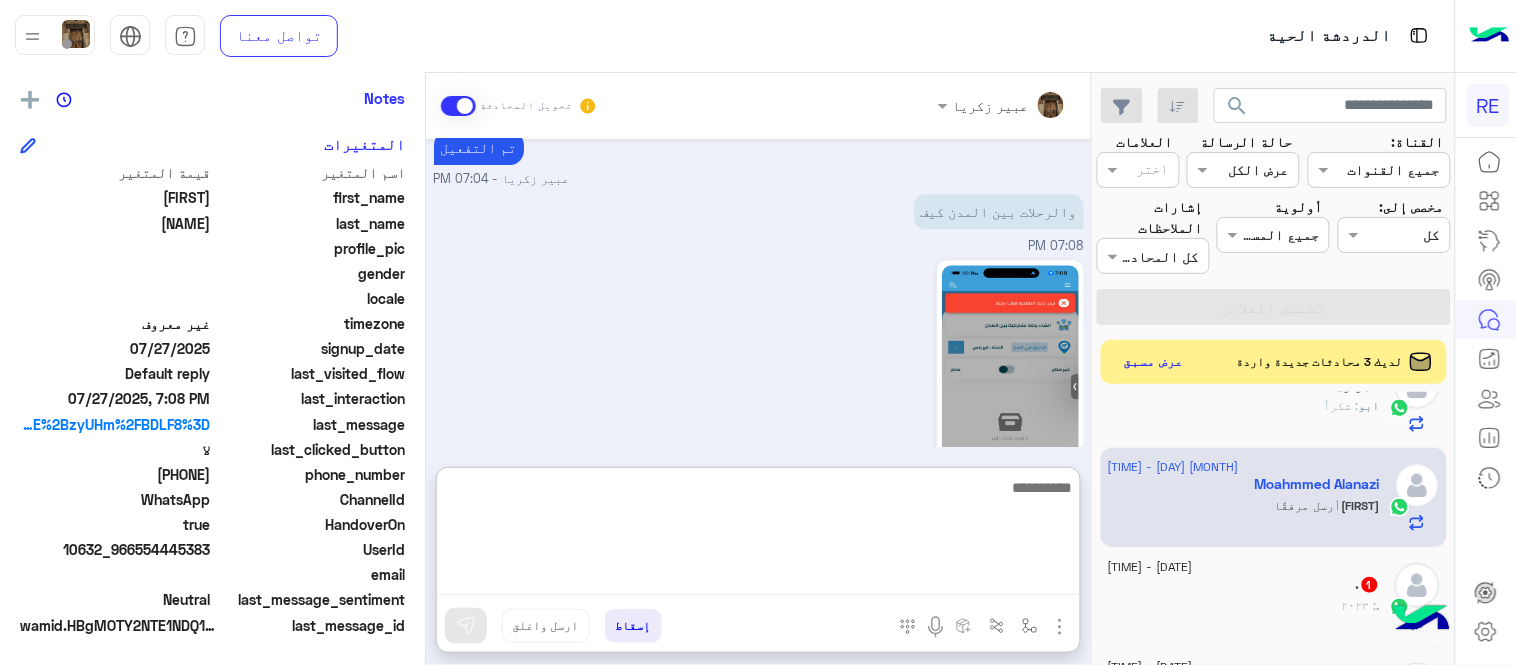 click at bounding box center [758, 535] 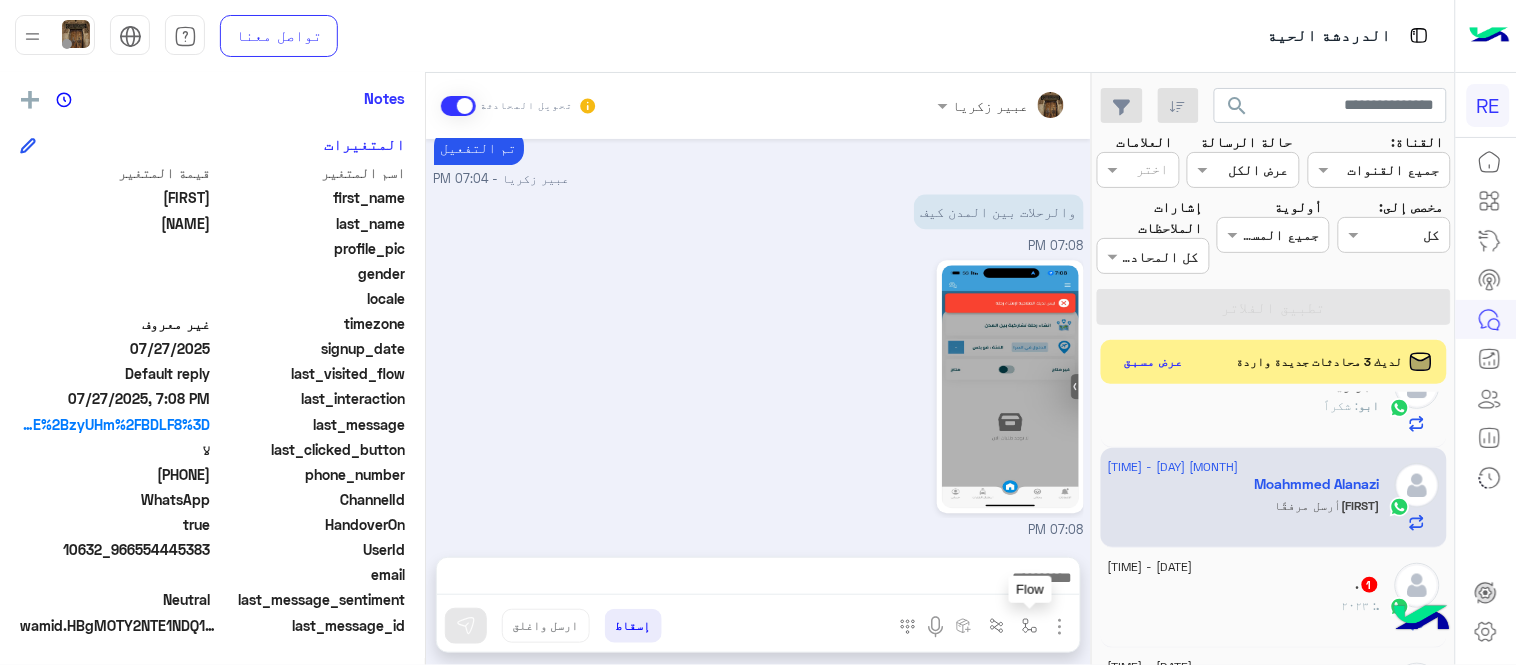 click at bounding box center [1030, 626] 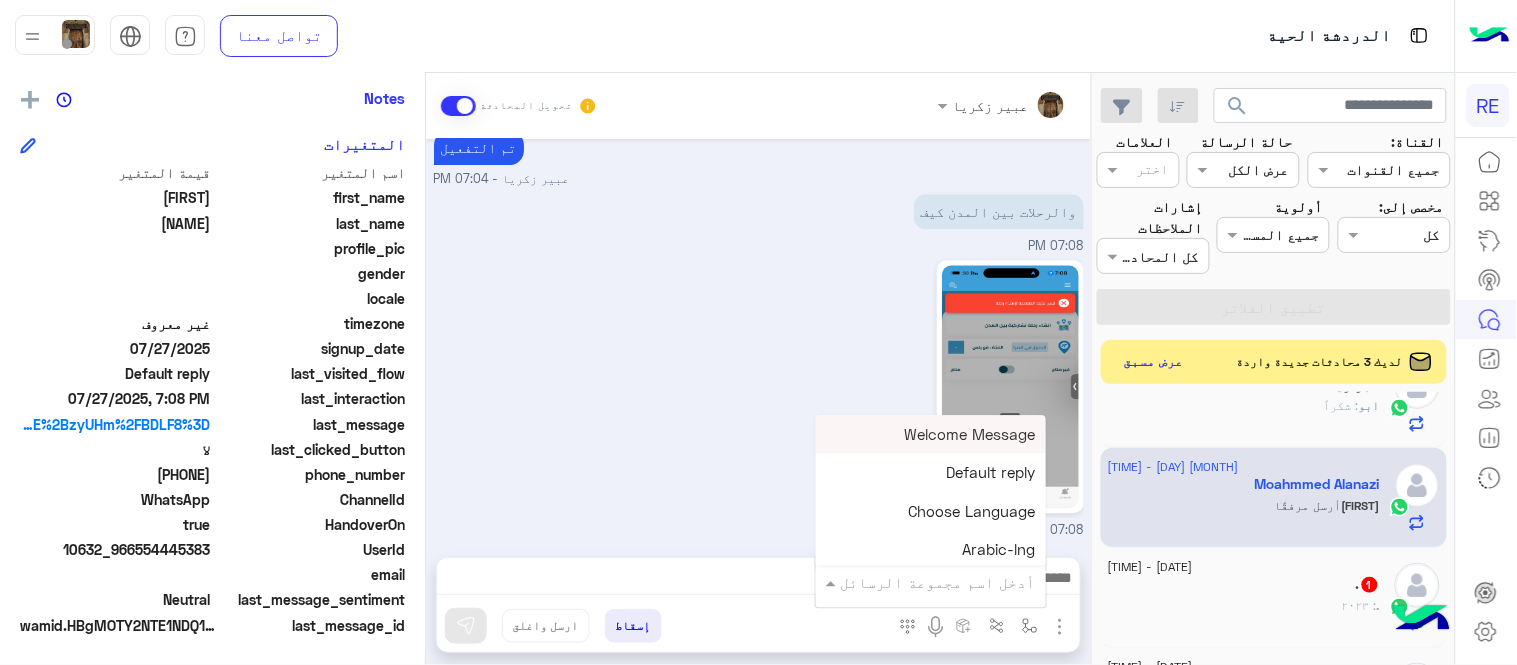 click at bounding box center [959, 582] 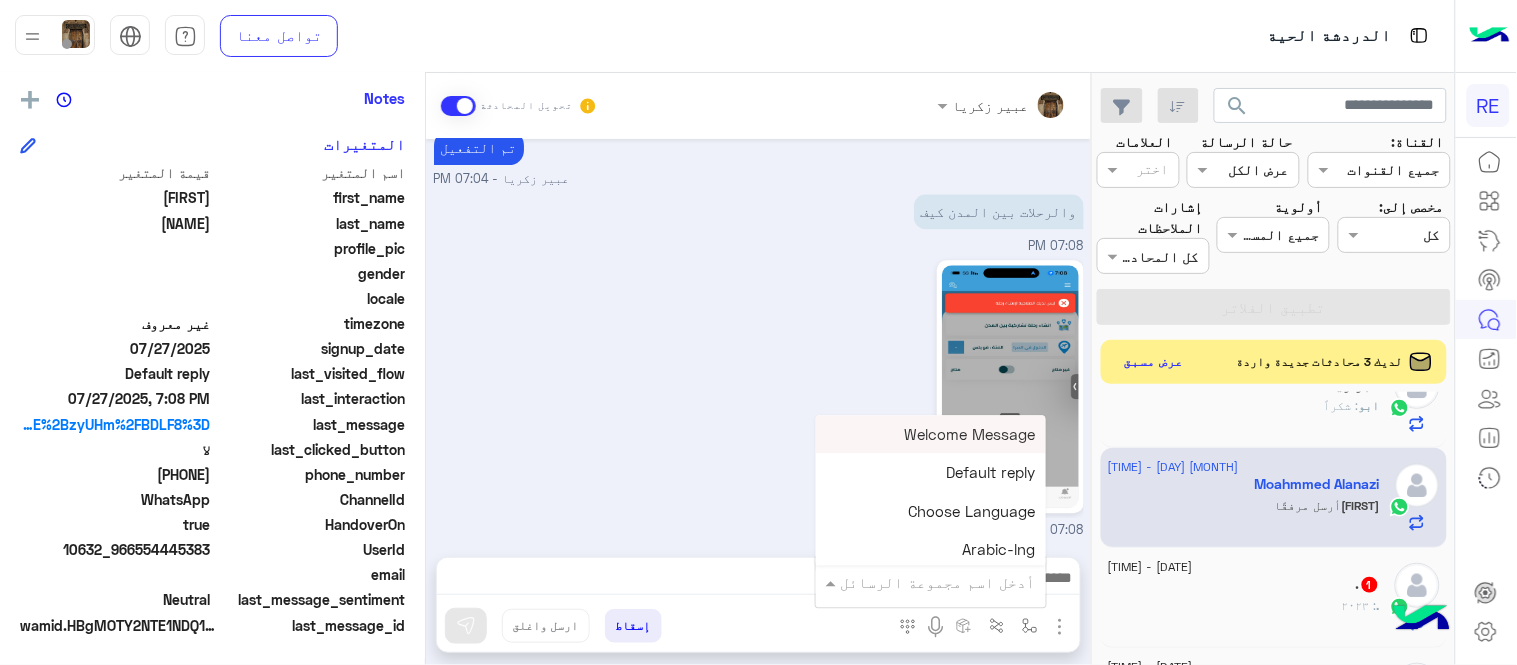type on "*" 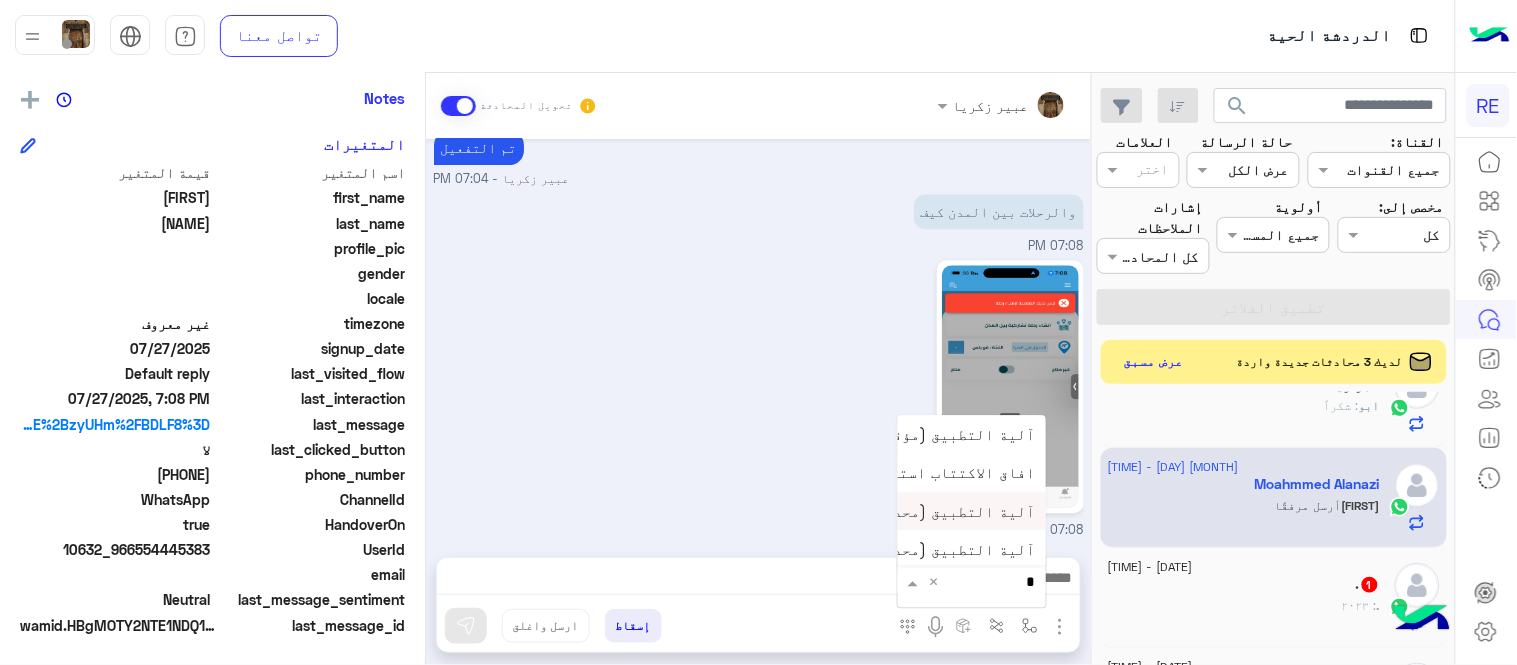 click on "آلية التطبيق (محدث)" at bounding box center [972, 511] 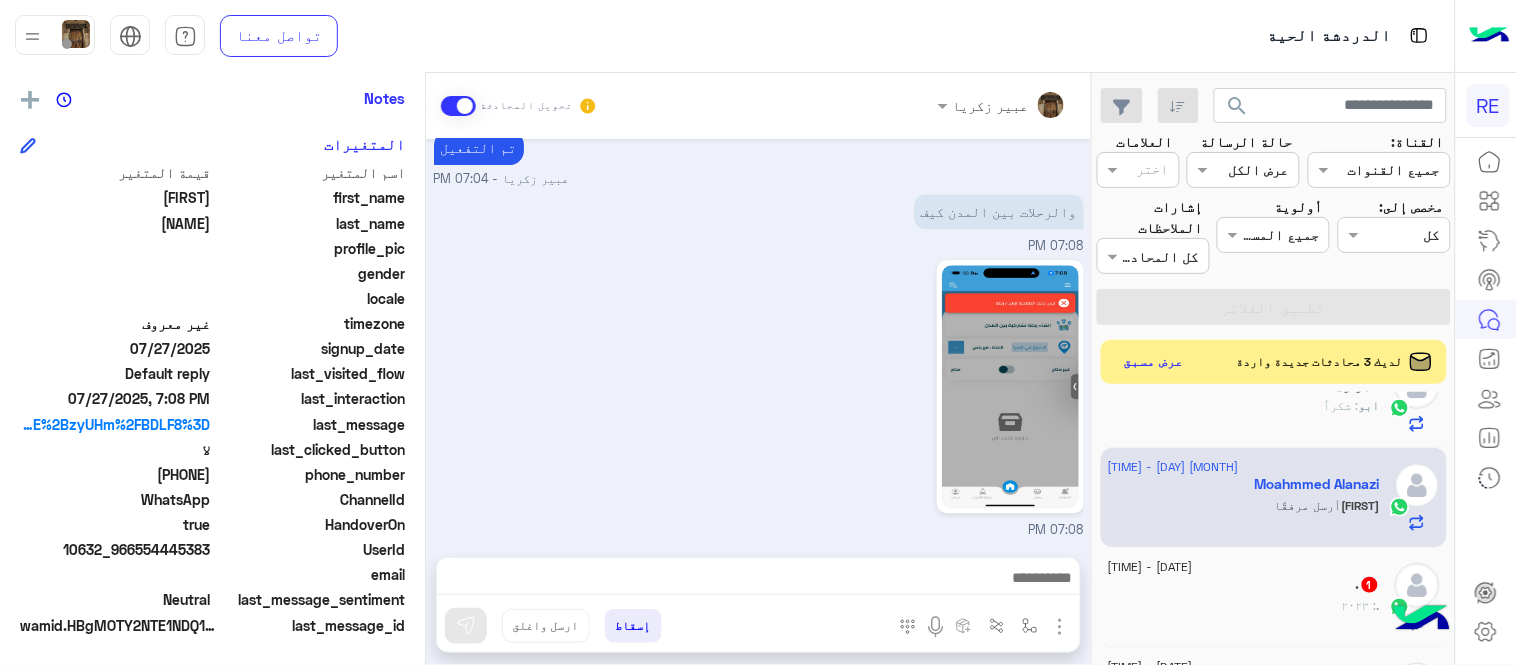 type on "**********" 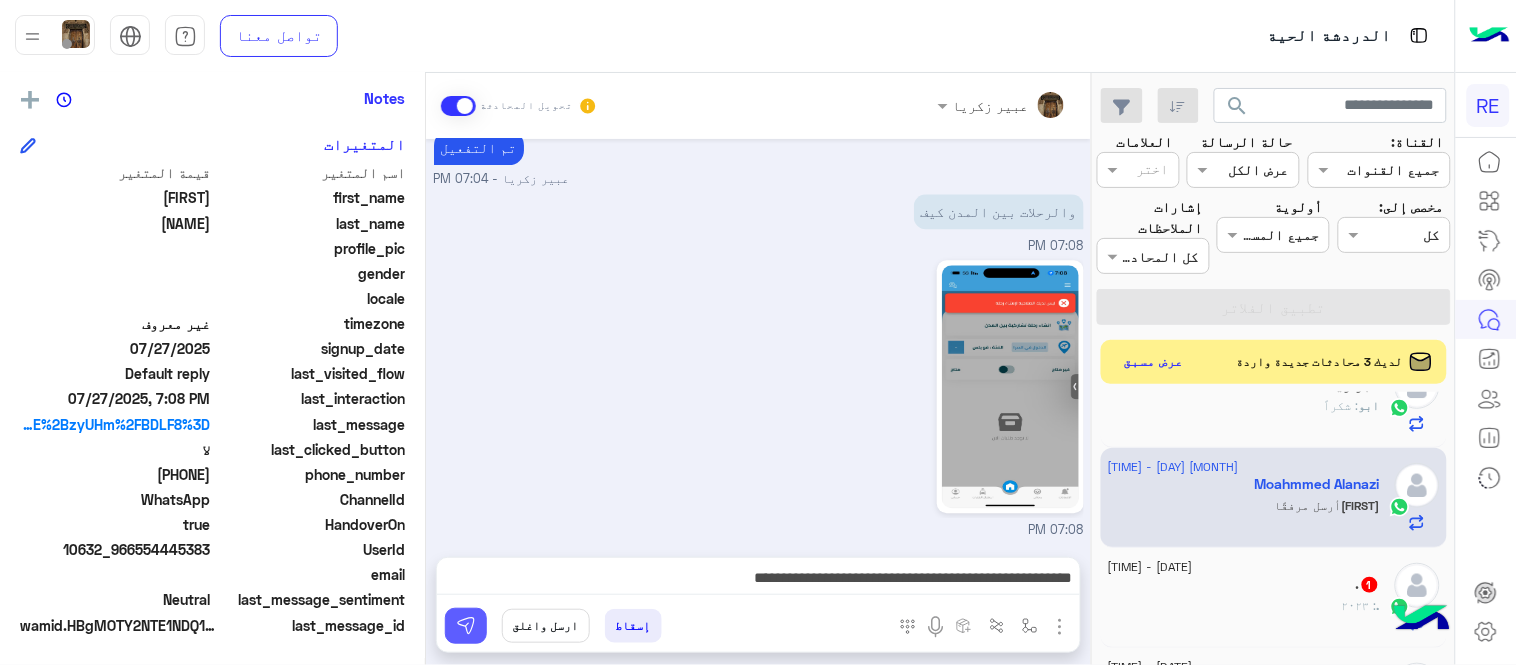 click at bounding box center [466, 626] 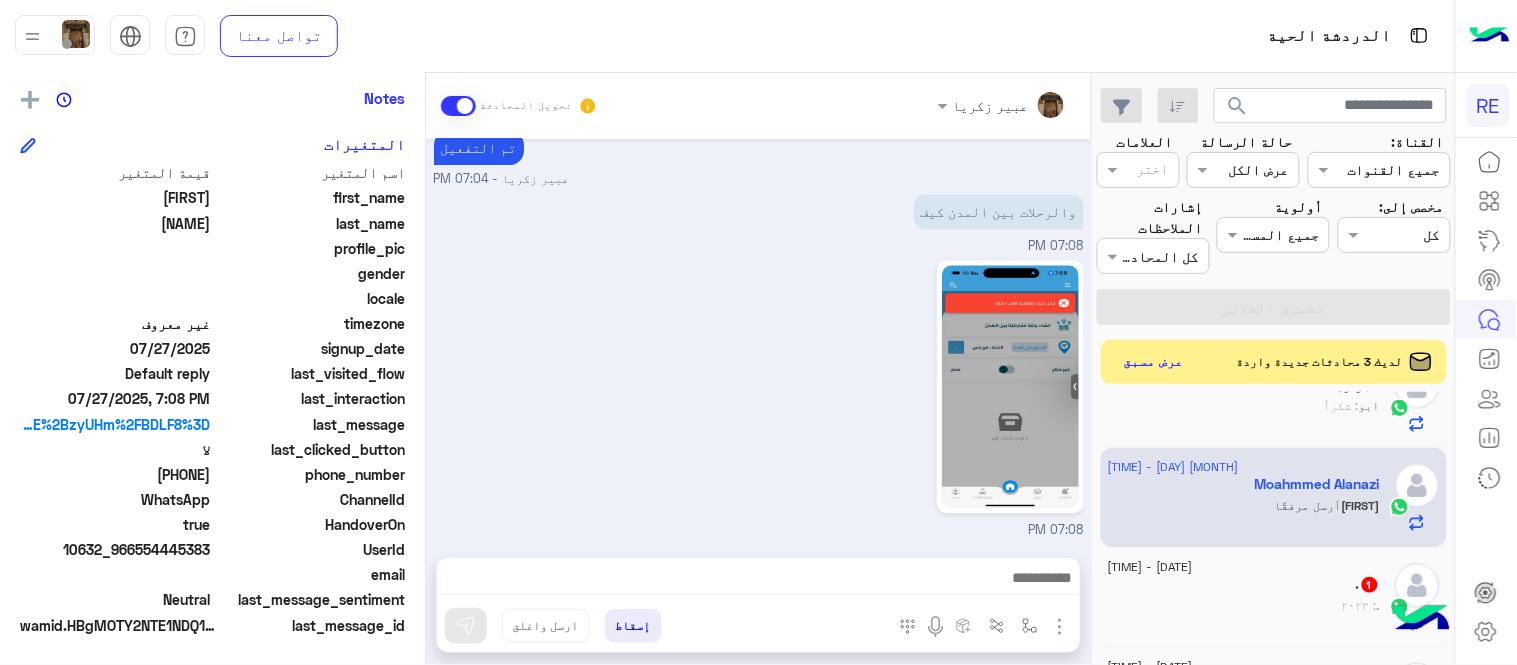 scroll, scrollTop: 2028, scrollLeft: 0, axis: vertical 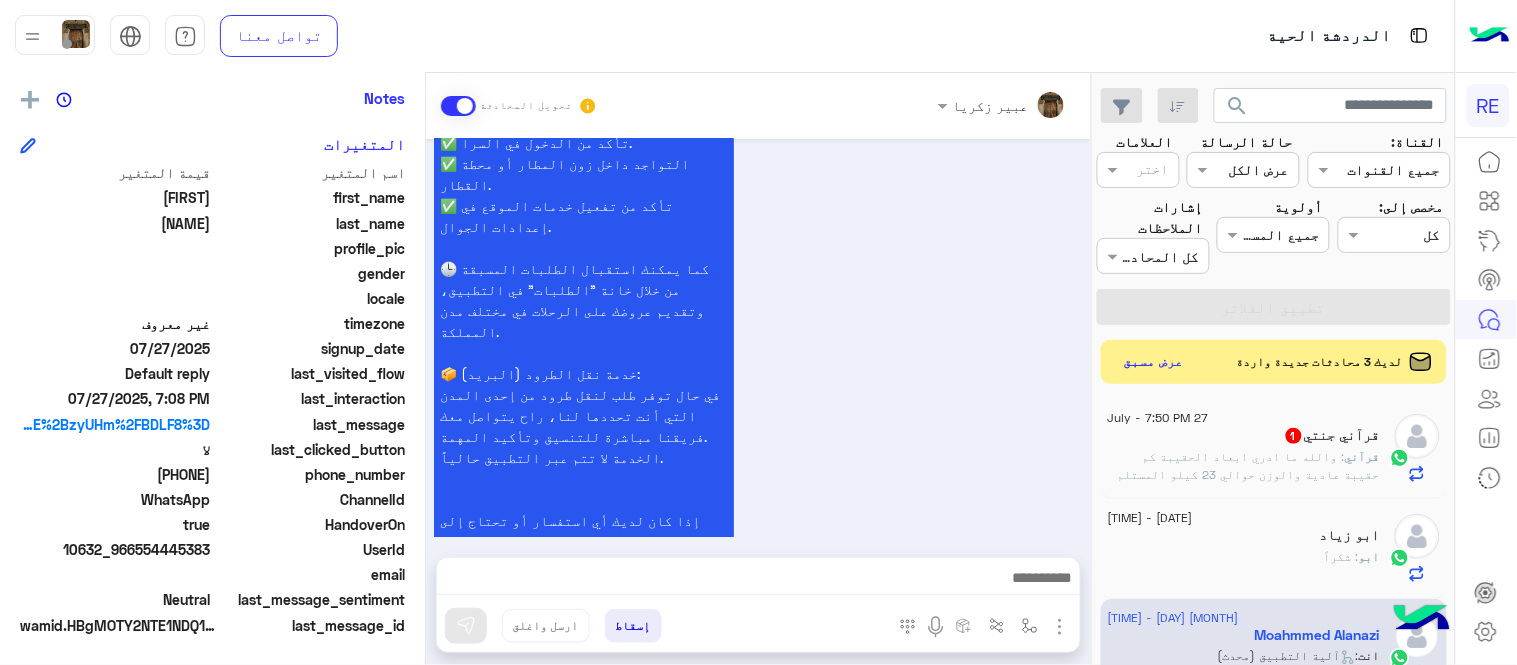 click on ": والله ما ادري ابعاد الحقيبة كم حقيبة عادية والوزن حوالي 23 كيلو المستلم في عين الكبيرة  سطيف الجزائر" 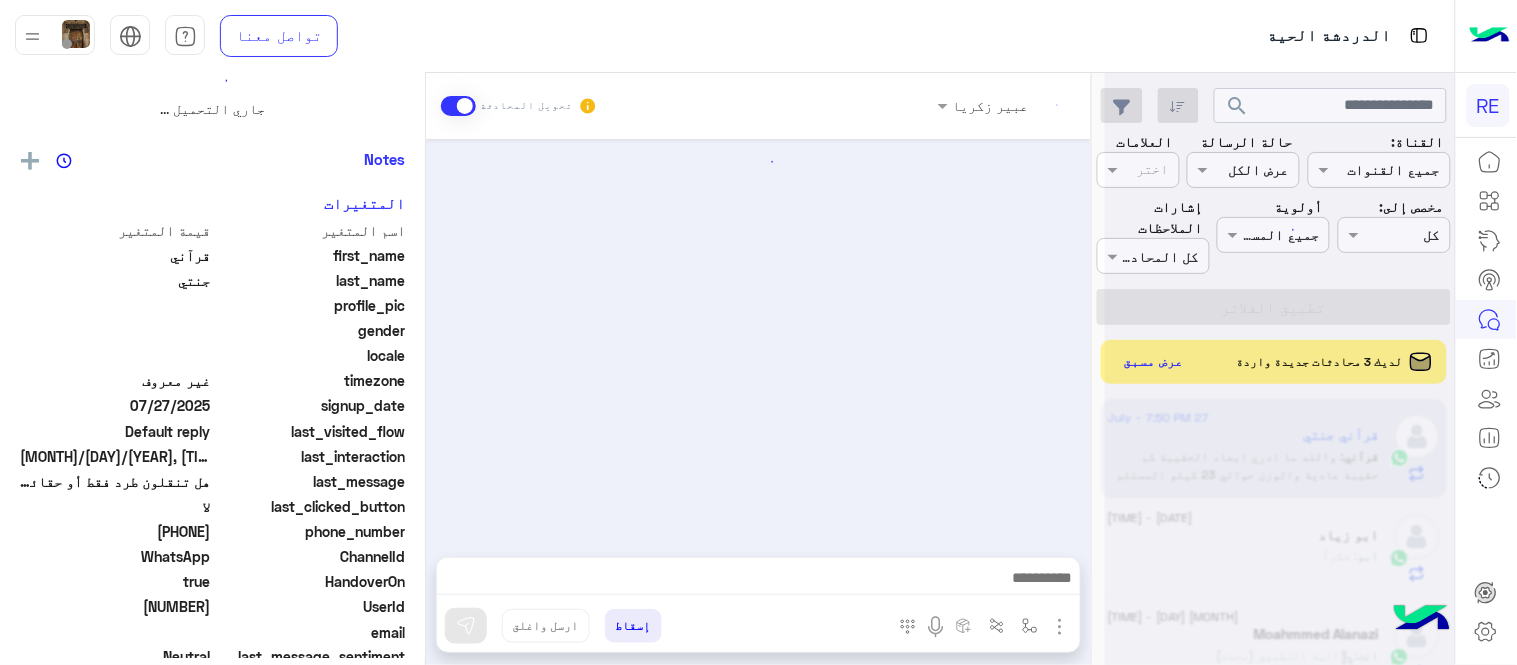 scroll, scrollTop: 0, scrollLeft: 0, axis: both 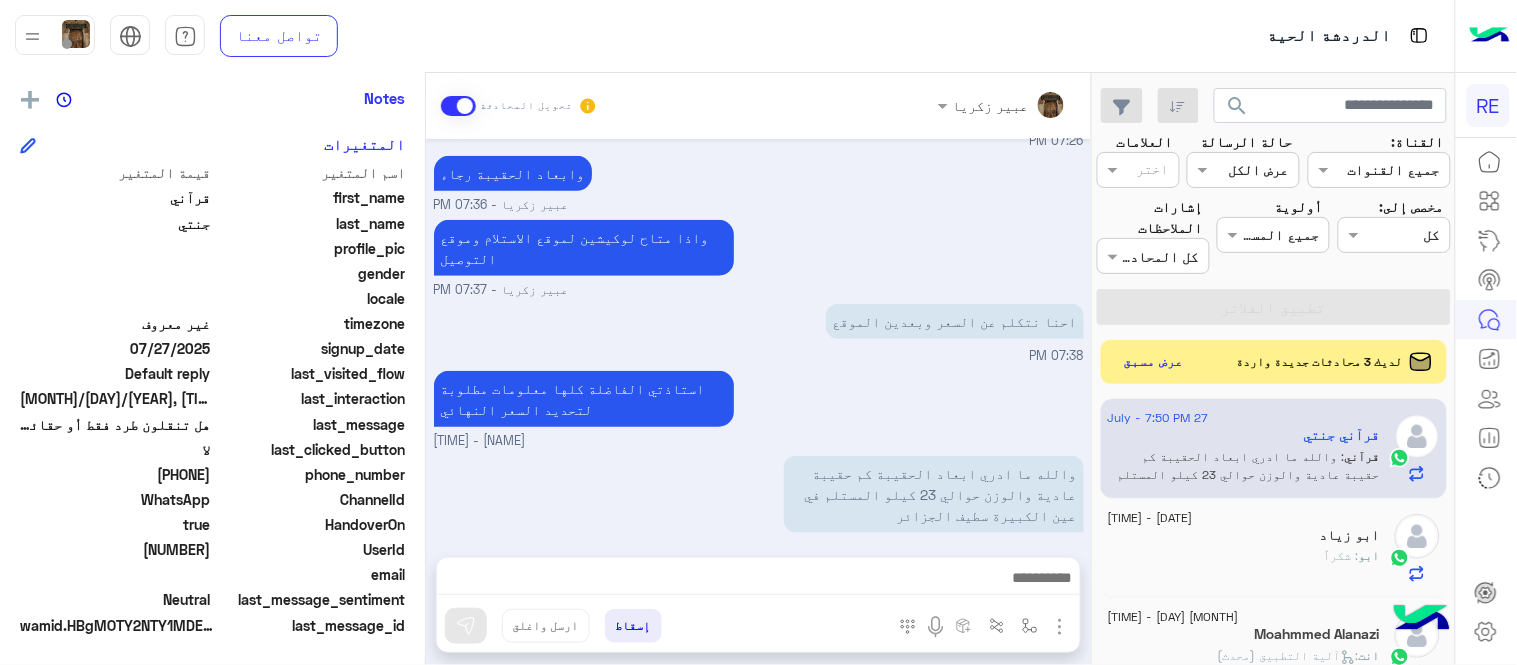 click on "استاذتي الفاضلة كلها معلومات مطلوبة لتحديد السعر النهائي  [NAME] -  [TIME]" at bounding box center [759, 408] 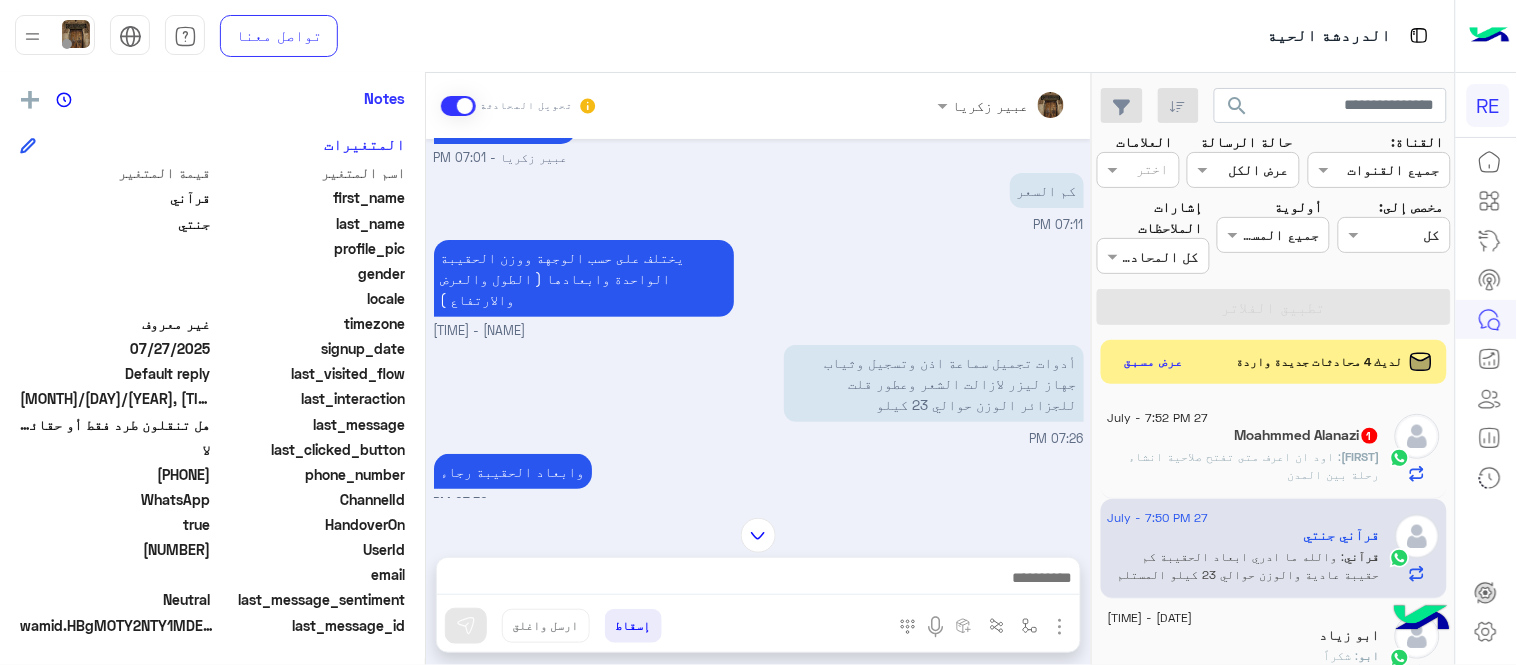 scroll, scrollTop: 0, scrollLeft: 0, axis: both 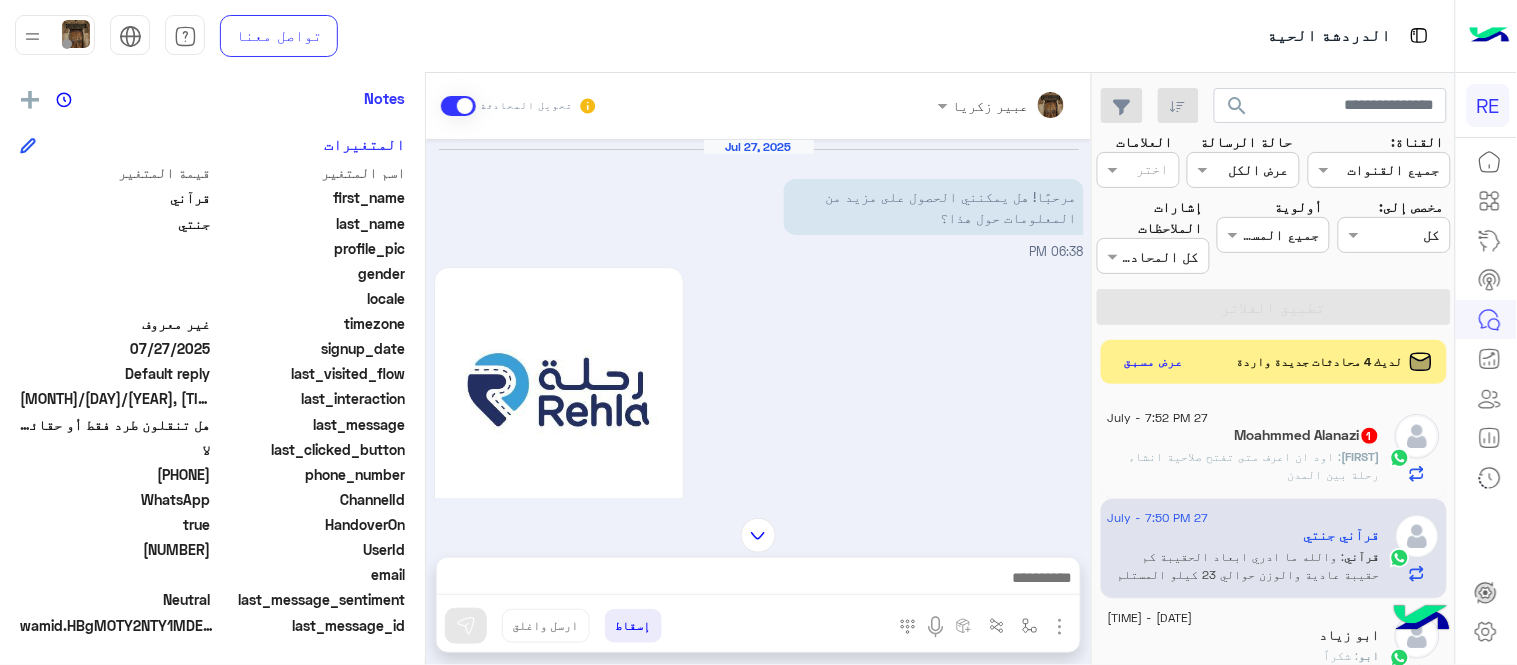 click at bounding box center [758, 535] 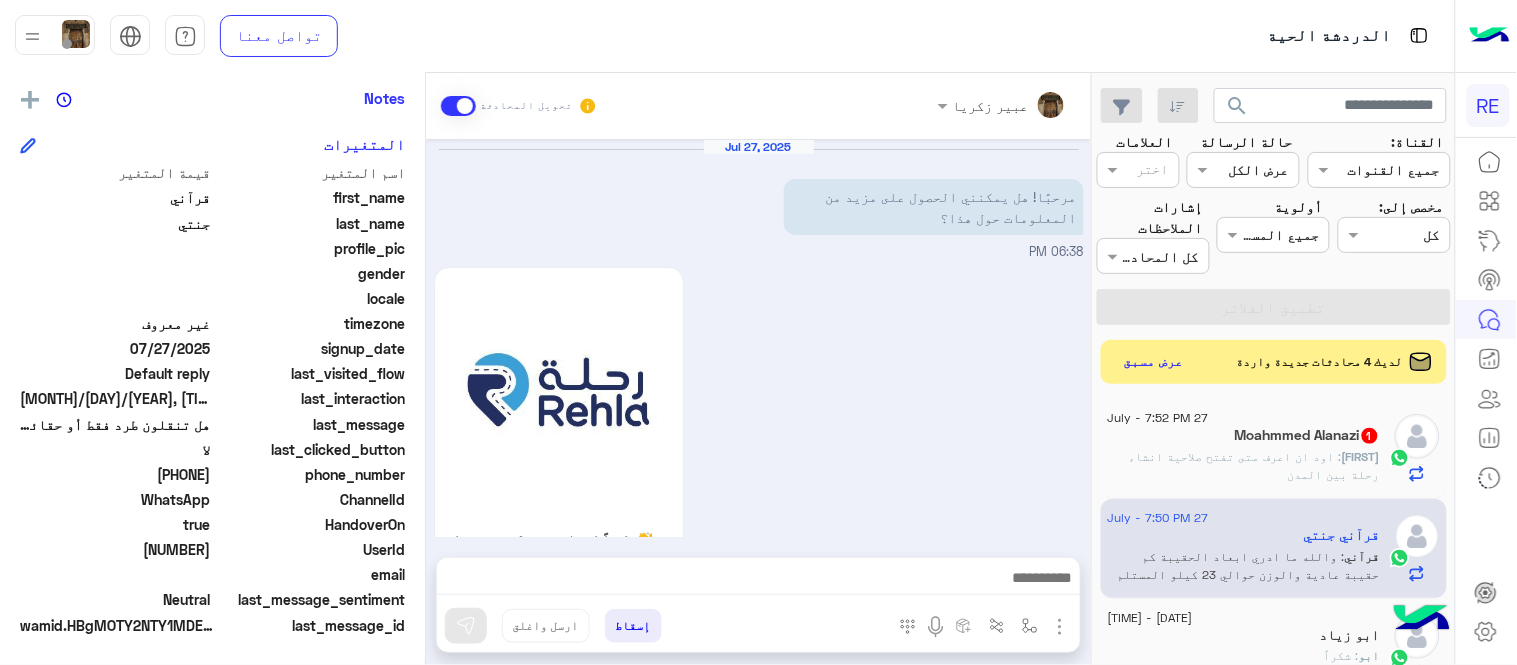 scroll, scrollTop: 2345, scrollLeft: 0, axis: vertical 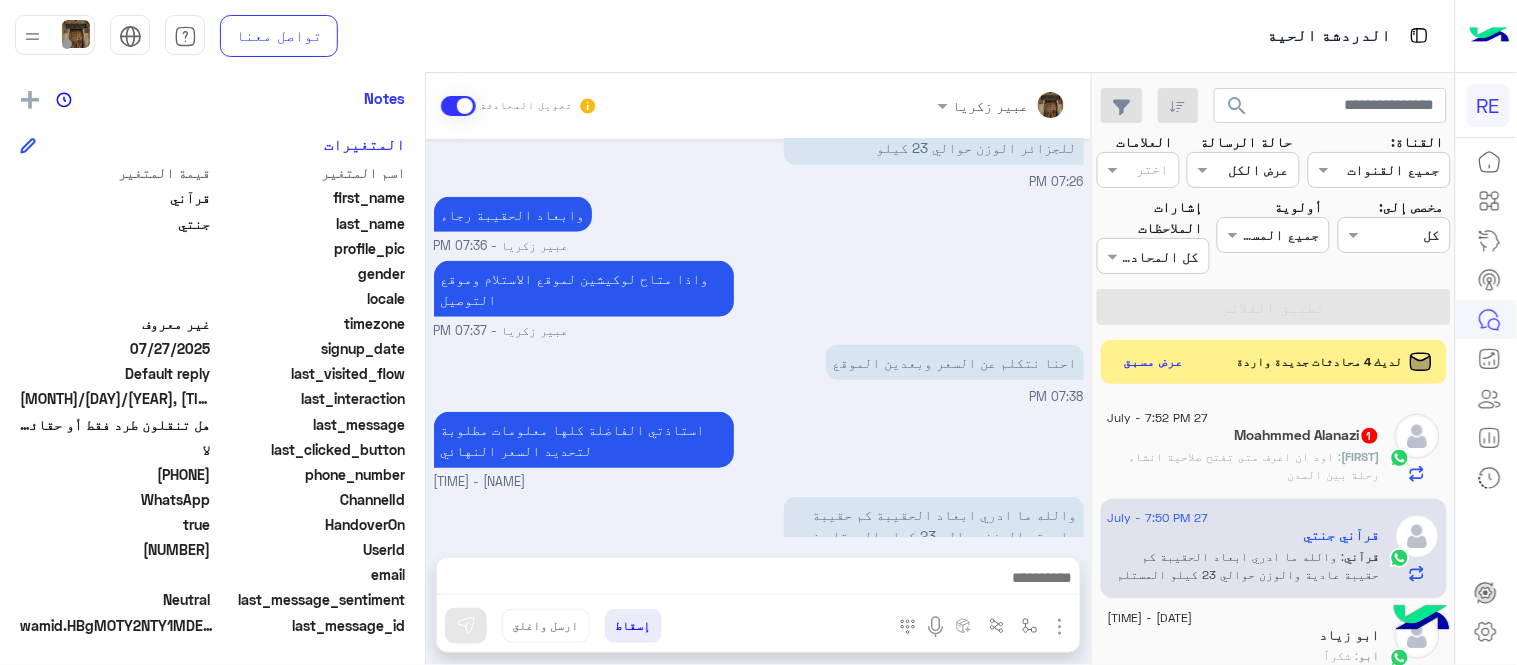 click on "والله ما ادري ابعاد الحقيبة كم حقيبة عادية والوزن حوالي 23 كيلو المستلم في عين الكبيرة سطيف الجزائر" at bounding box center [934, 535] 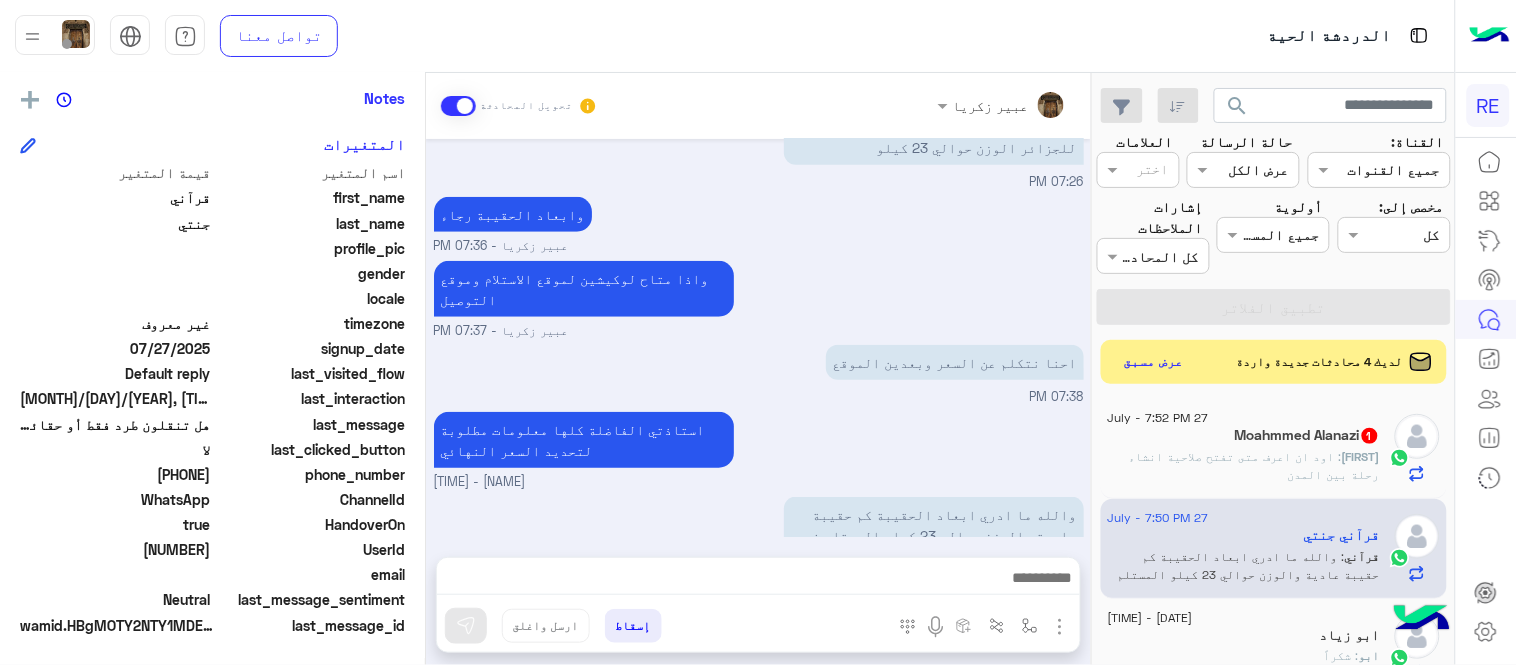 drag, startPoint x: 1048, startPoint y: 490, endPoint x: 1070, endPoint y: 500, distance: 24.166092 